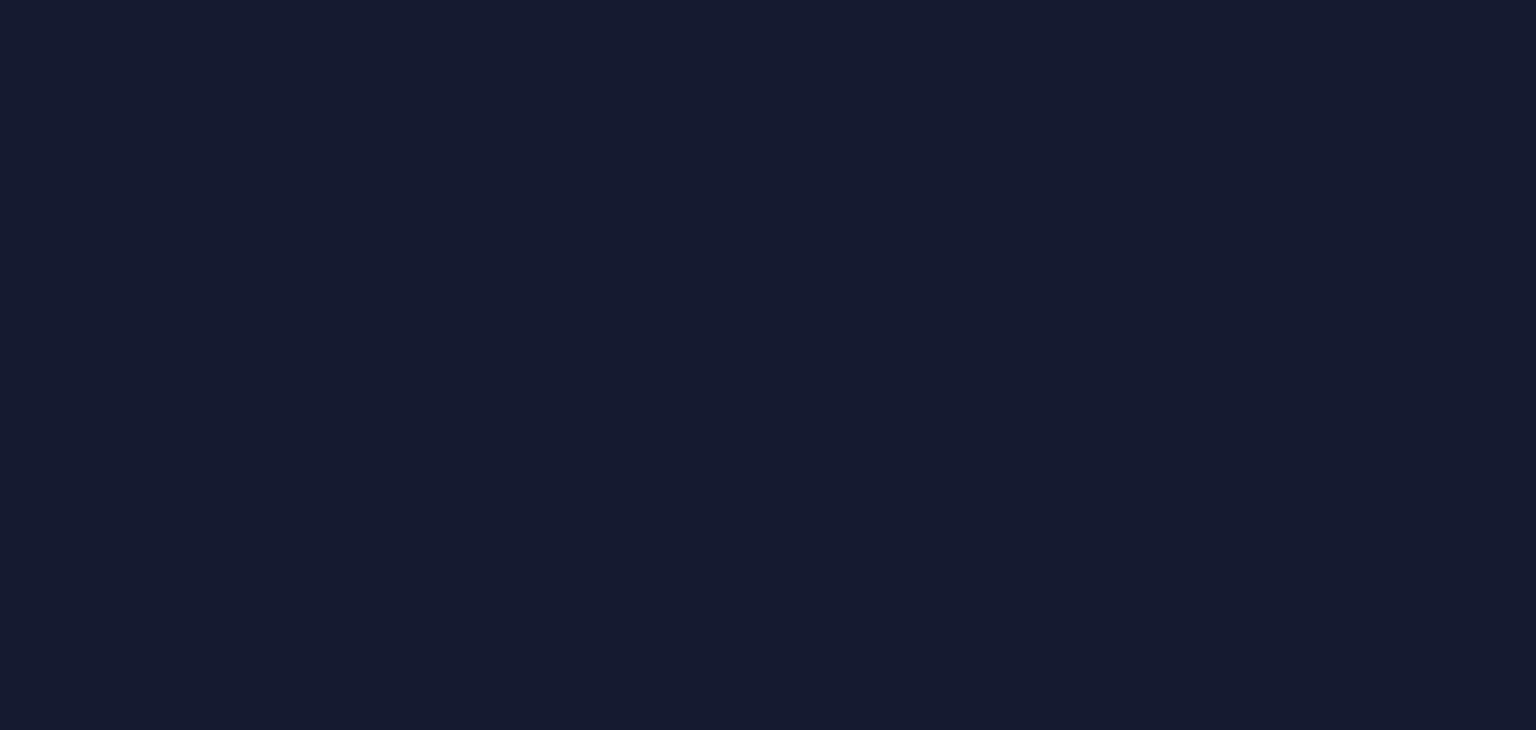 scroll, scrollTop: 0, scrollLeft: 0, axis: both 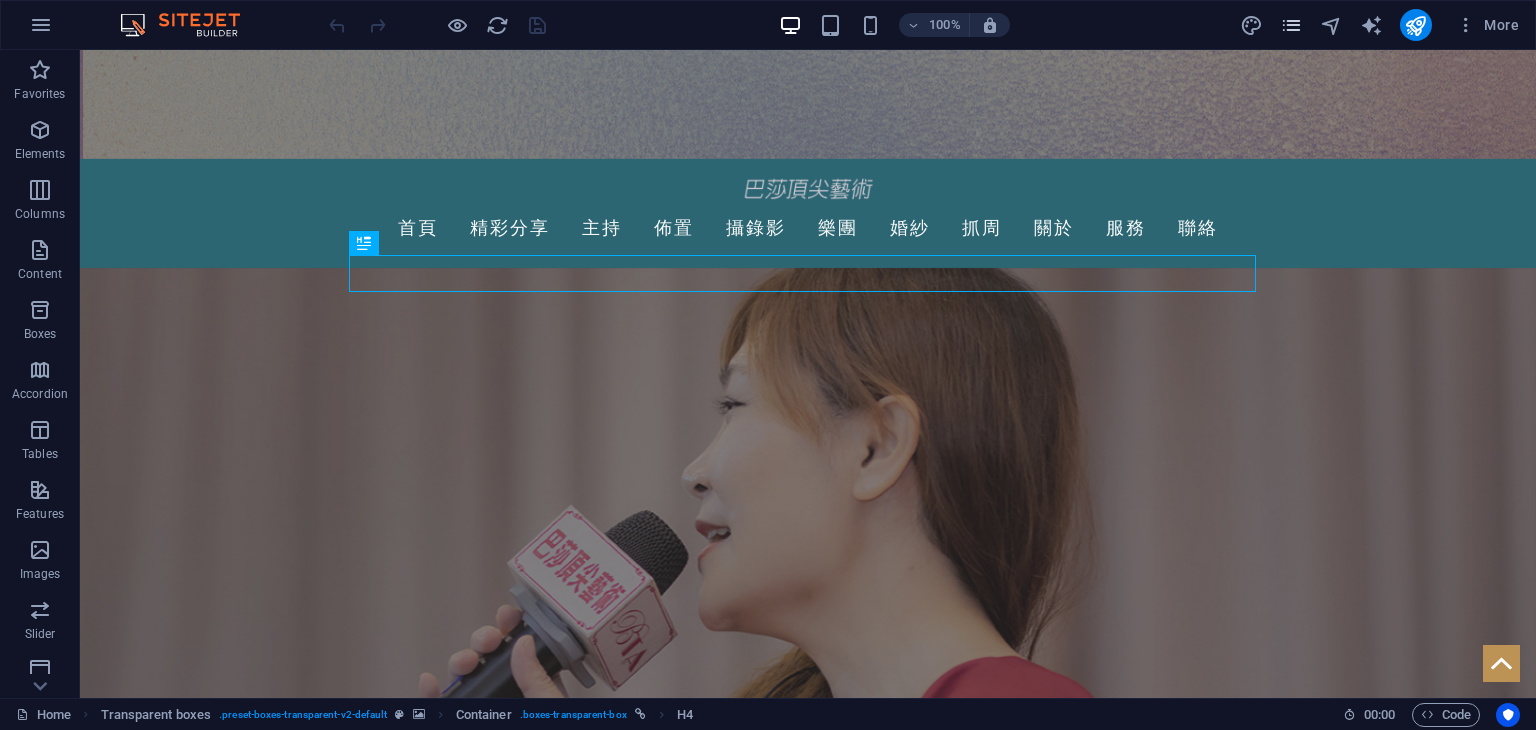 click at bounding box center [1291, 25] 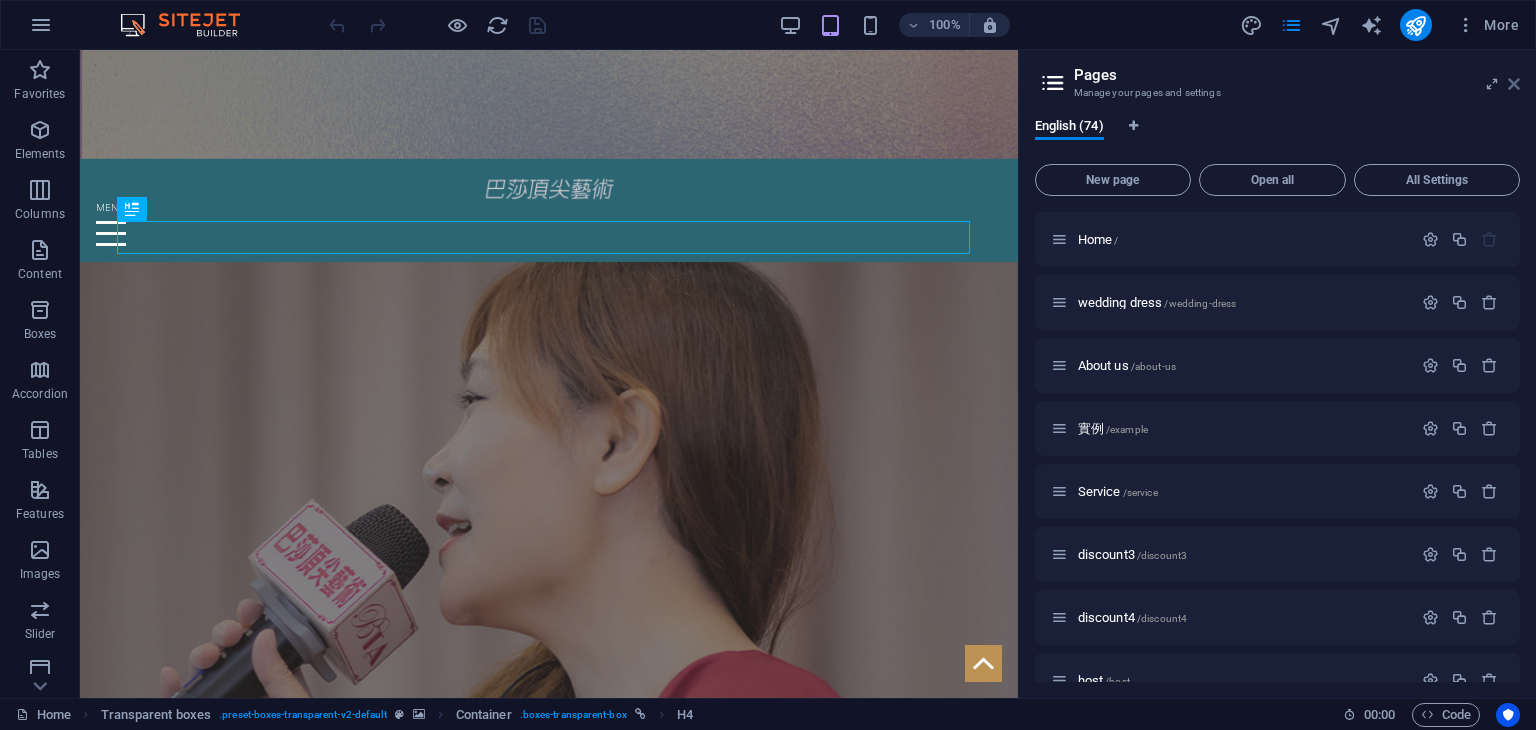 drag, startPoint x: 1435, startPoint y: 37, endPoint x: 1515, endPoint y: 87, distance: 94.33981 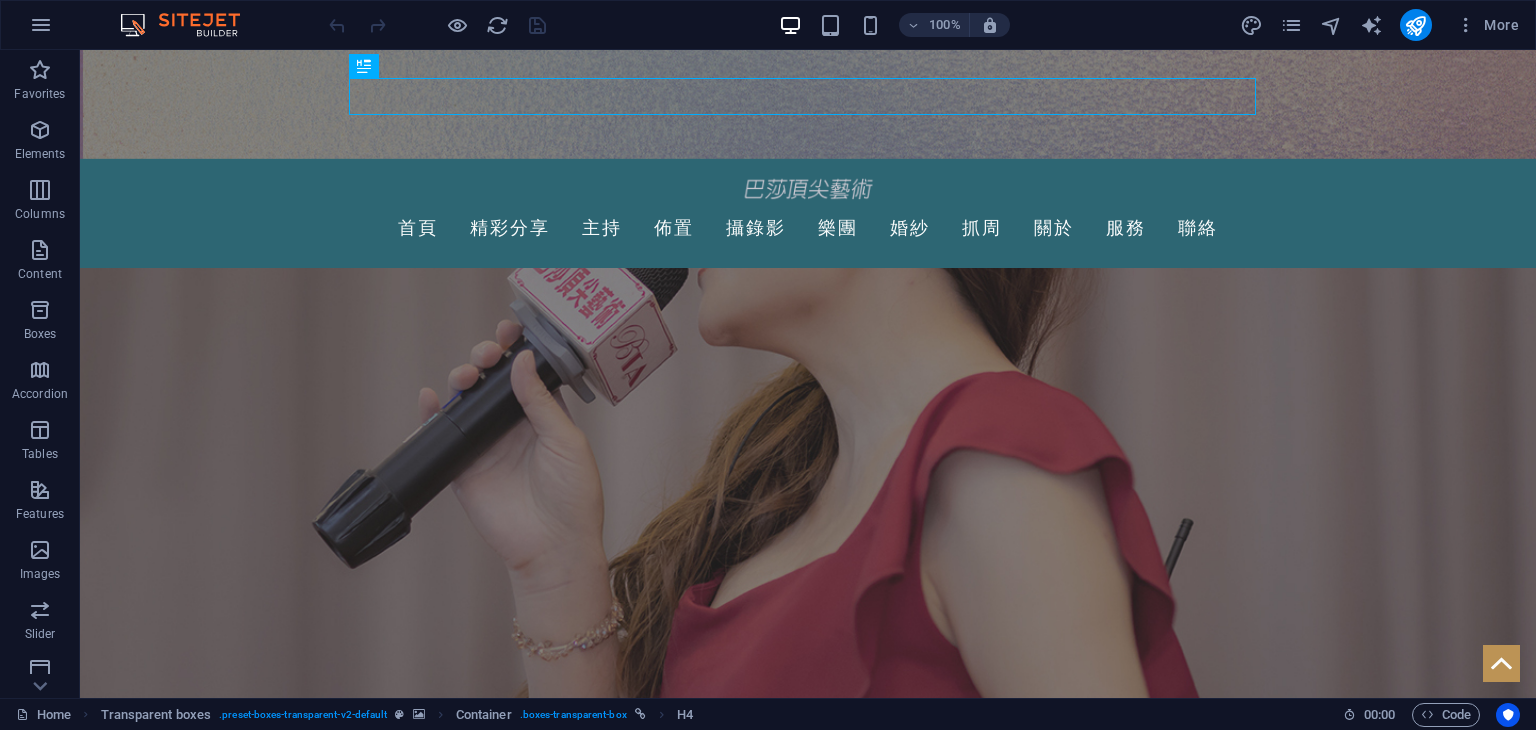 scroll, scrollTop: 0, scrollLeft: 0, axis: both 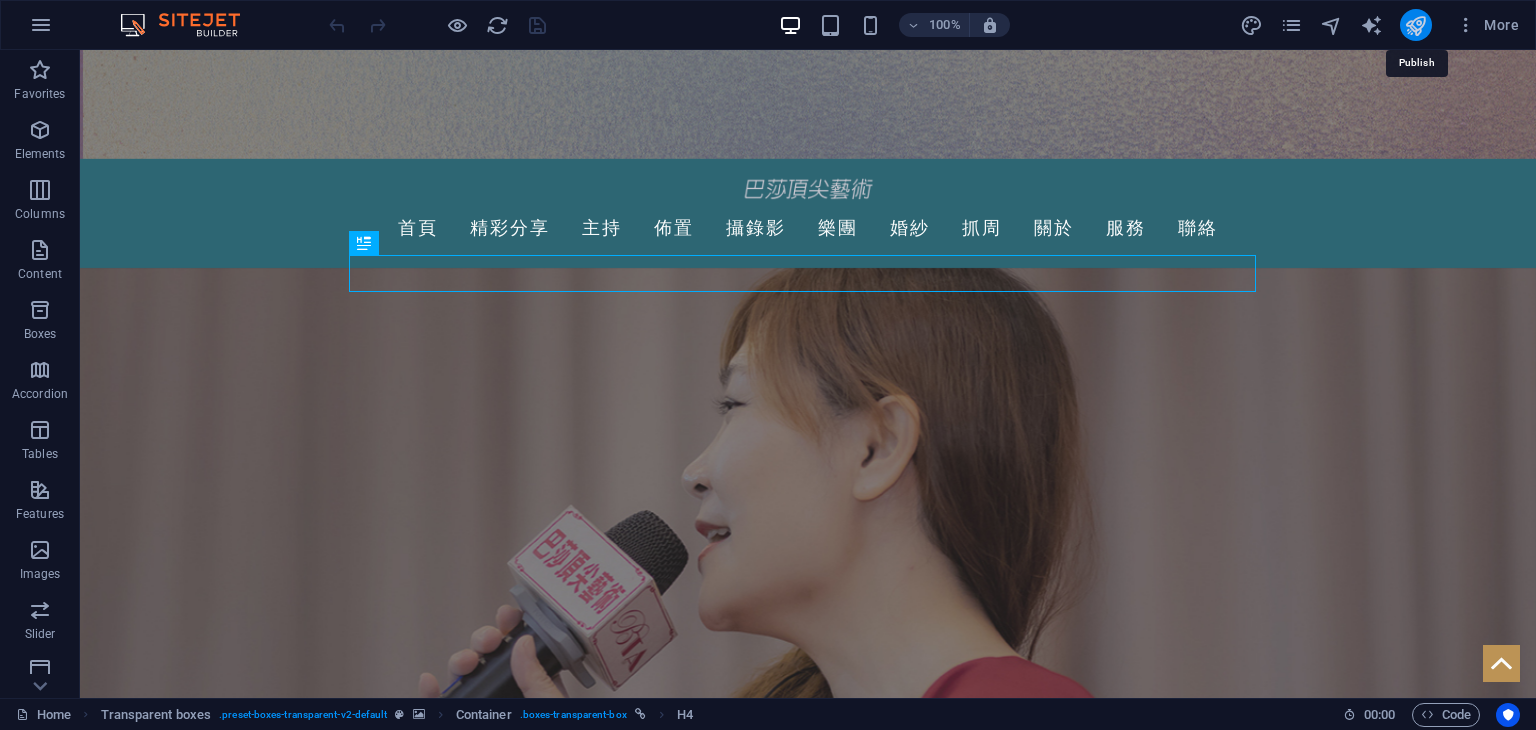 click at bounding box center [1415, 25] 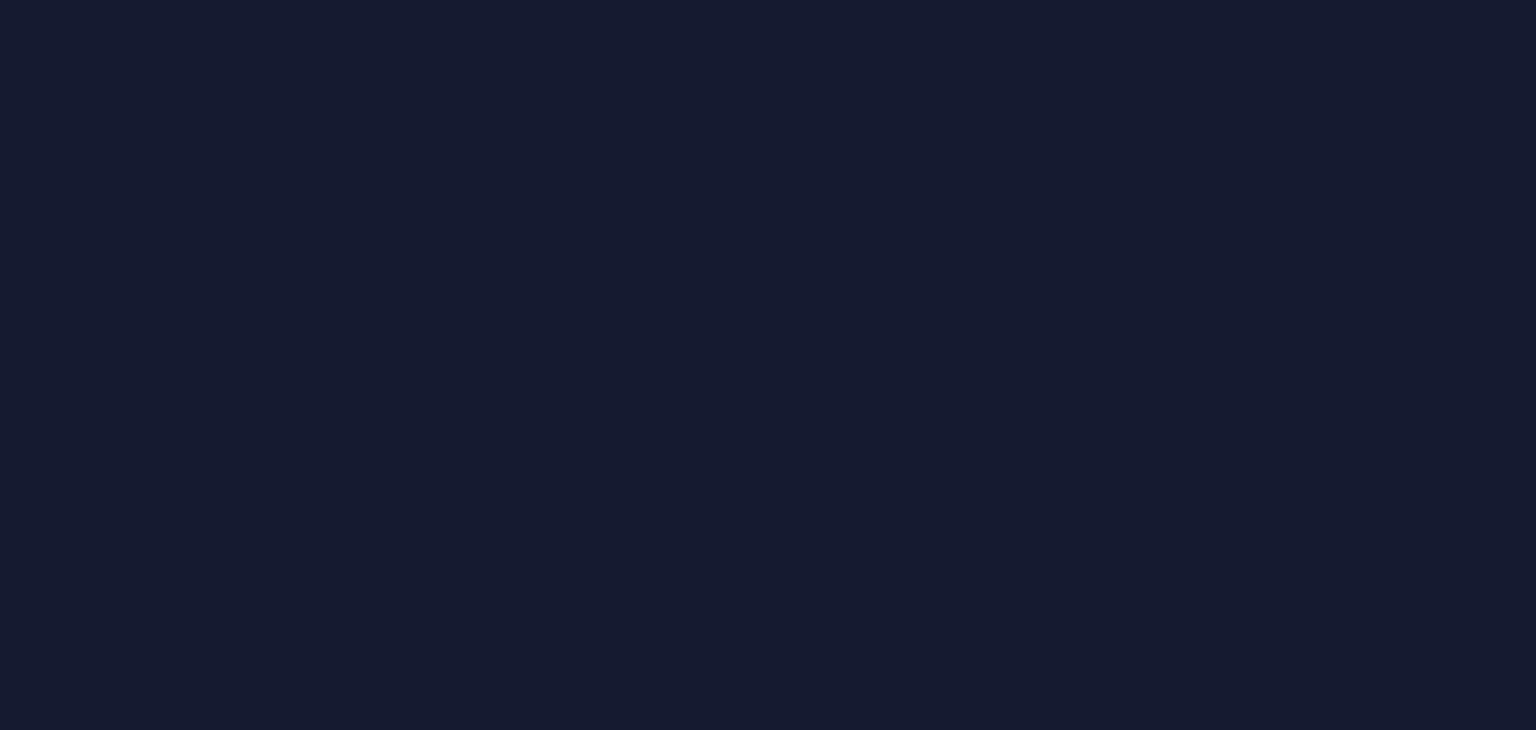 scroll, scrollTop: 0, scrollLeft: 0, axis: both 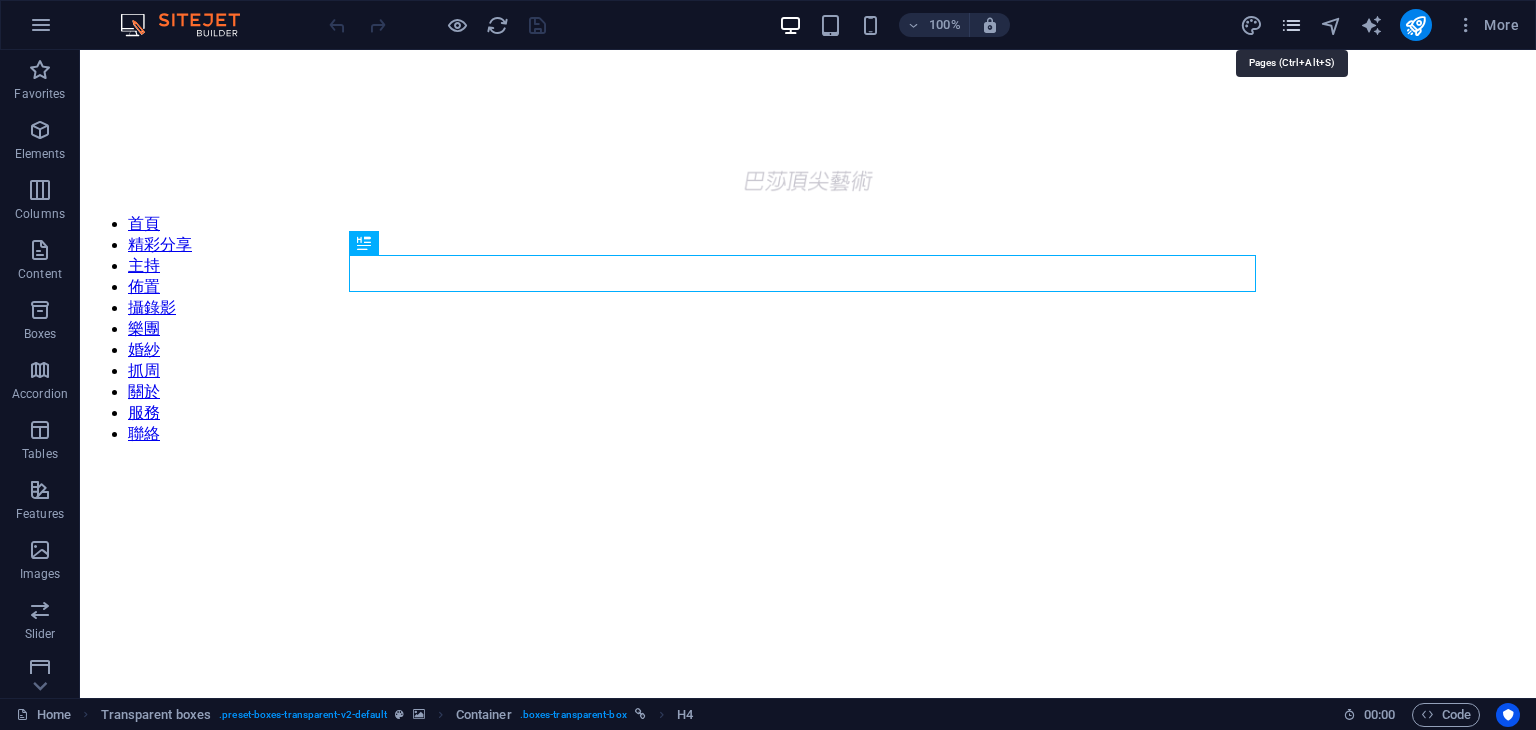 click at bounding box center [1291, 25] 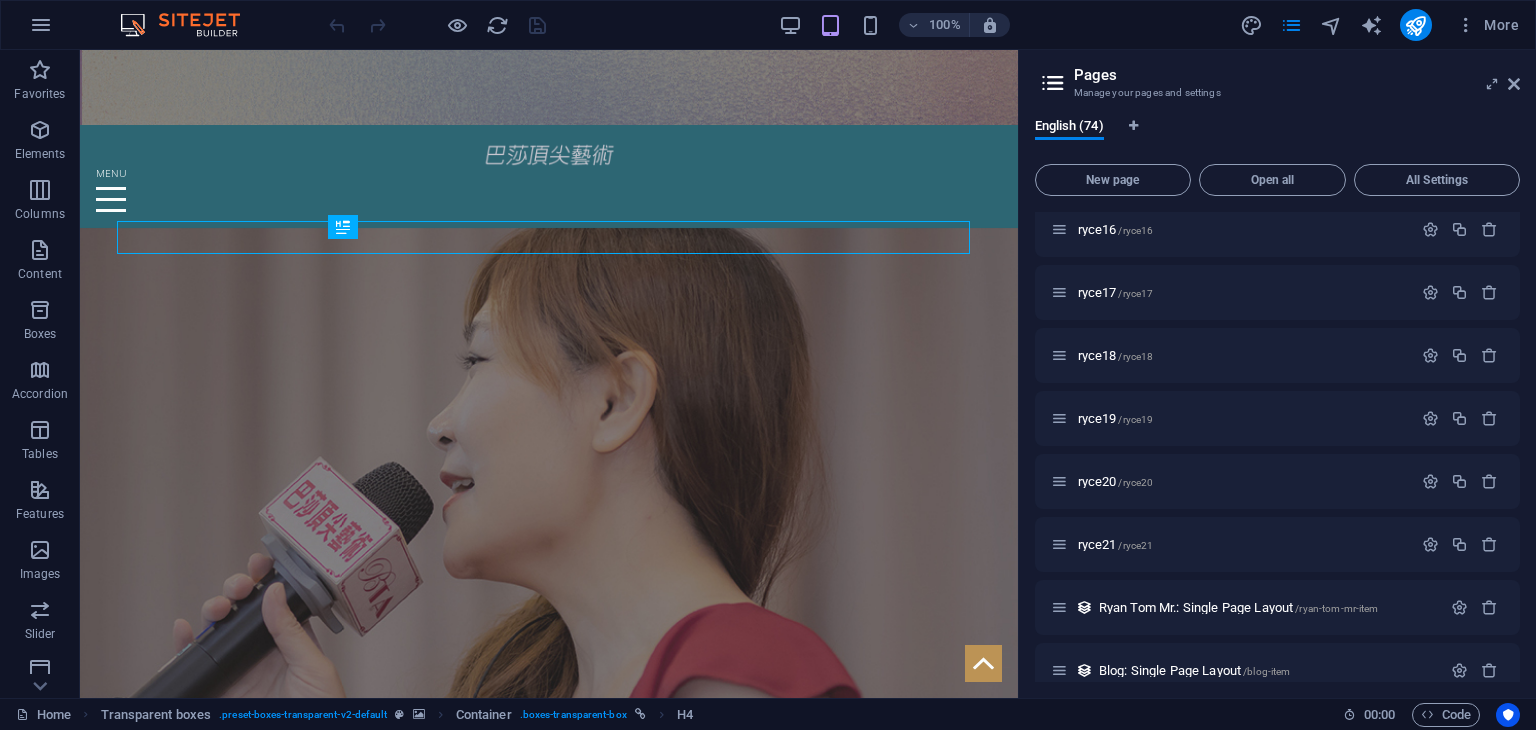scroll, scrollTop: 4192, scrollLeft: 0, axis: vertical 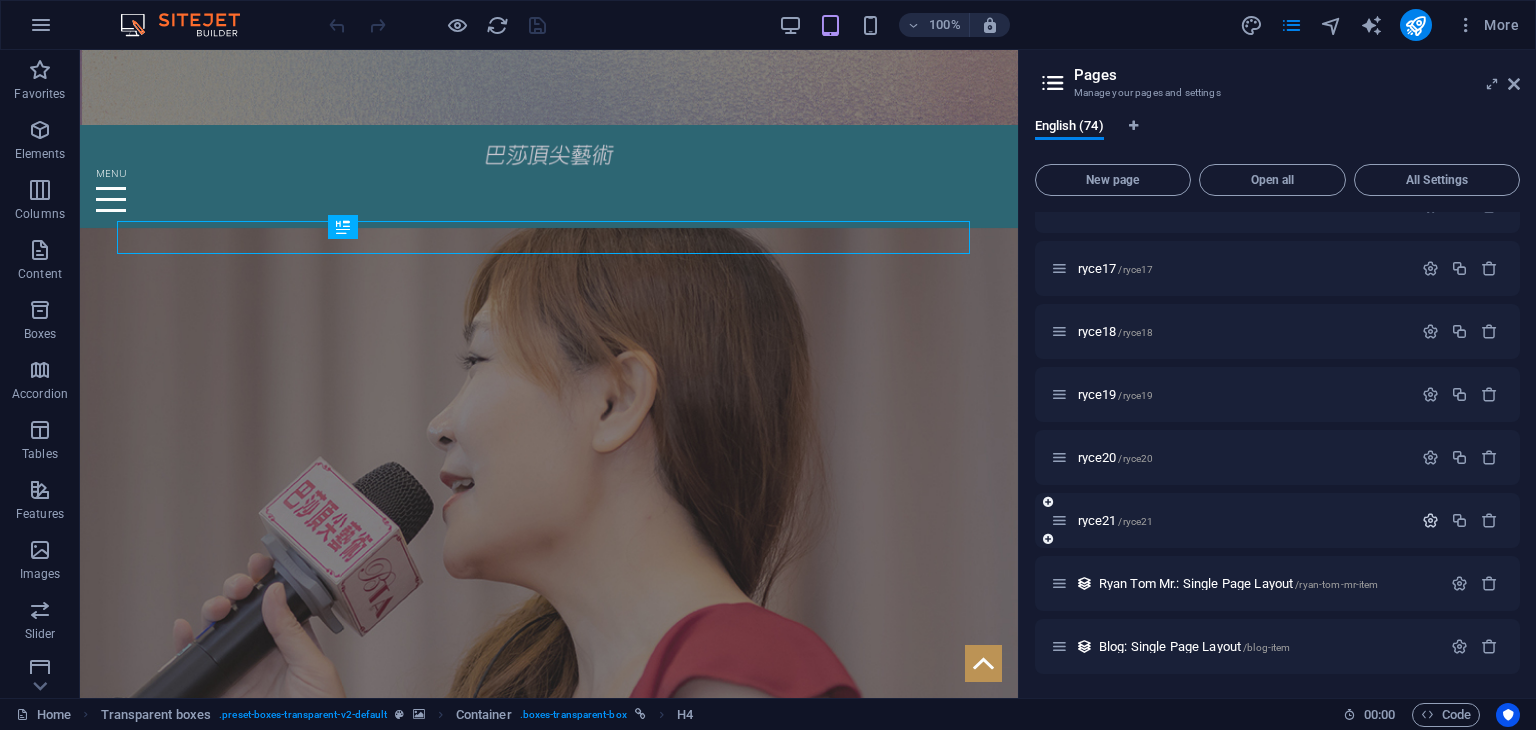 click at bounding box center (1430, 520) 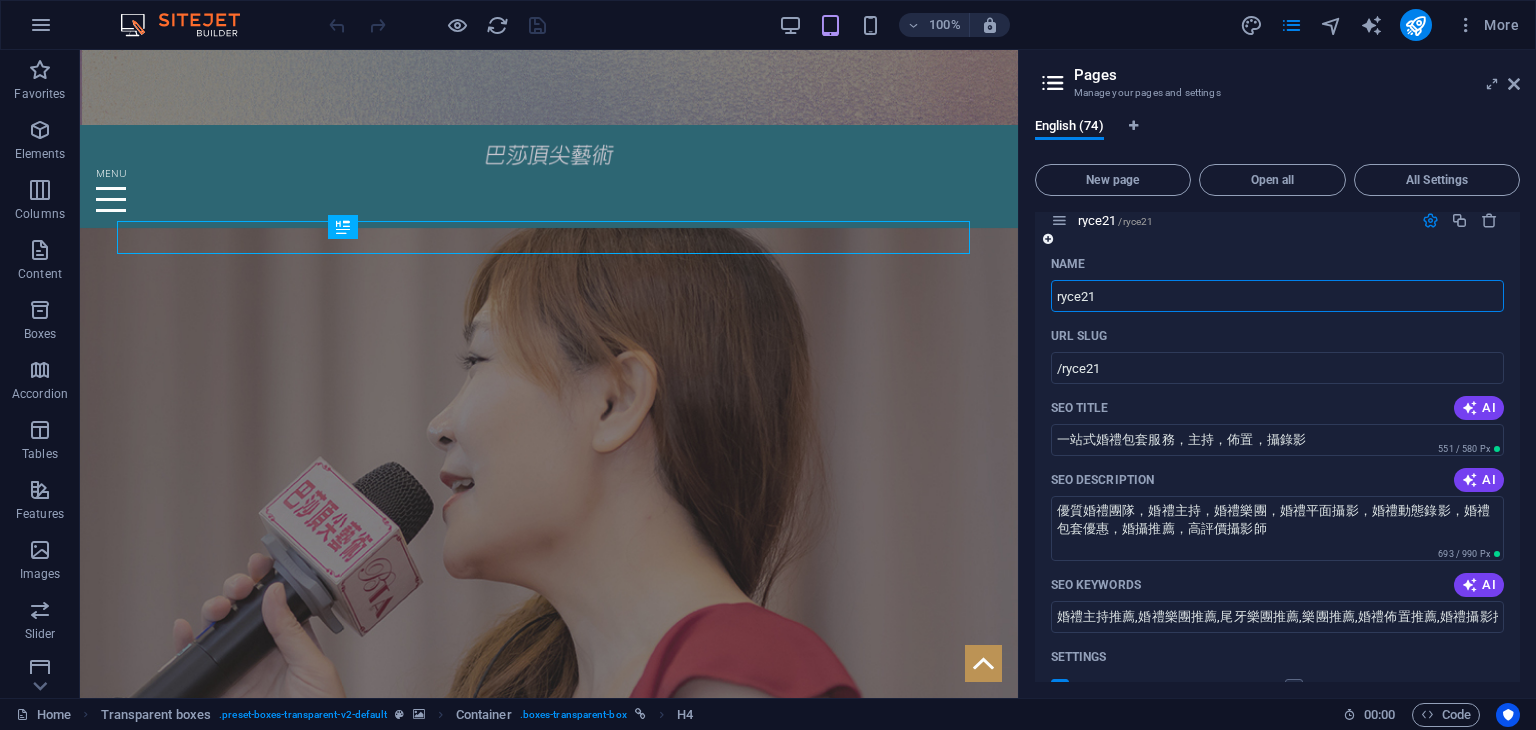 scroll, scrollTop: 4492, scrollLeft: 0, axis: vertical 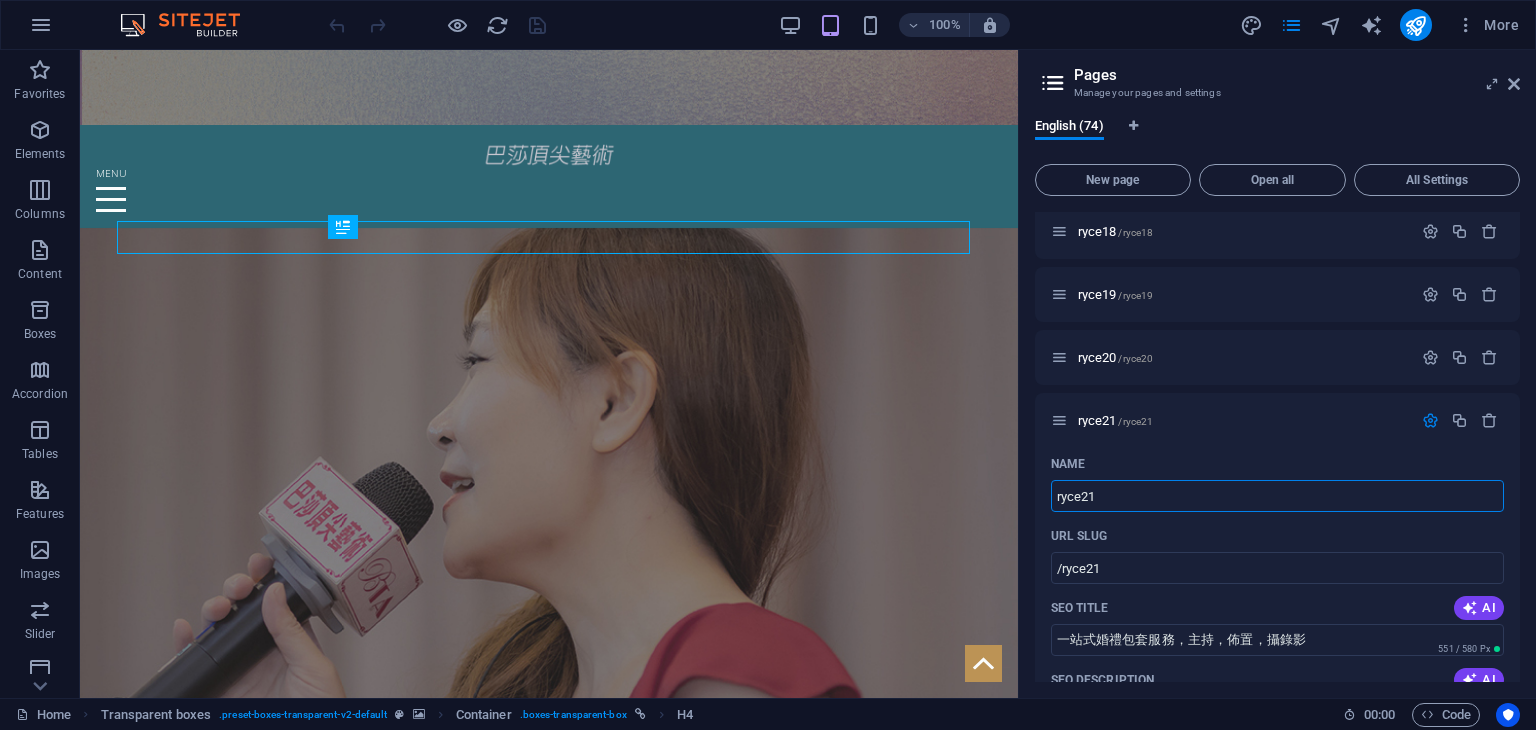 click at bounding box center (1430, 420) 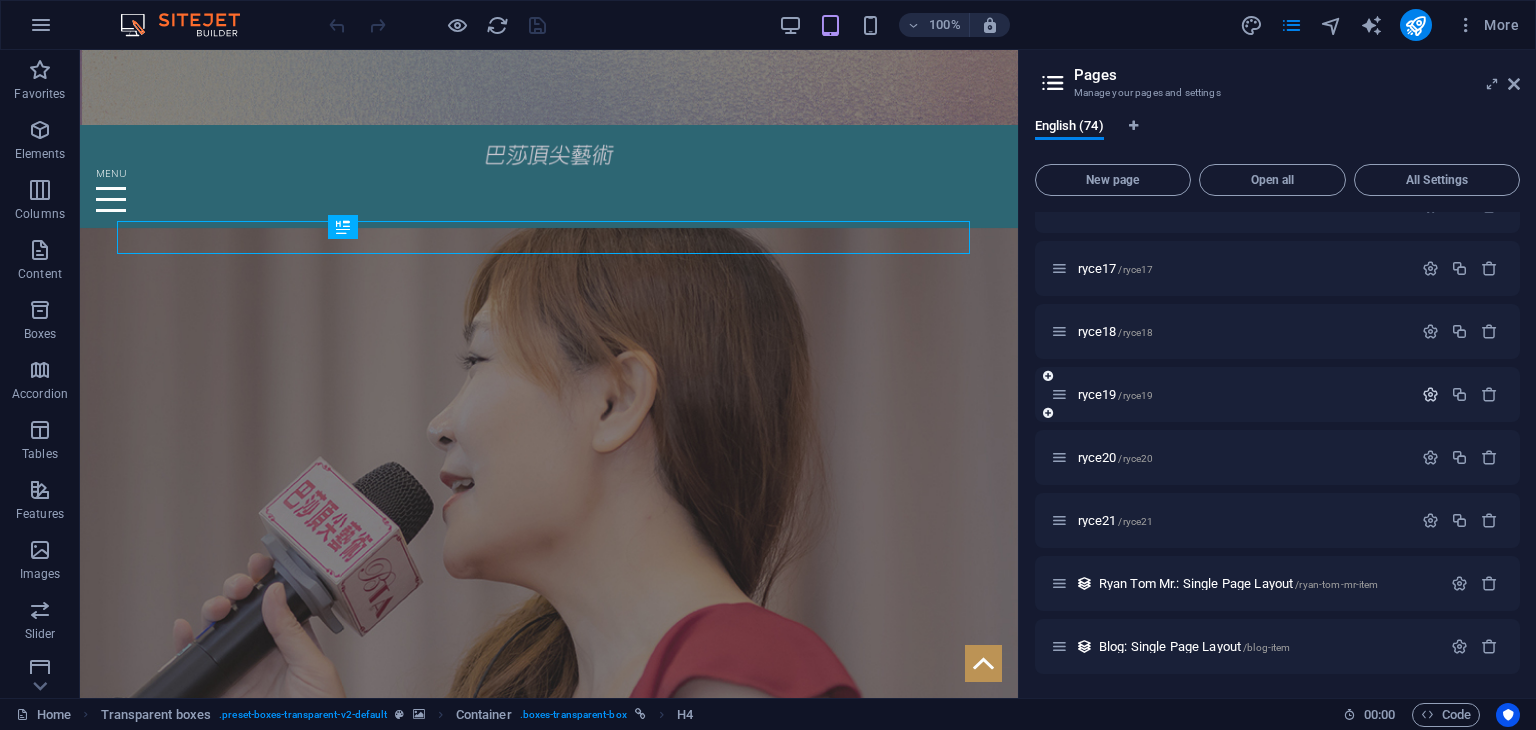 scroll, scrollTop: 4192, scrollLeft: 0, axis: vertical 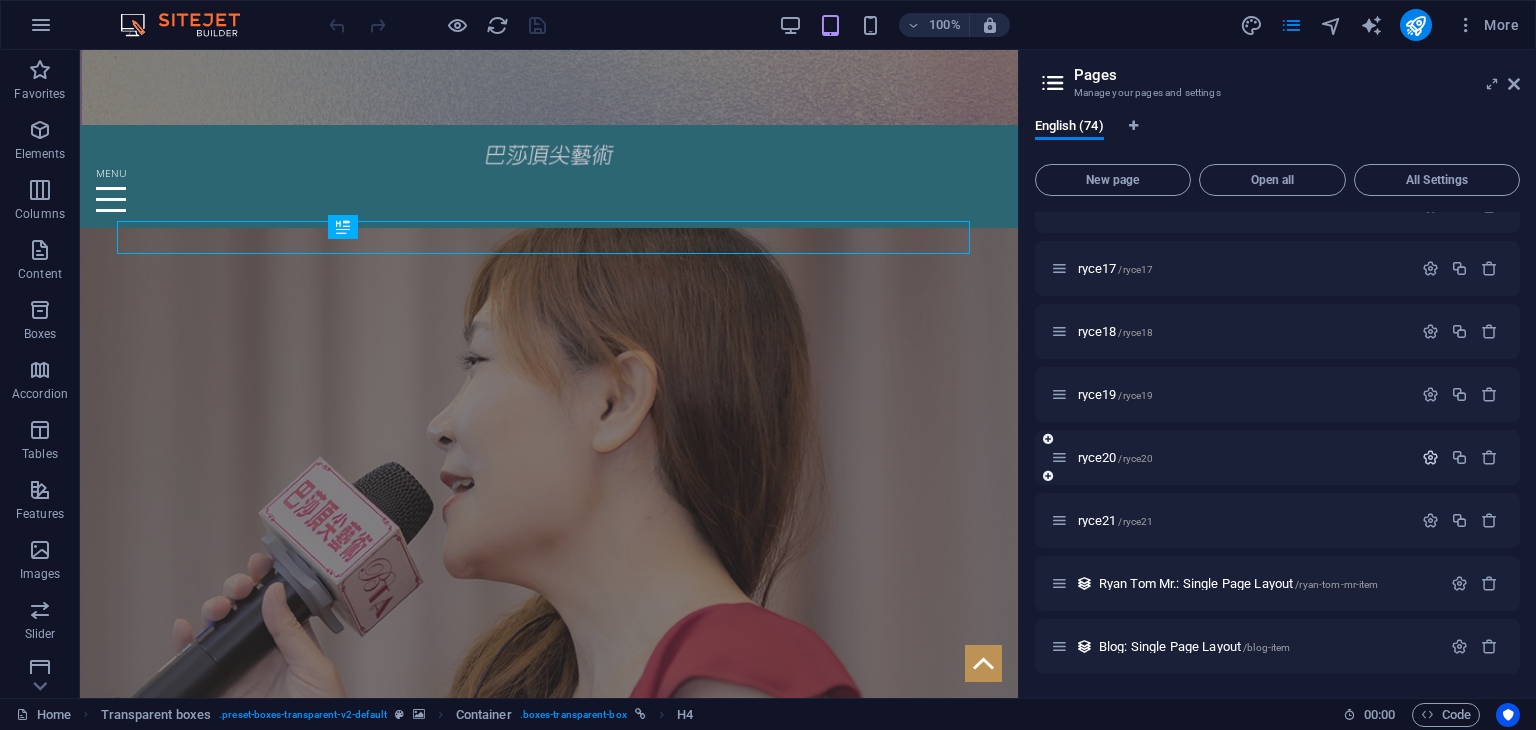 click at bounding box center (1430, 457) 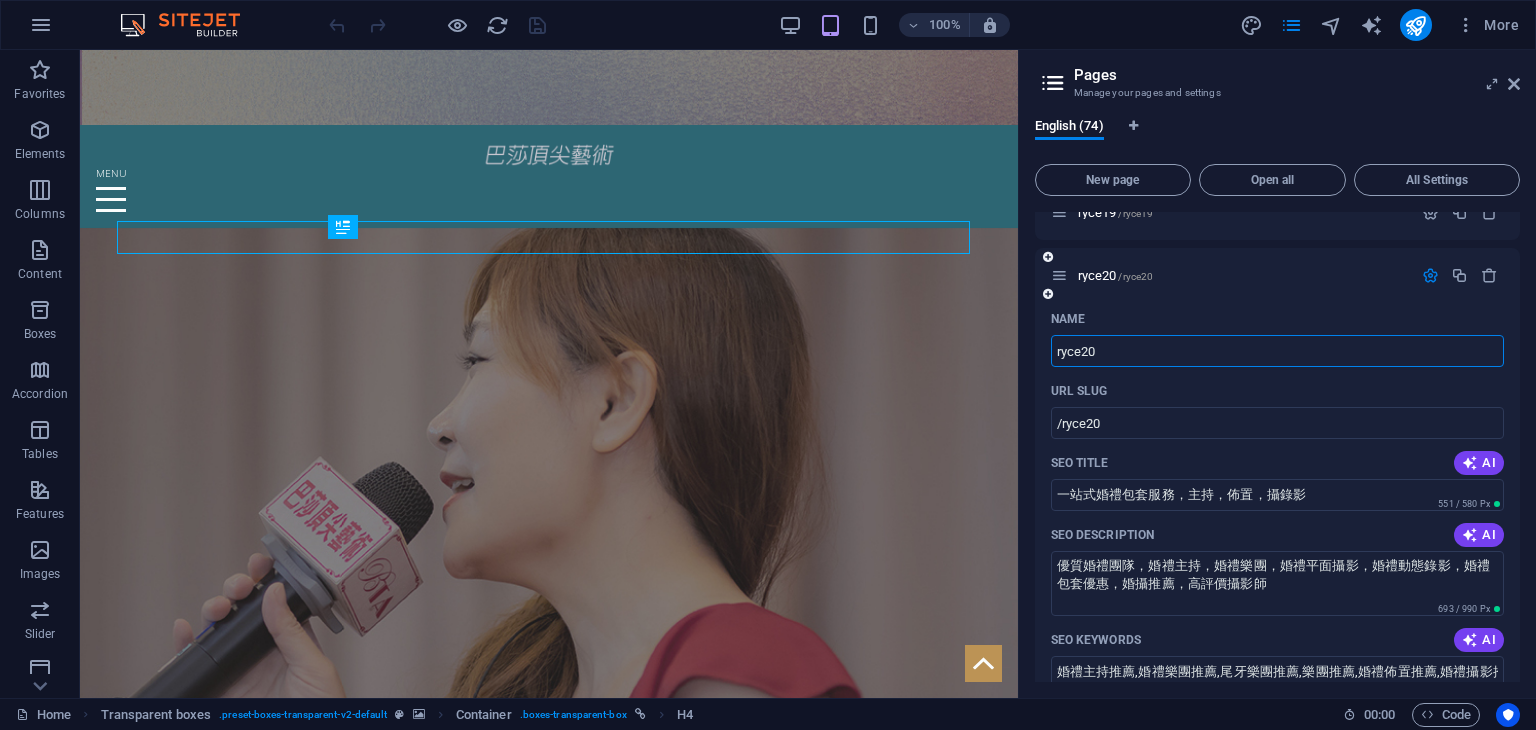 scroll, scrollTop: 4392, scrollLeft: 0, axis: vertical 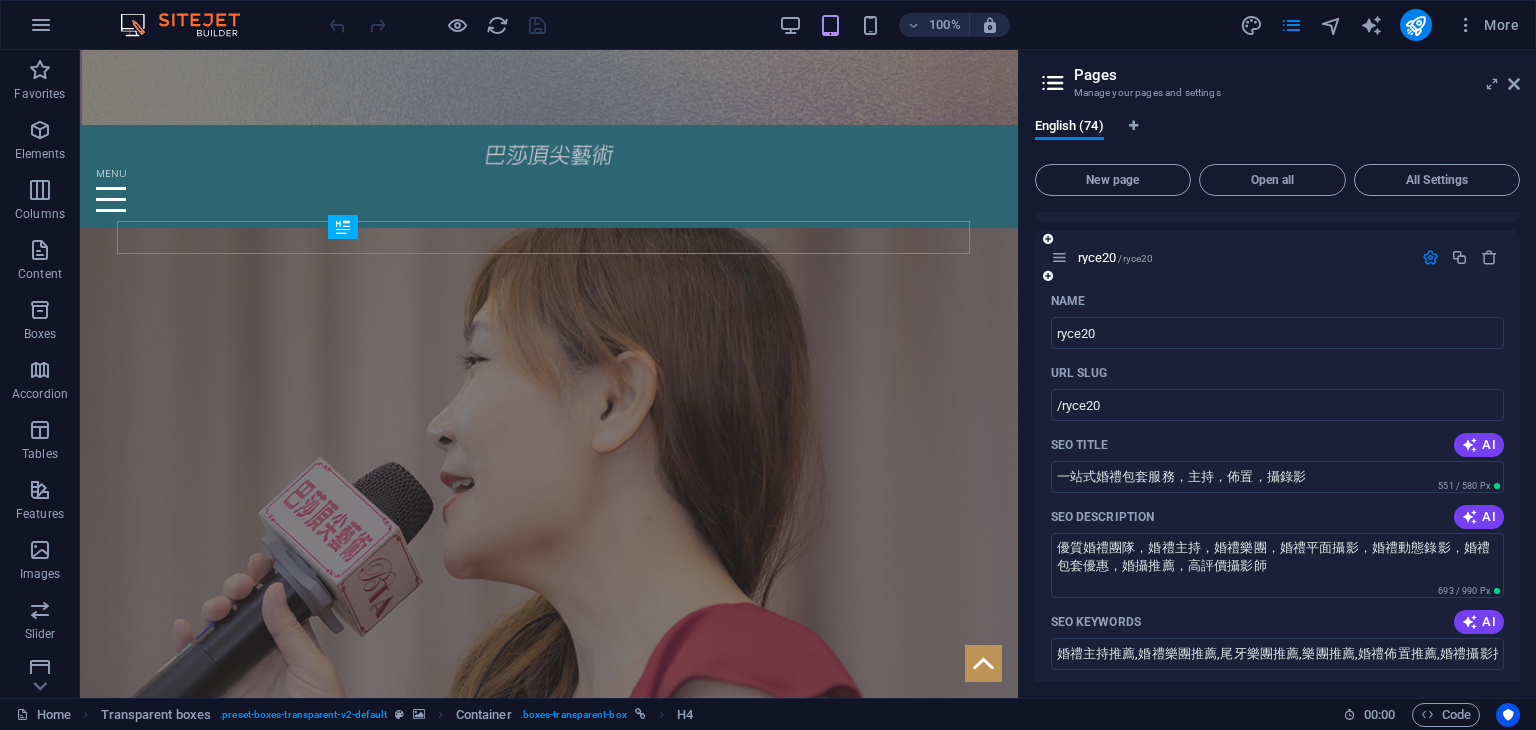 click at bounding box center (1430, 257) 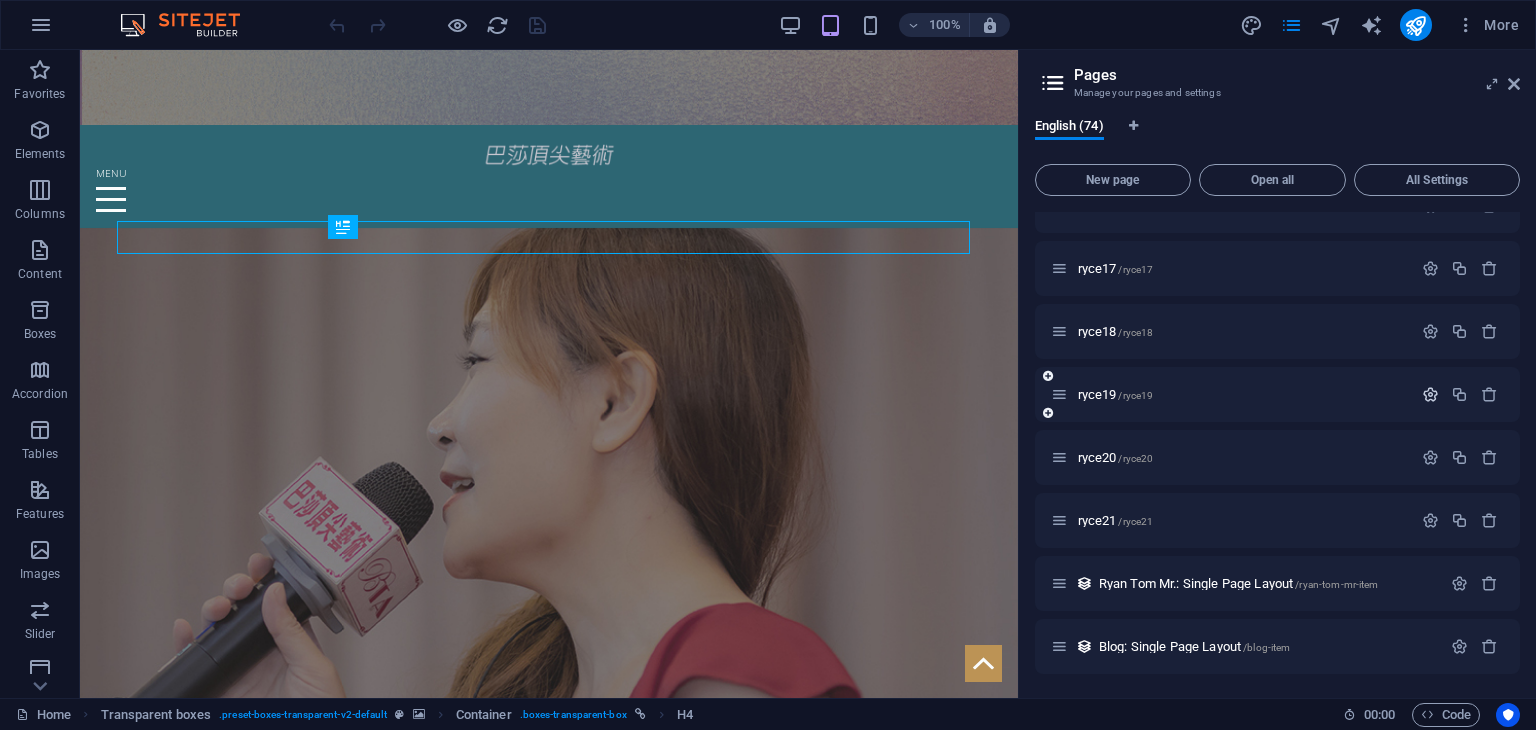 click at bounding box center (1430, 394) 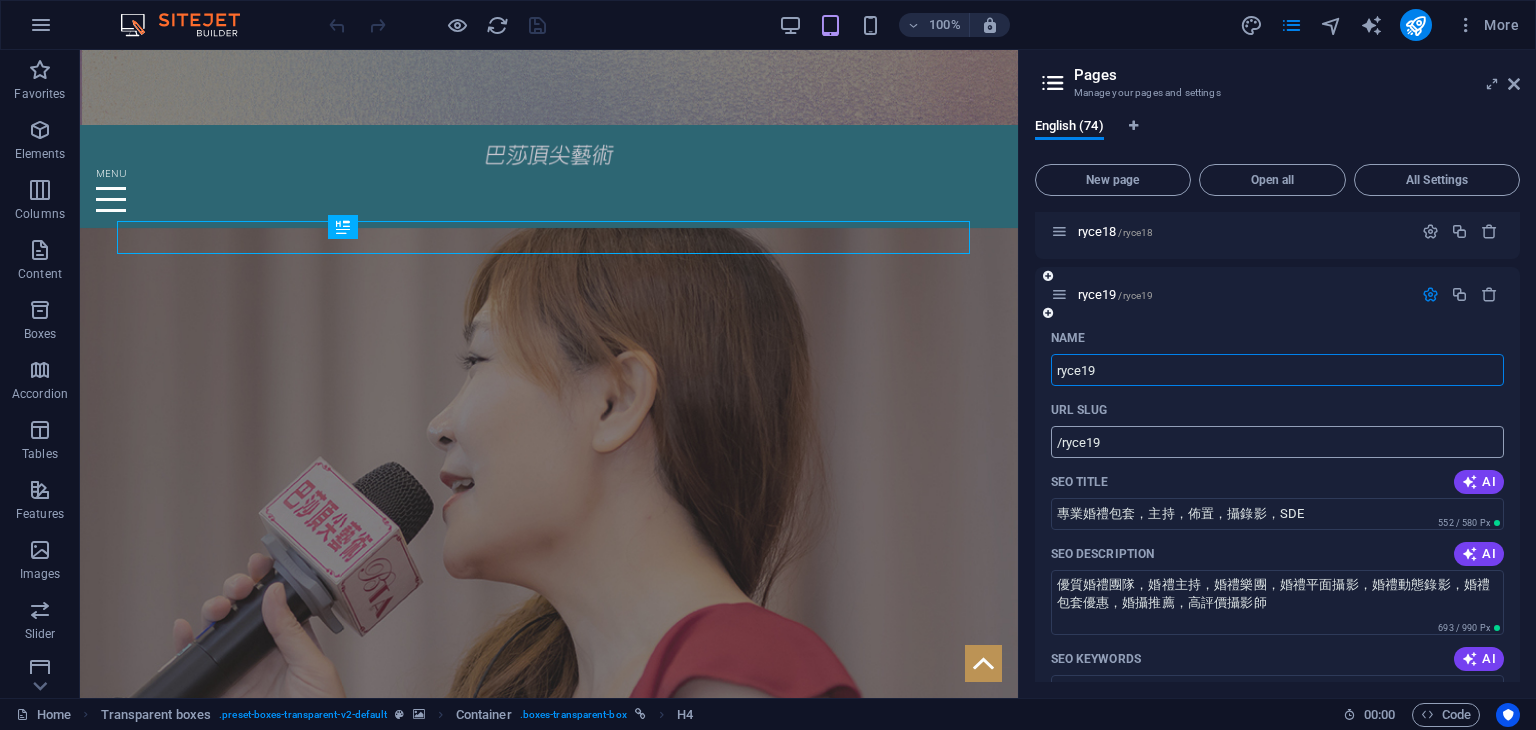 scroll, scrollTop: 4292, scrollLeft: 0, axis: vertical 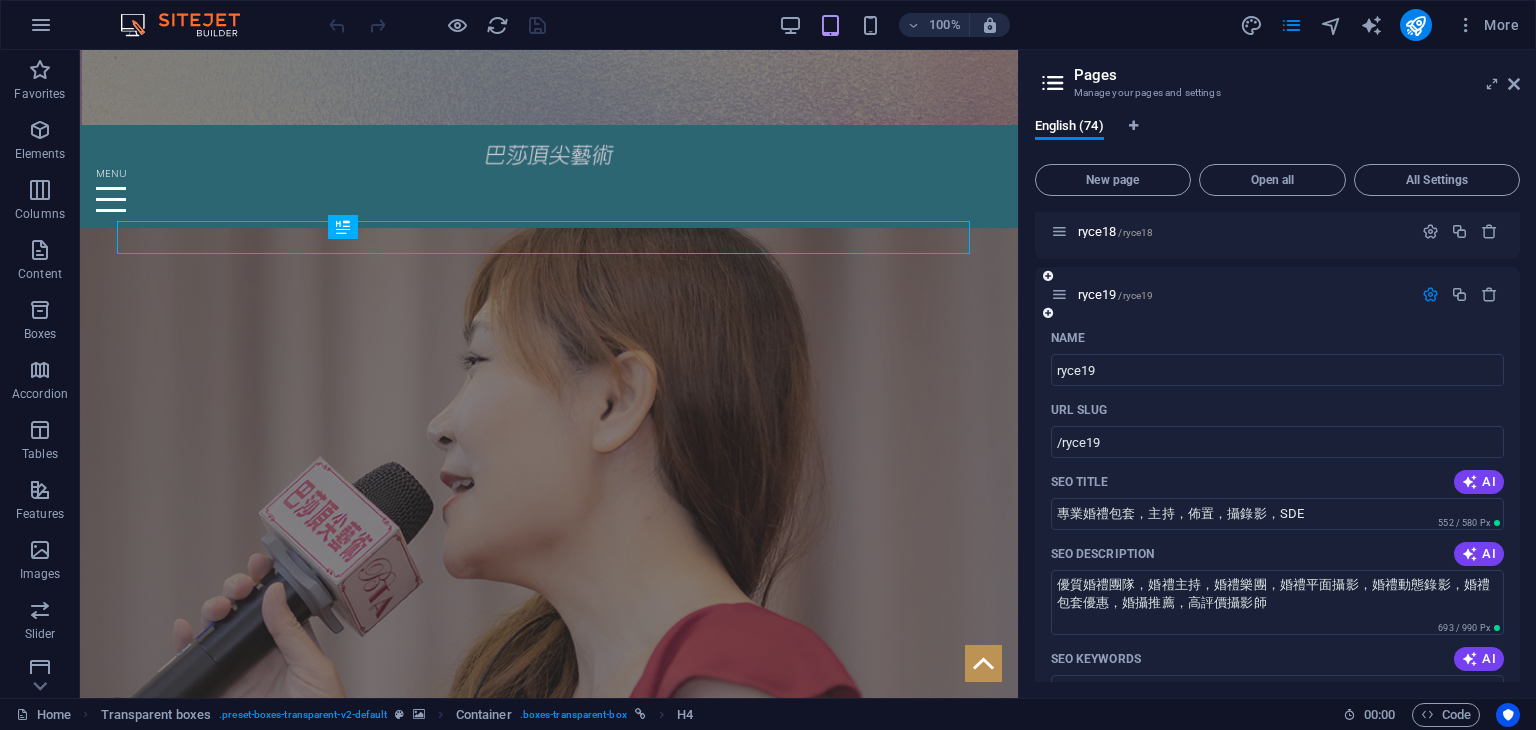 click at bounding box center [1430, 294] 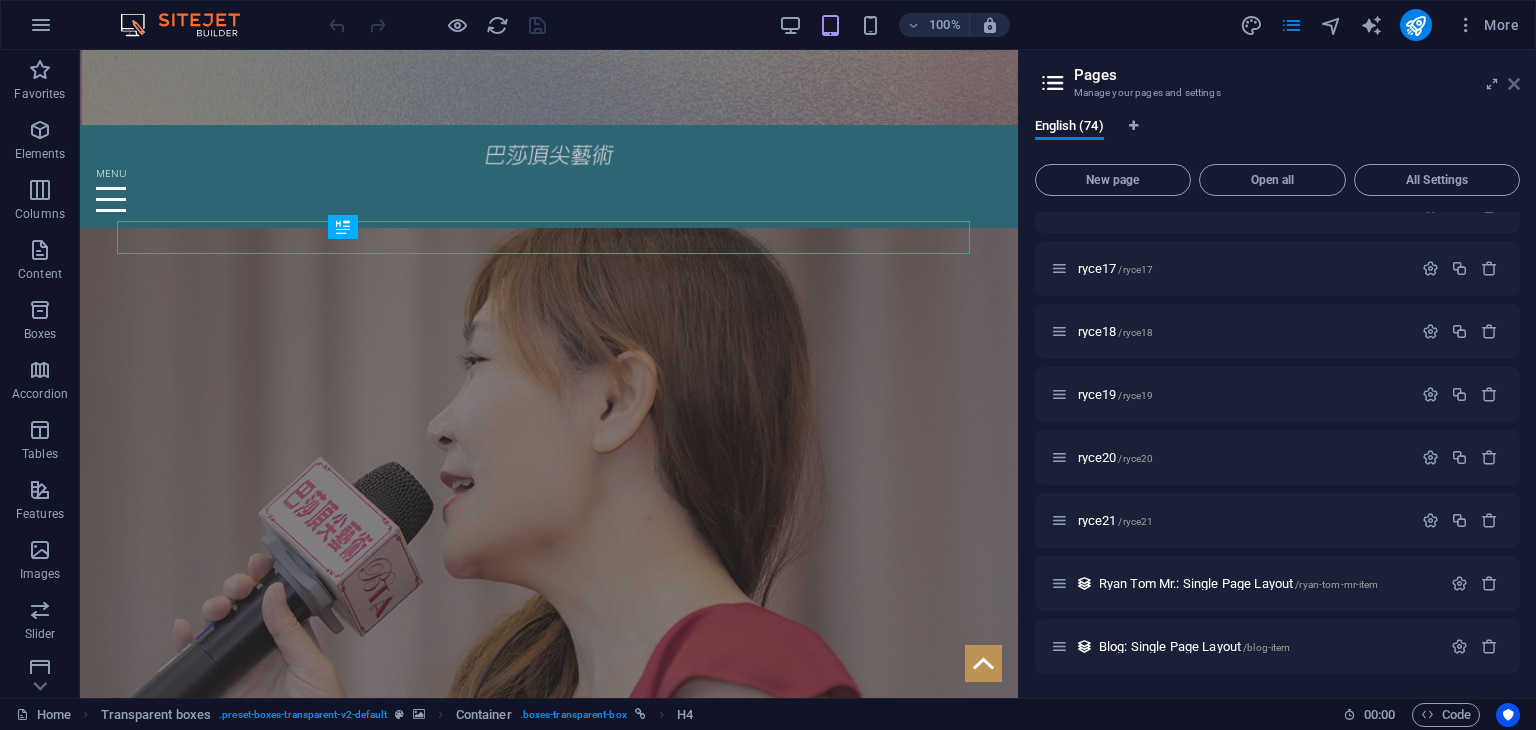 click at bounding box center (1514, 84) 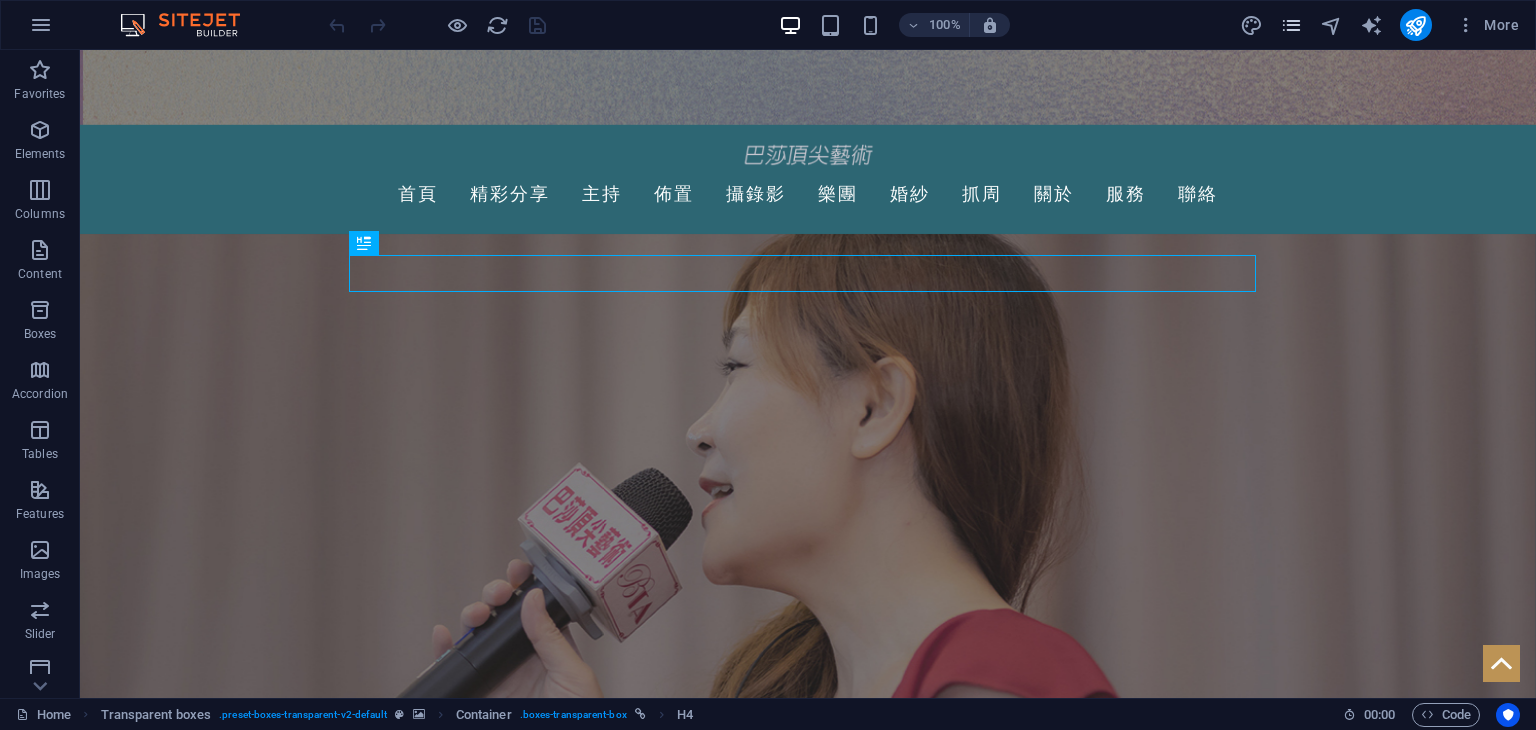 click at bounding box center [1291, 25] 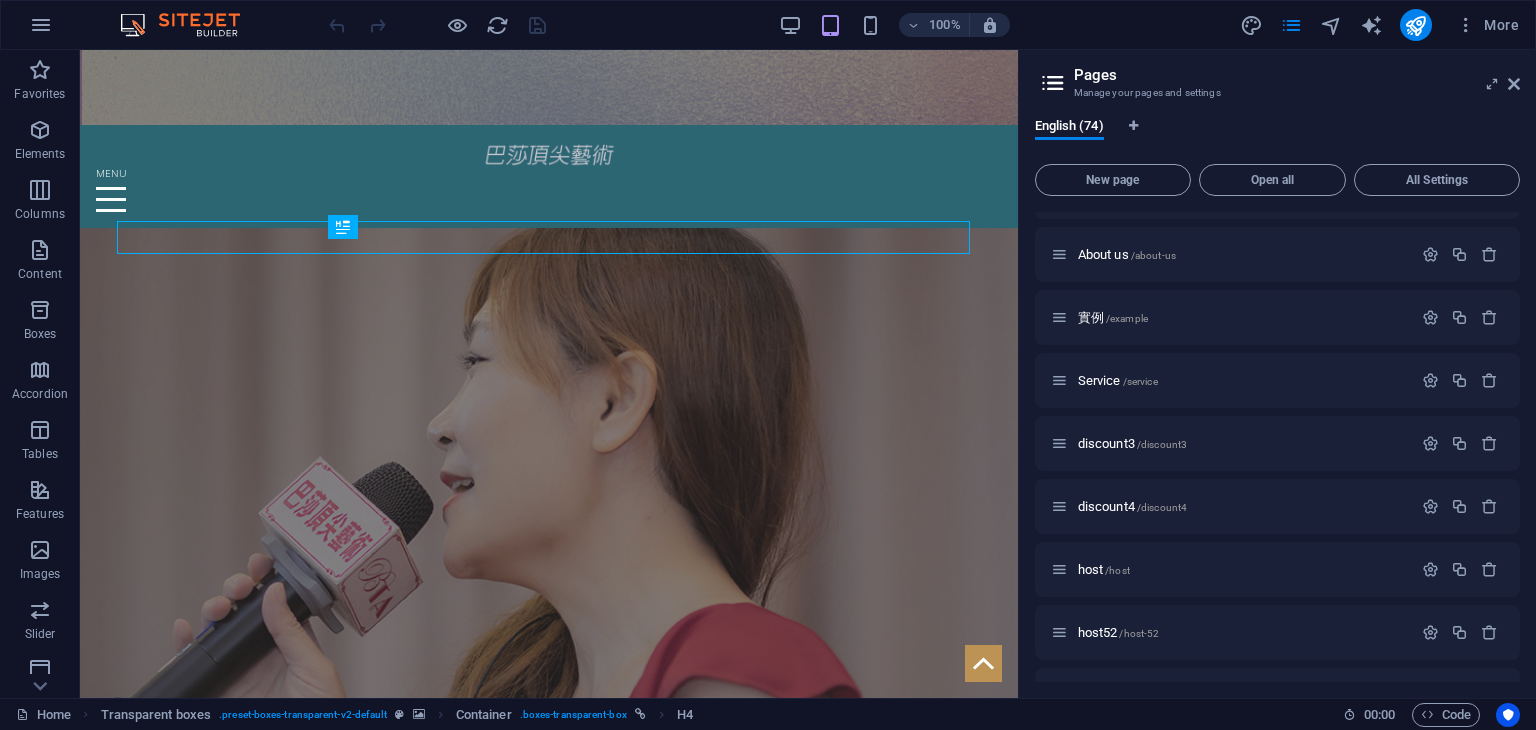 scroll, scrollTop: 47, scrollLeft: 0, axis: vertical 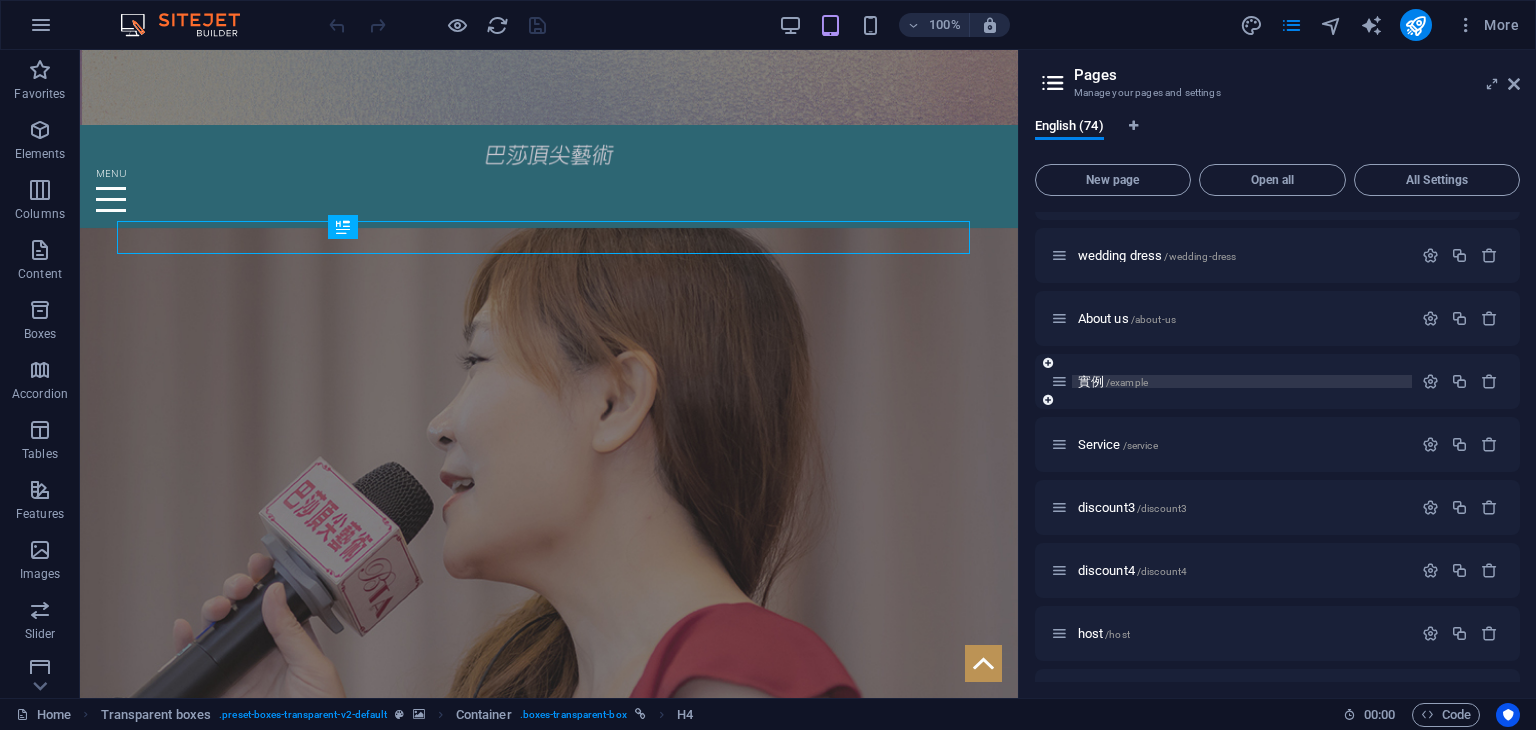 click on "實例 /example" at bounding box center [1242, 381] 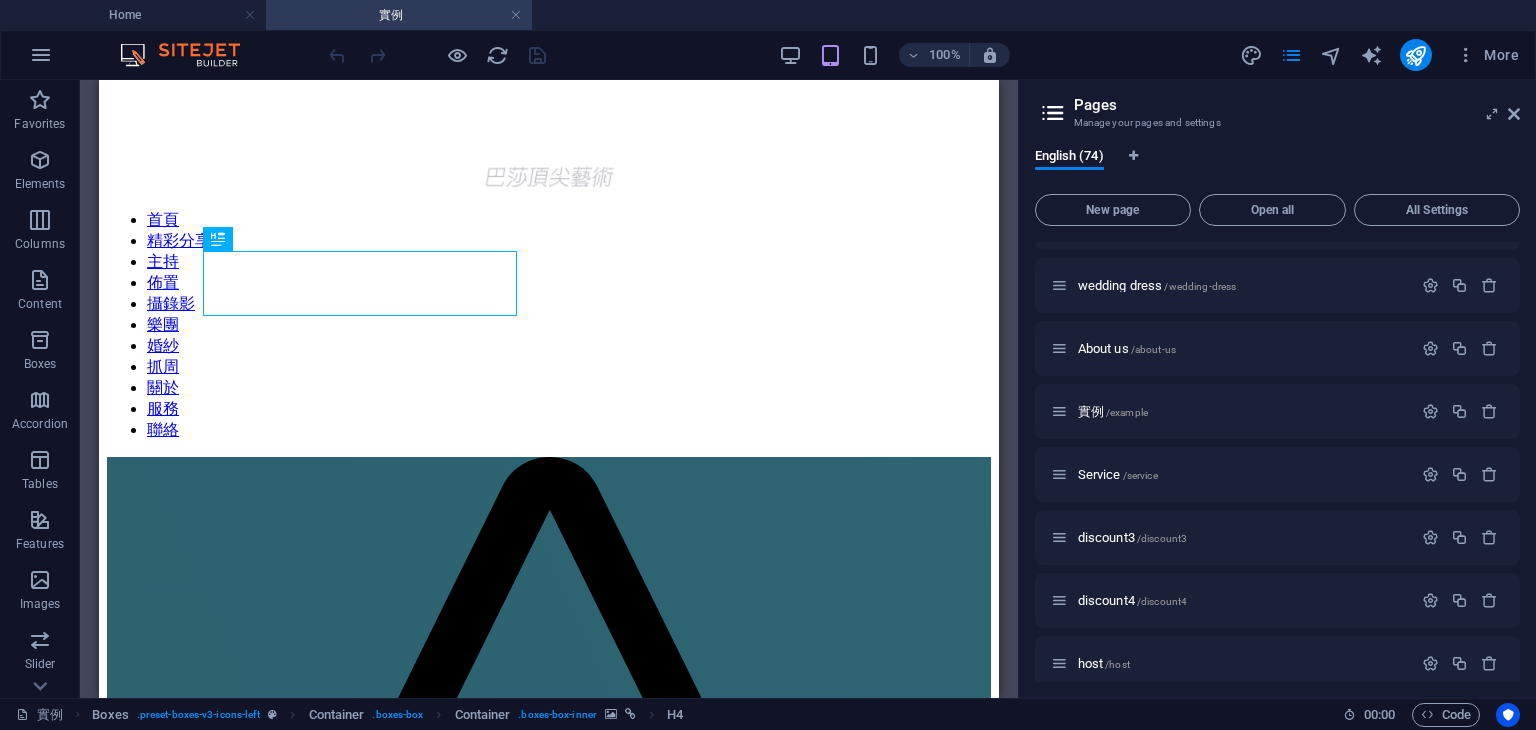 scroll, scrollTop: 0, scrollLeft: 0, axis: both 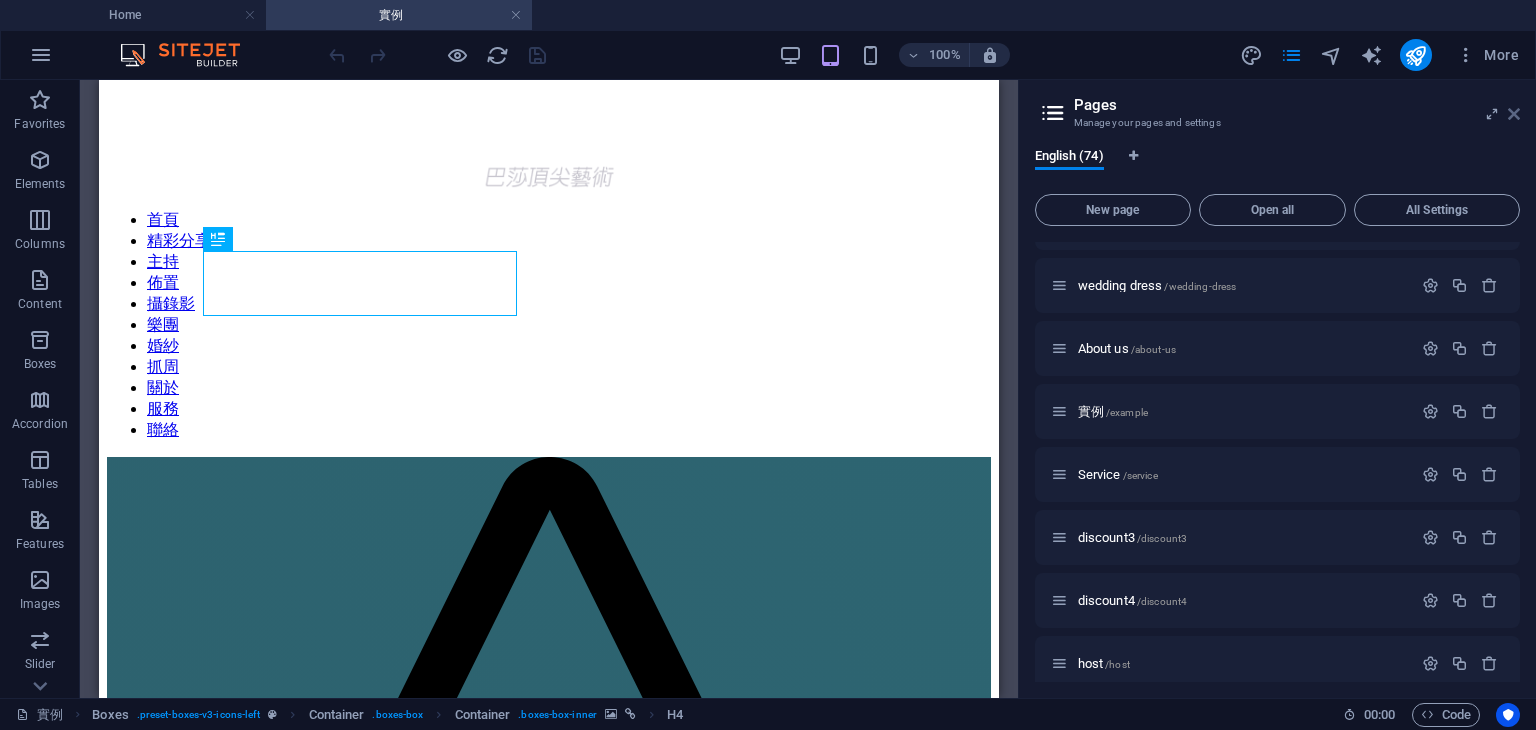click at bounding box center (1514, 114) 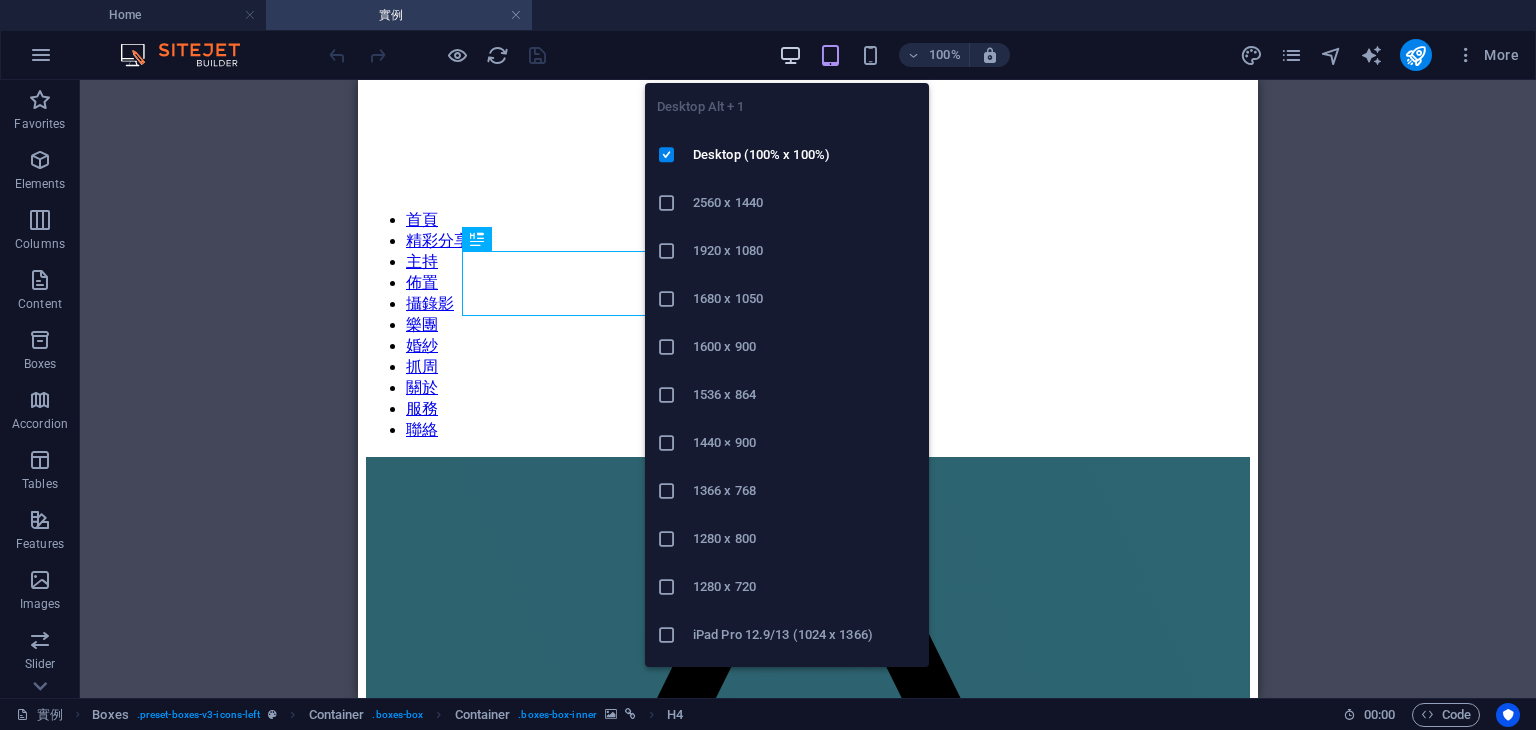 click at bounding box center [790, 55] 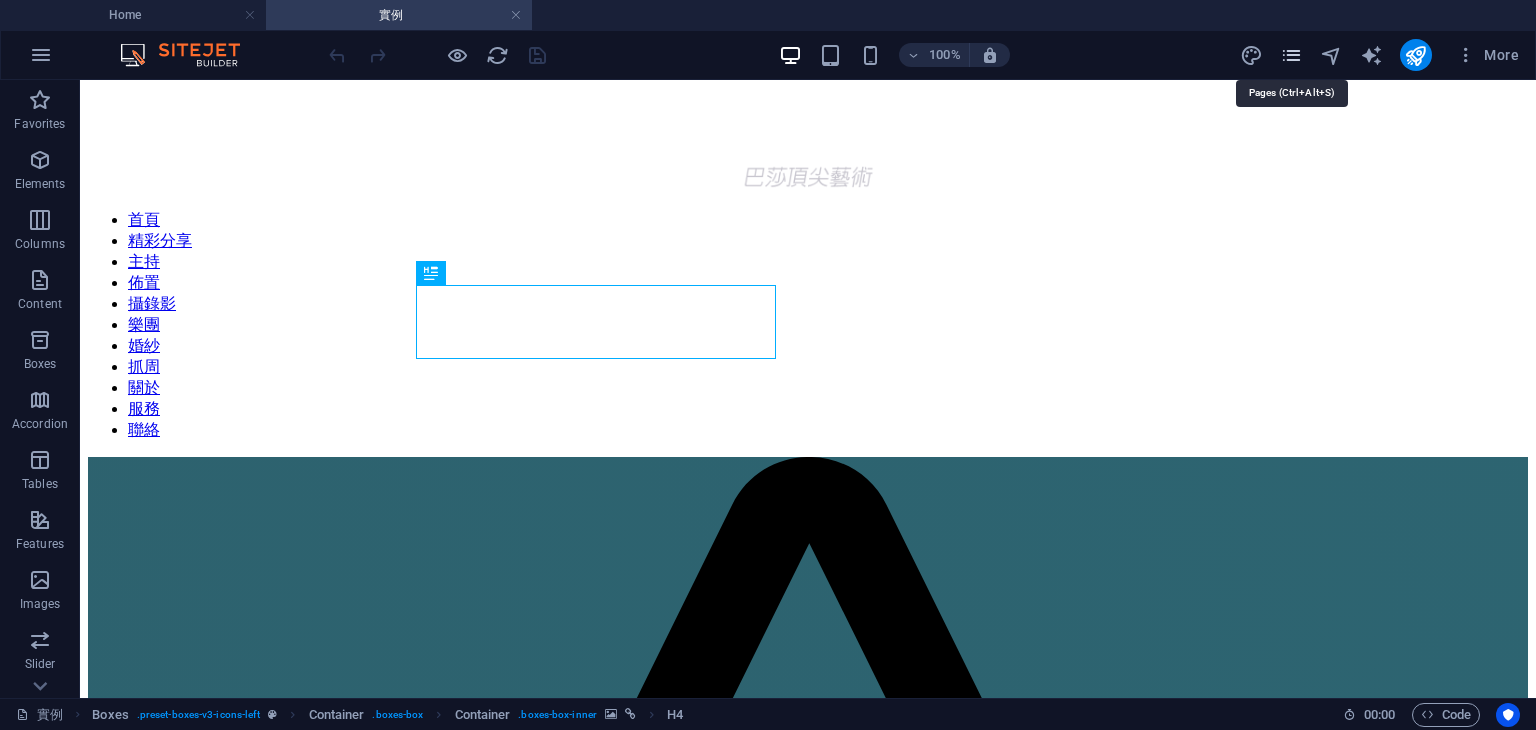 click at bounding box center [1291, 55] 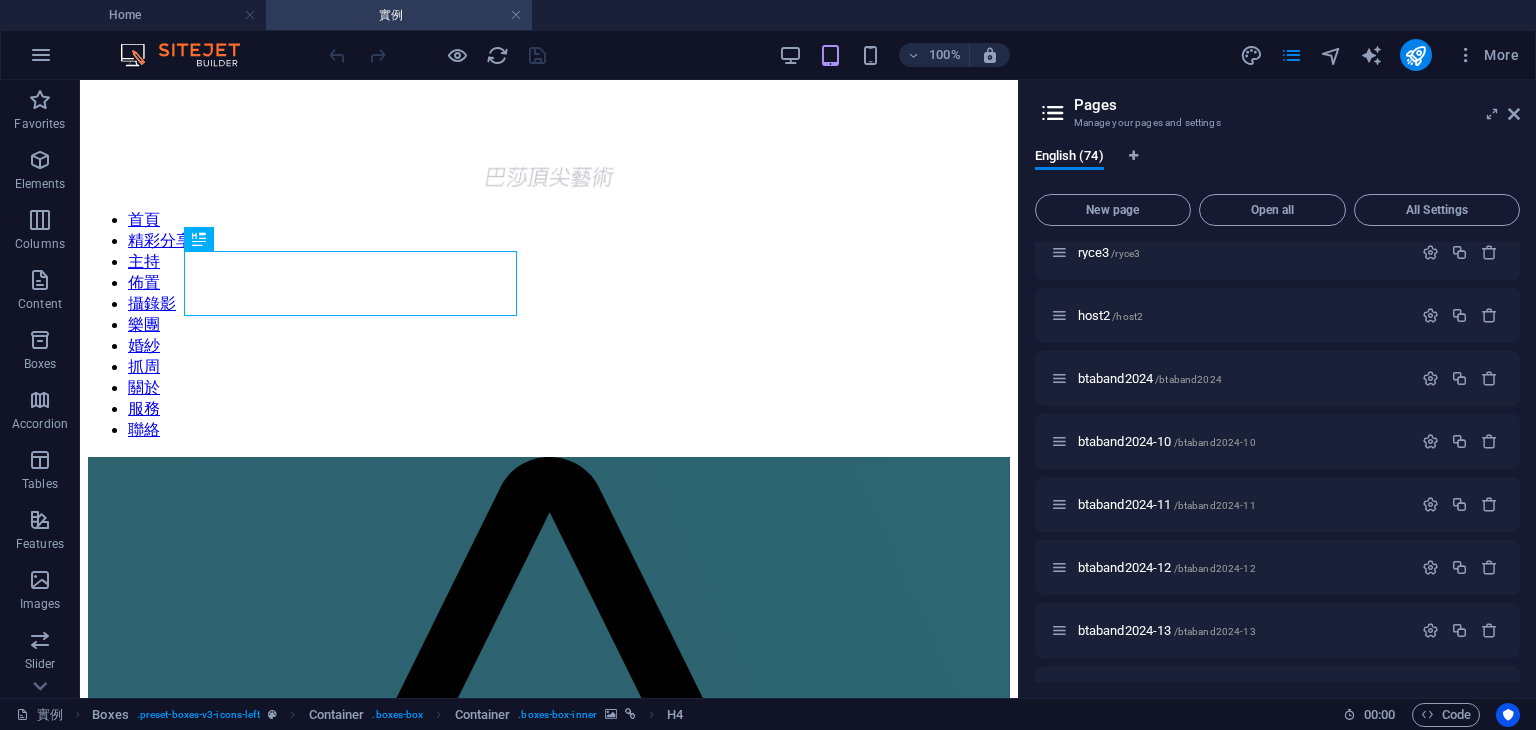 scroll, scrollTop: 2523, scrollLeft: 0, axis: vertical 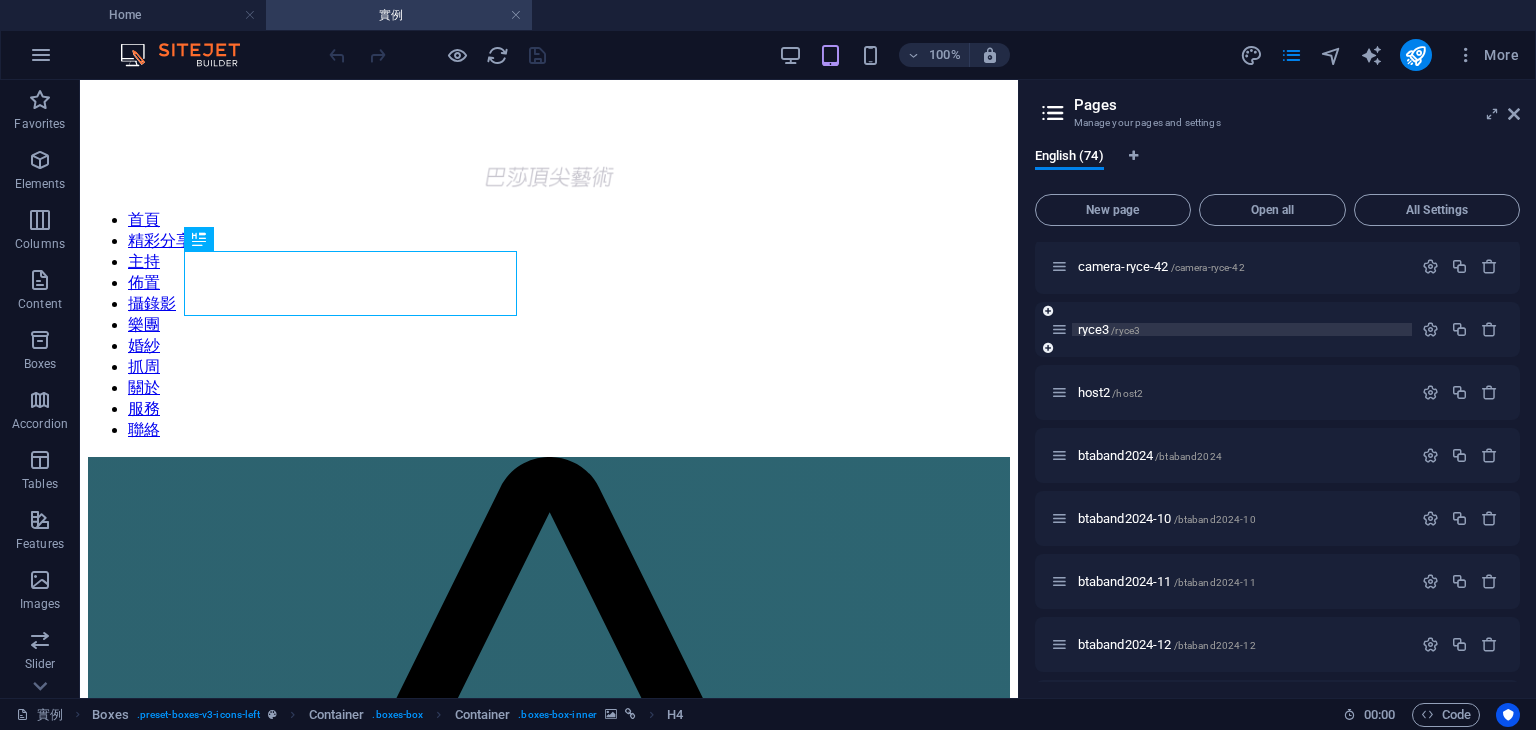 click on "/ryce3" at bounding box center [1125, 330] 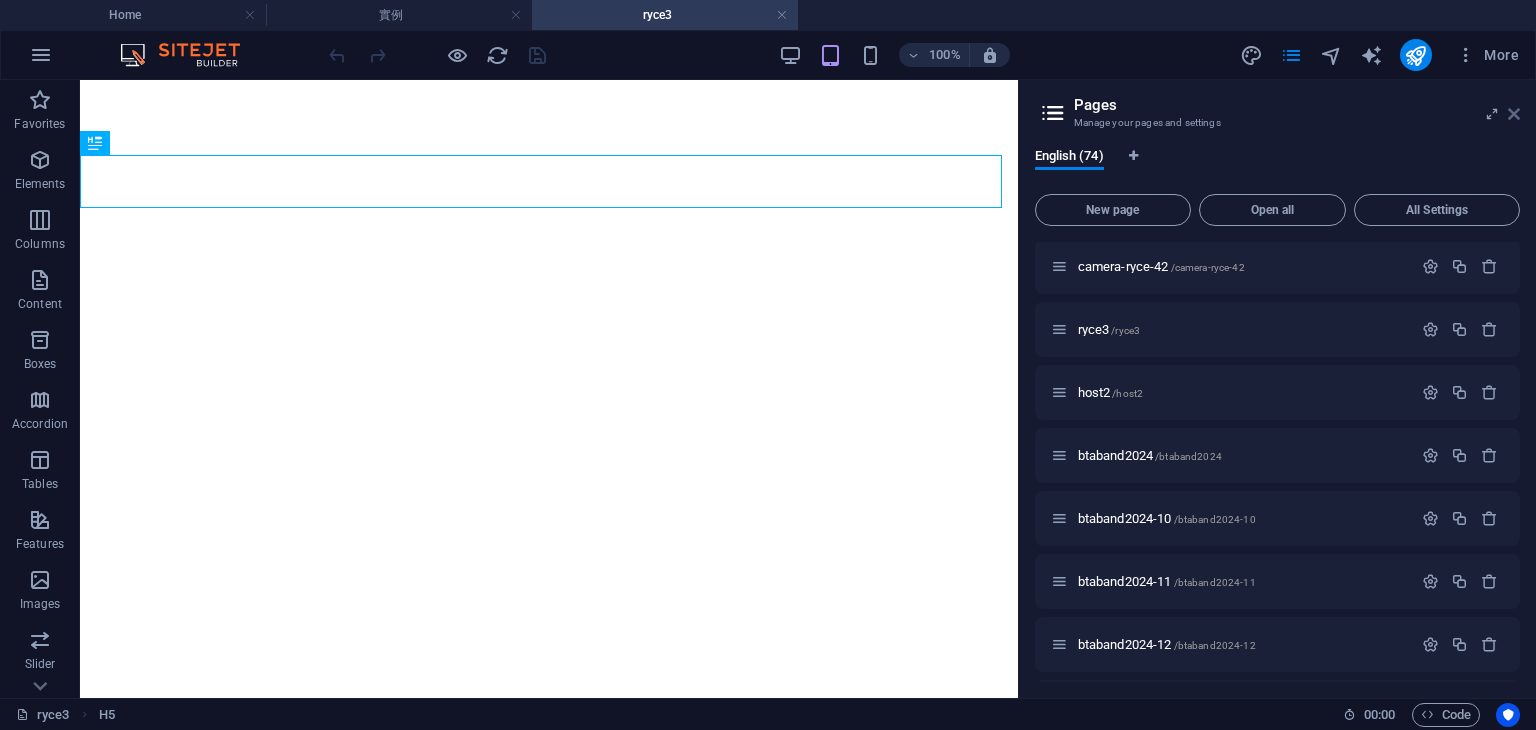 click at bounding box center (1514, 114) 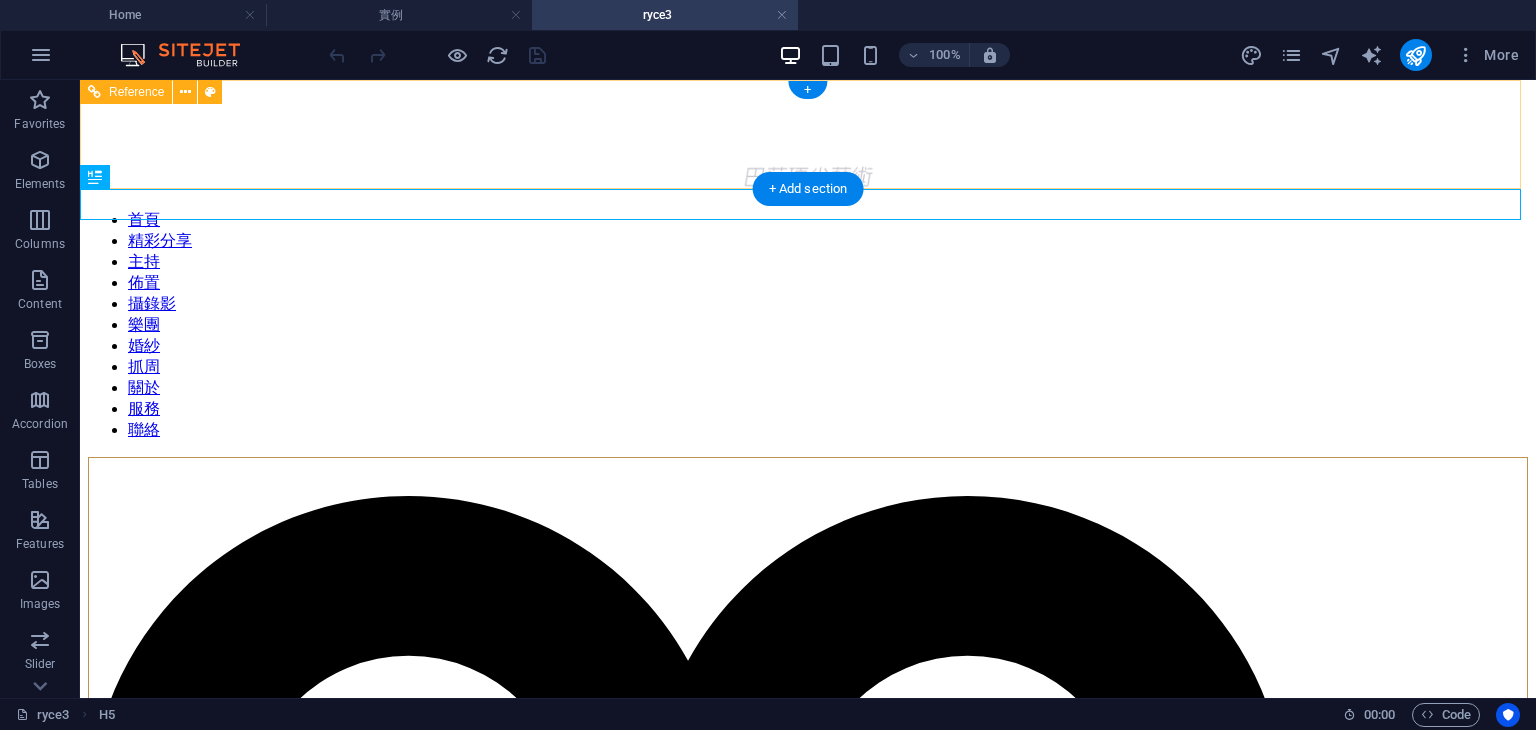 scroll, scrollTop: 0, scrollLeft: 0, axis: both 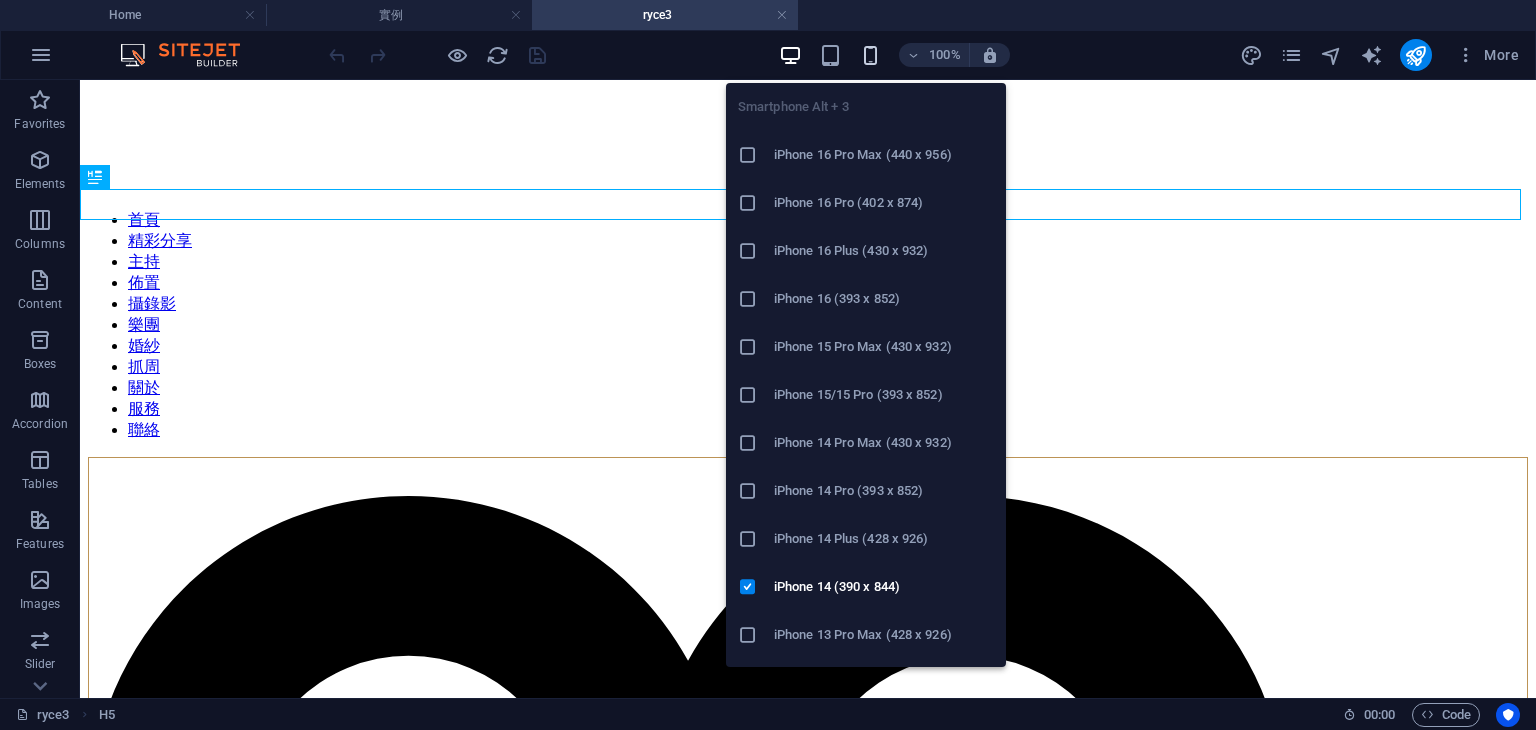 click at bounding box center [870, 55] 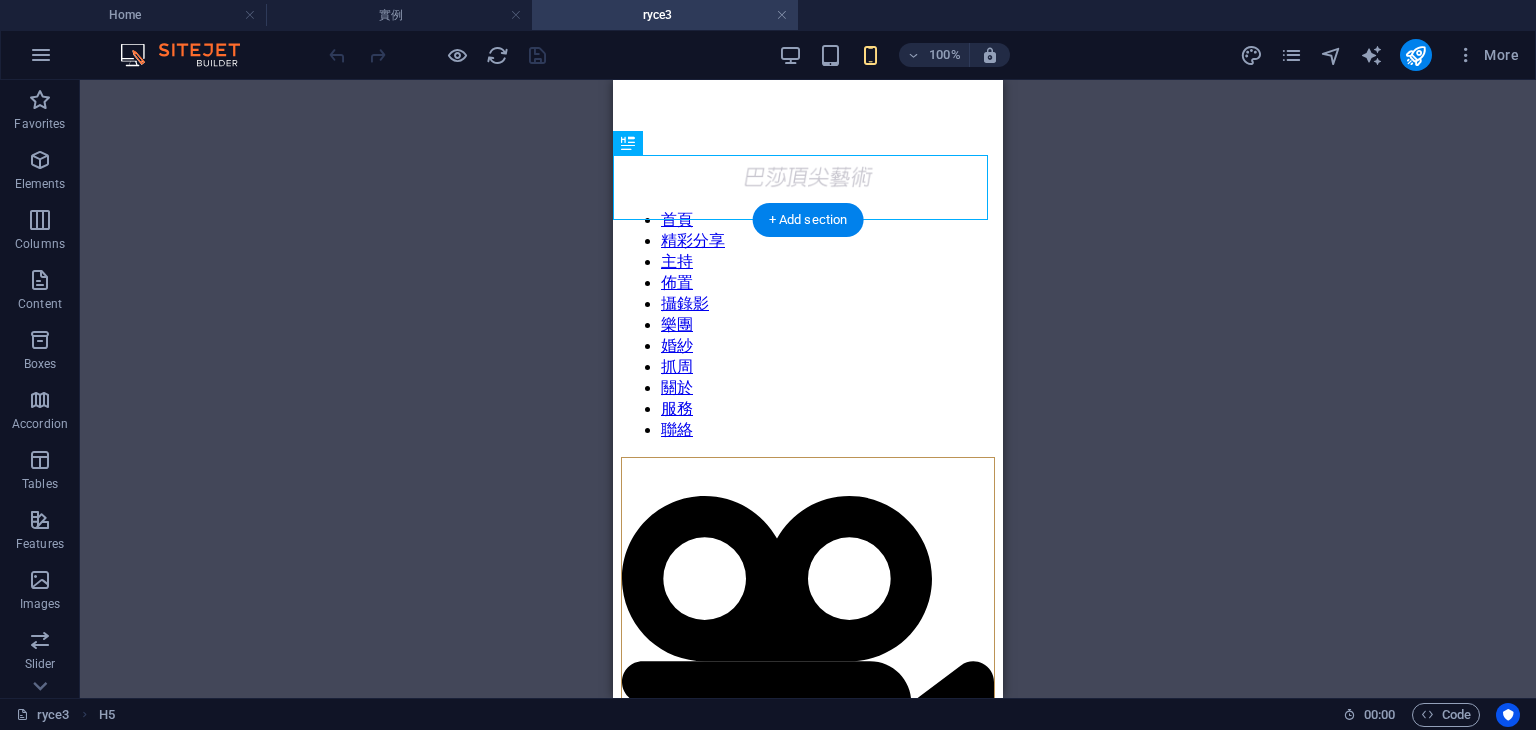 drag, startPoint x: 627, startPoint y: 258, endPoint x: 1937, endPoint y: 246, distance: 1310.0549 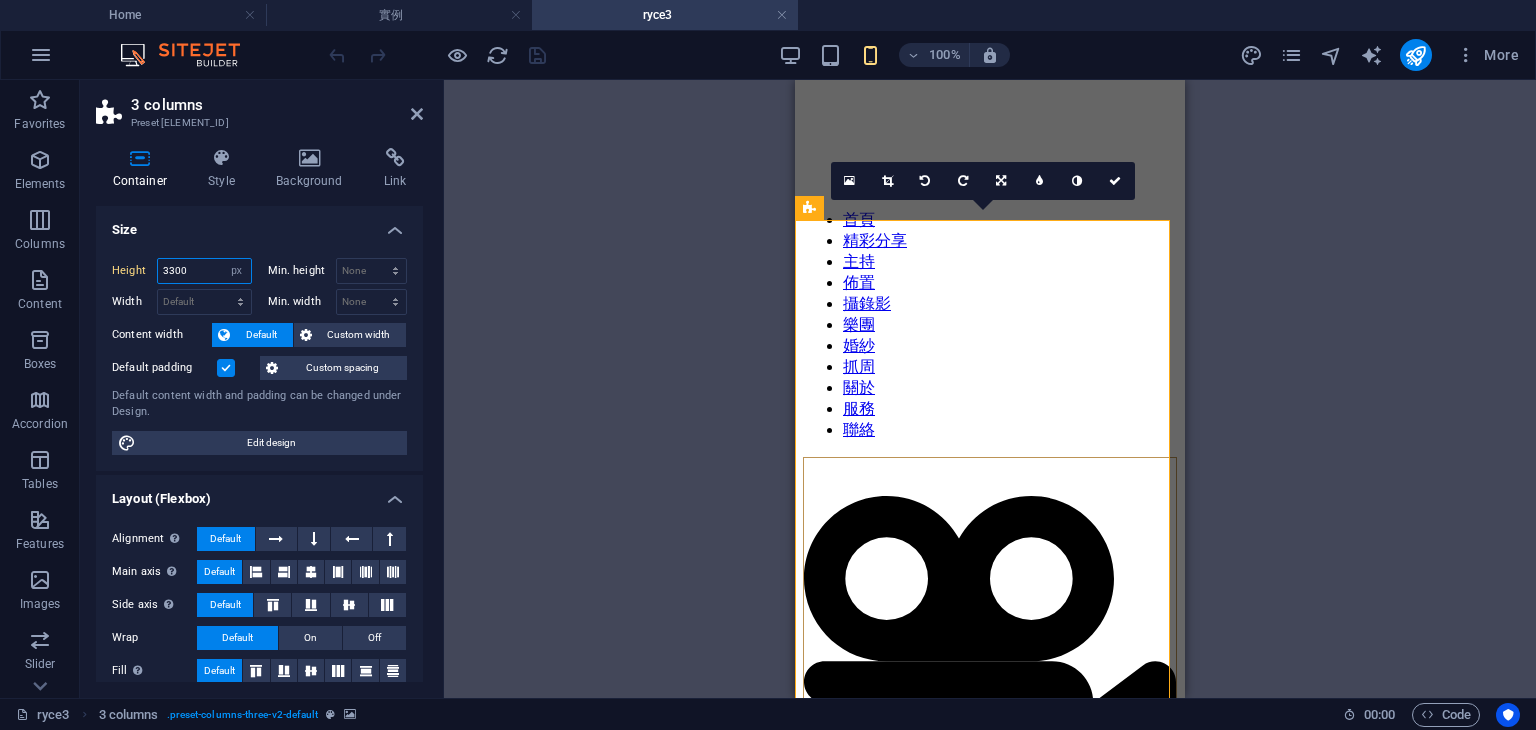 click on "Height 3300 Default px rem % vh vw Min. height None px rem % vh vw Width Default px rem % em vh vw Min. width None px rem % vh vw Content width Default Custom width Width Default px rem % em vh vw Min. width None px rem % vh vw Default padding Custom spacing Default content width and padding can be changed under Design. Edit design" at bounding box center [259, 356] 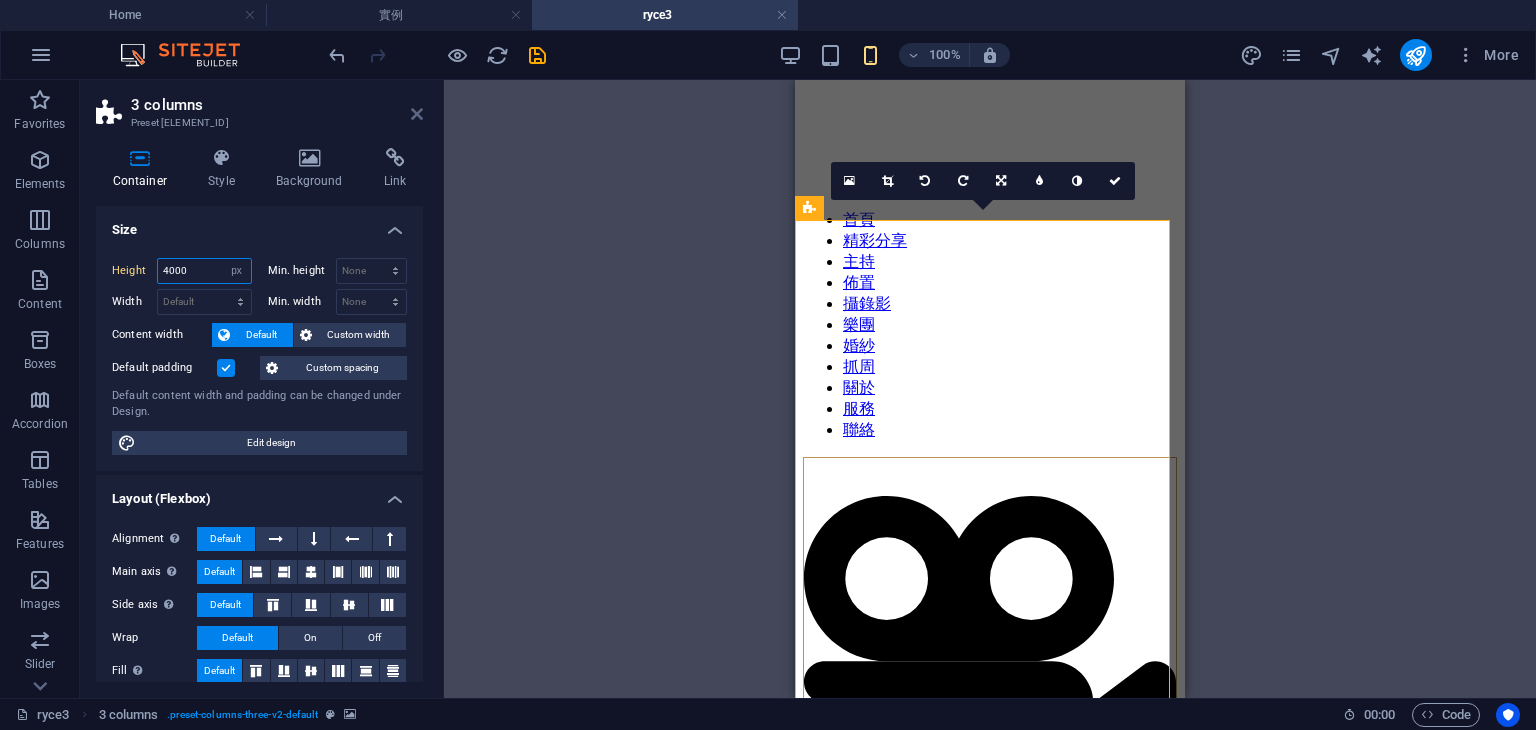 type on "4000" 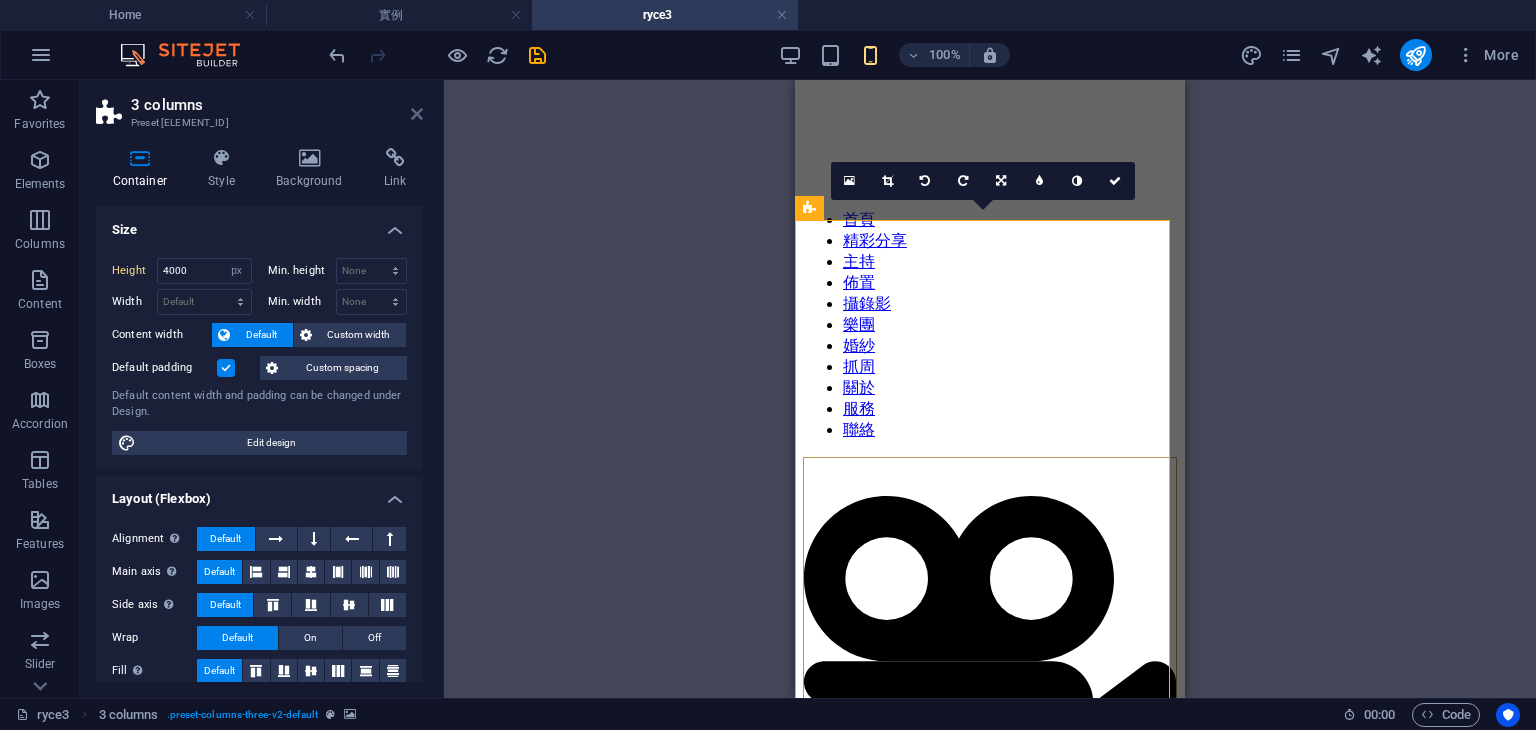 click at bounding box center [417, 114] 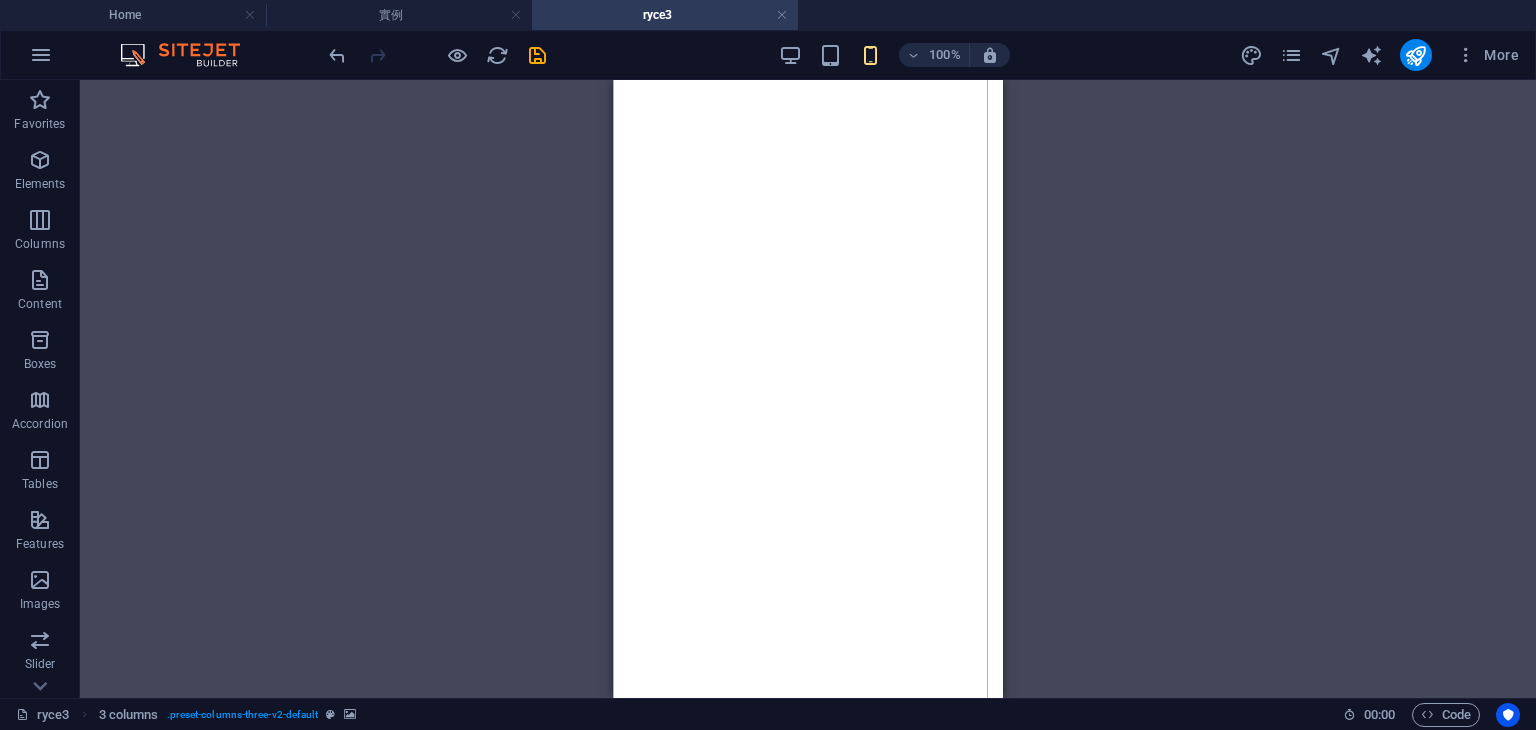 scroll, scrollTop: 0, scrollLeft: 0, axis: both 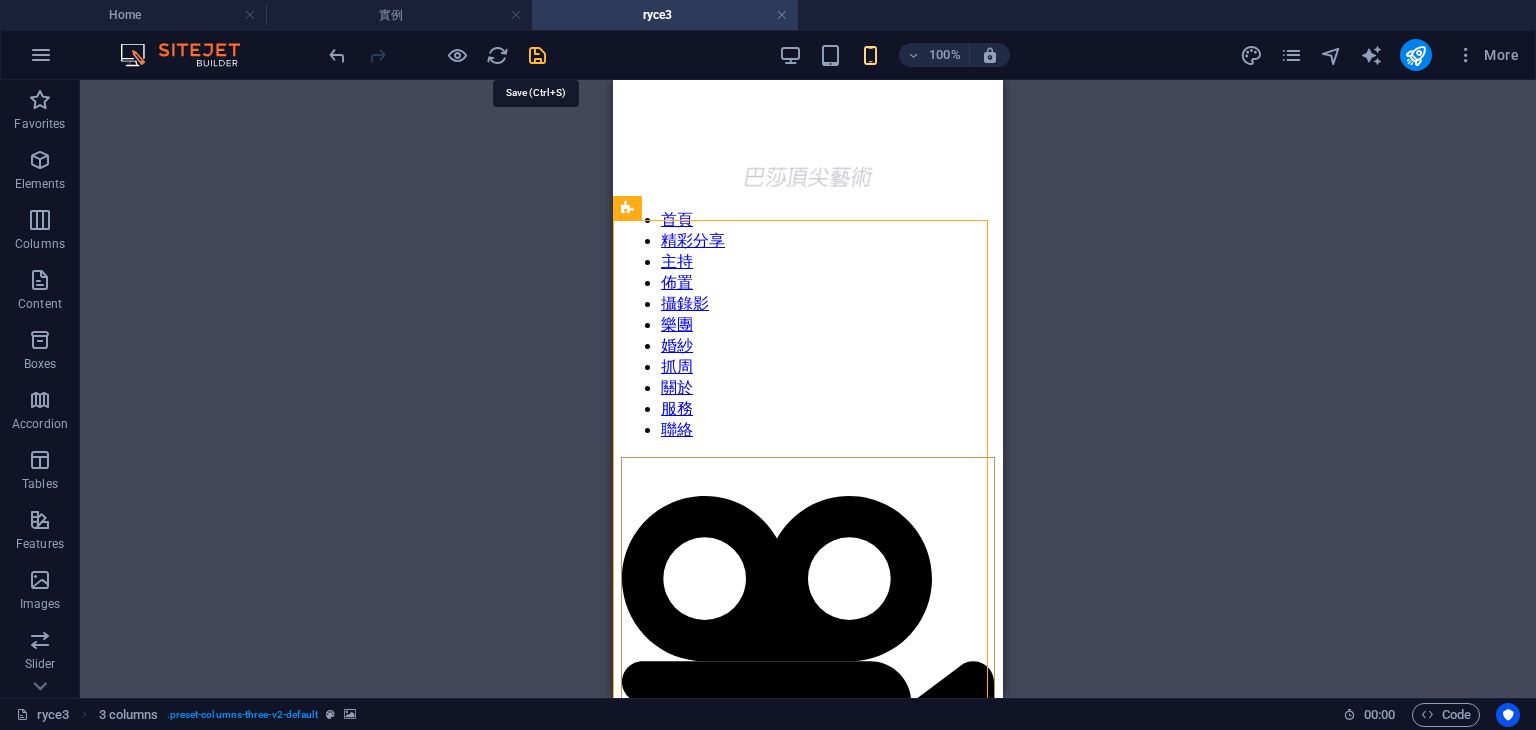 click at bounding box center (537, 55) 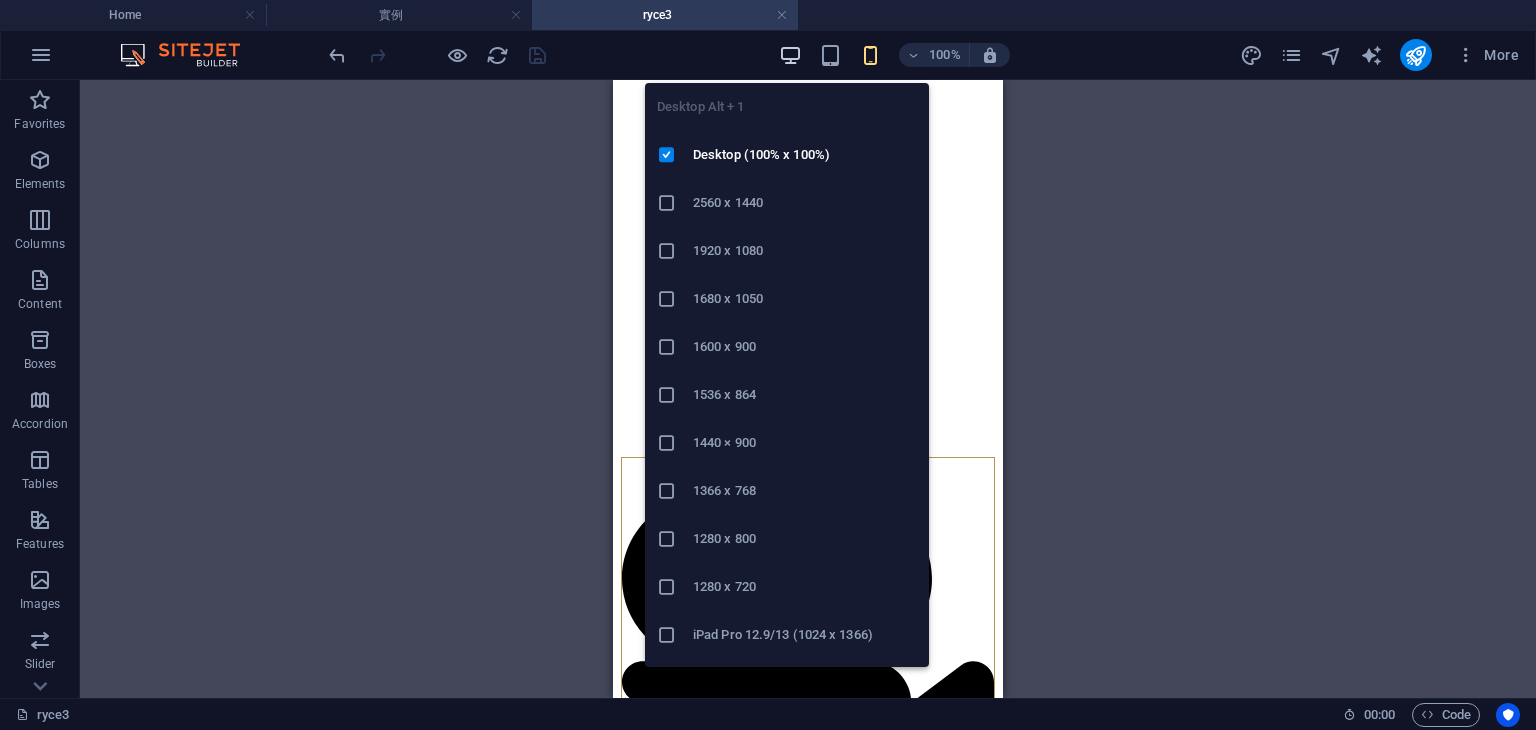click at bounding box center (790, 55) 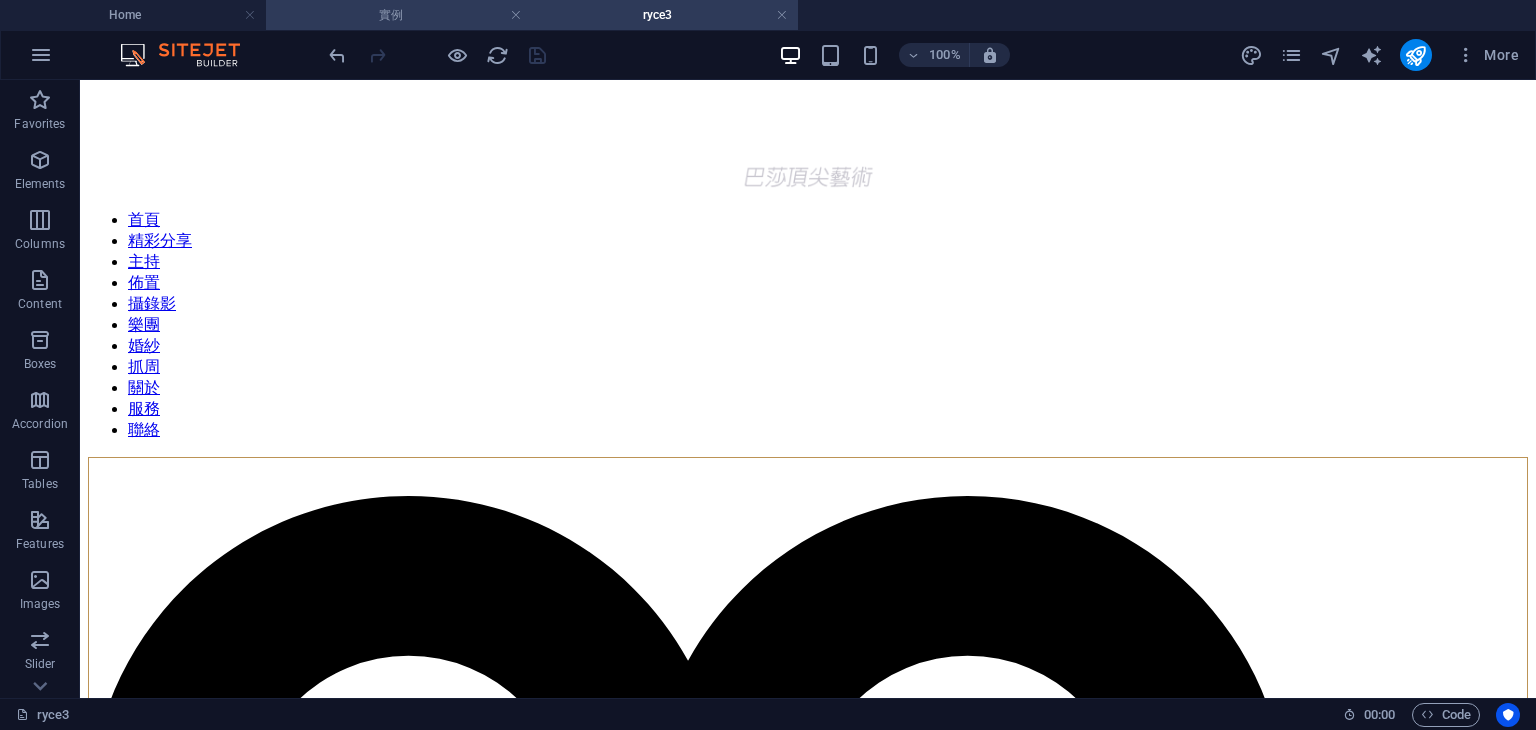 click on "實例" at bounding box center [399, 15] 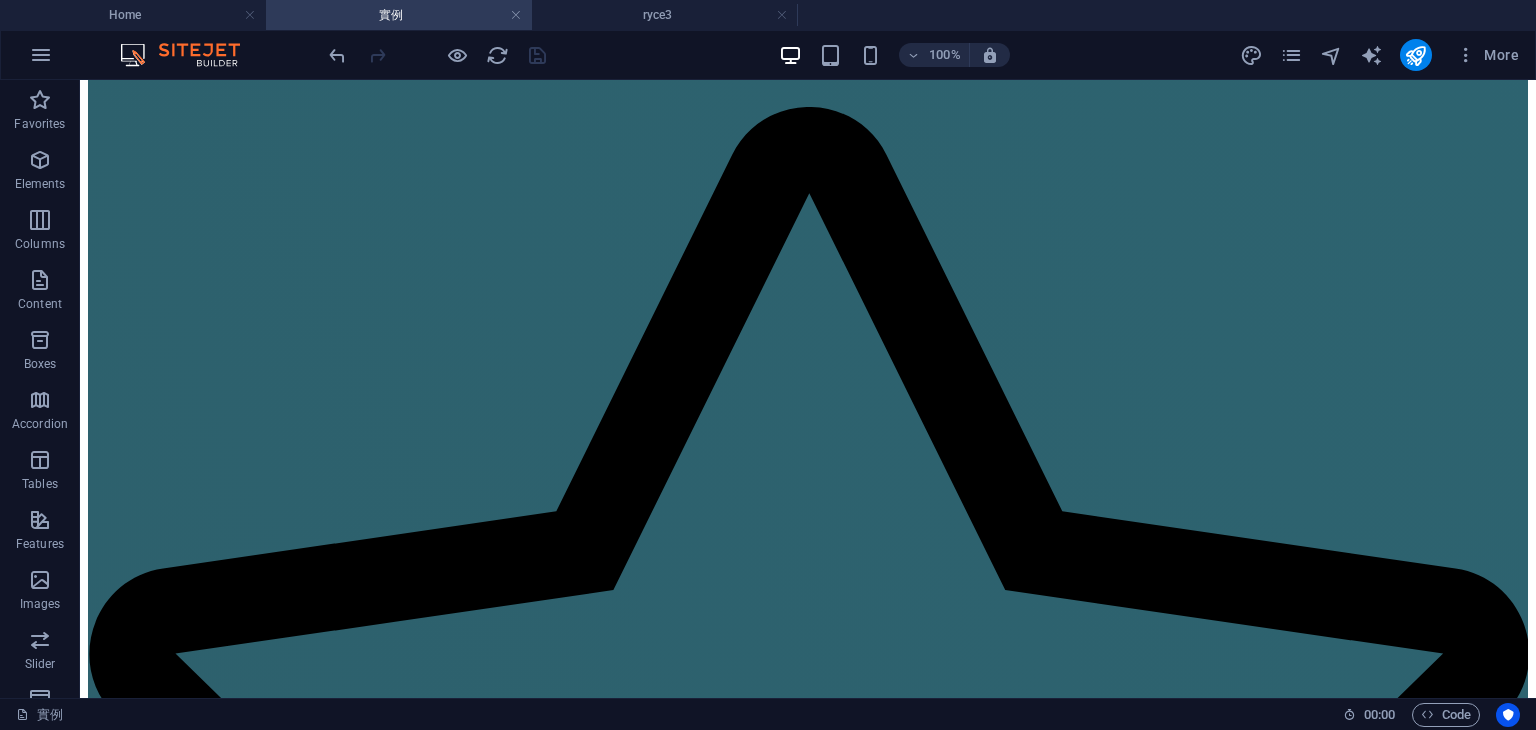 scroll, scrollTop: 2259, scrollLeft: 0, axis: vertical 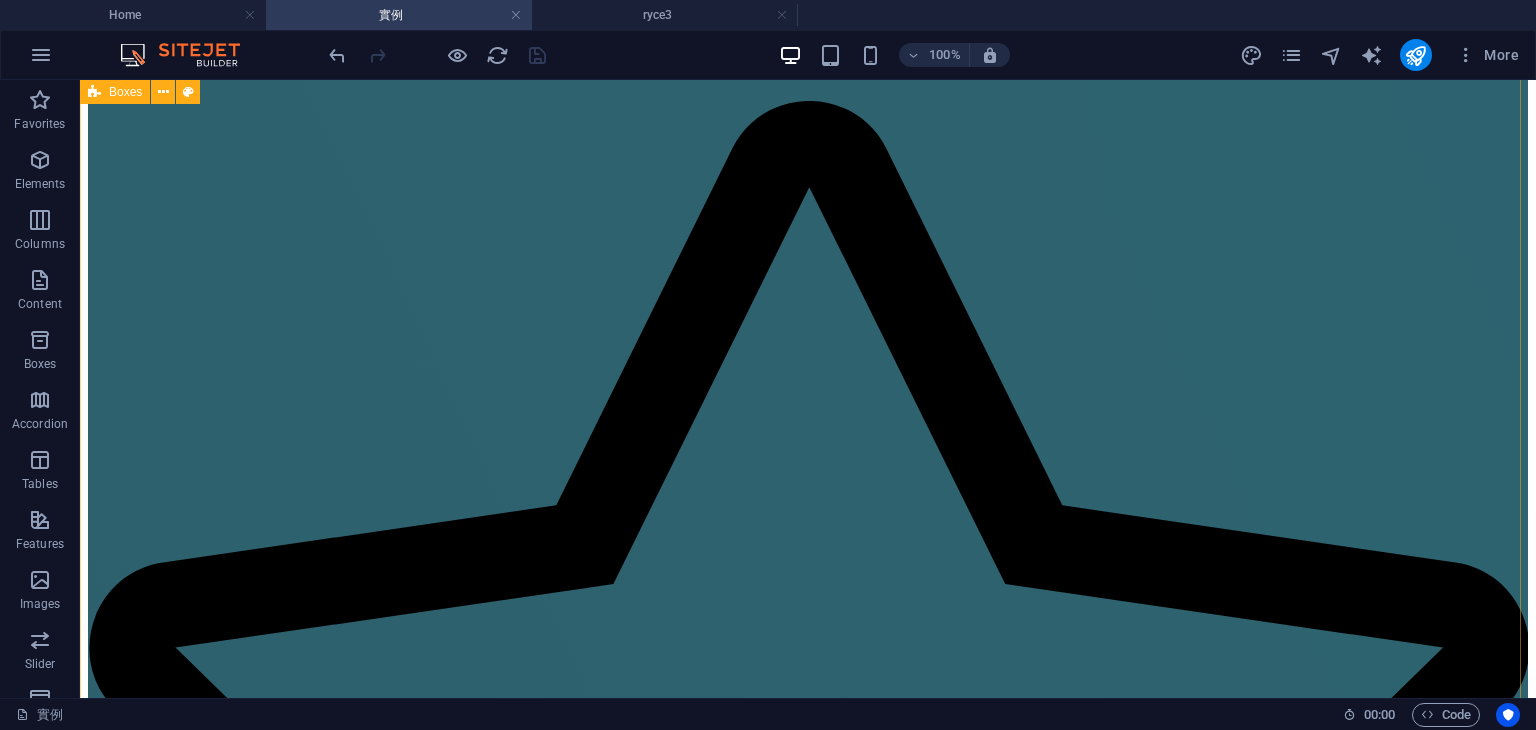 click at bounding box center (808, 33996) 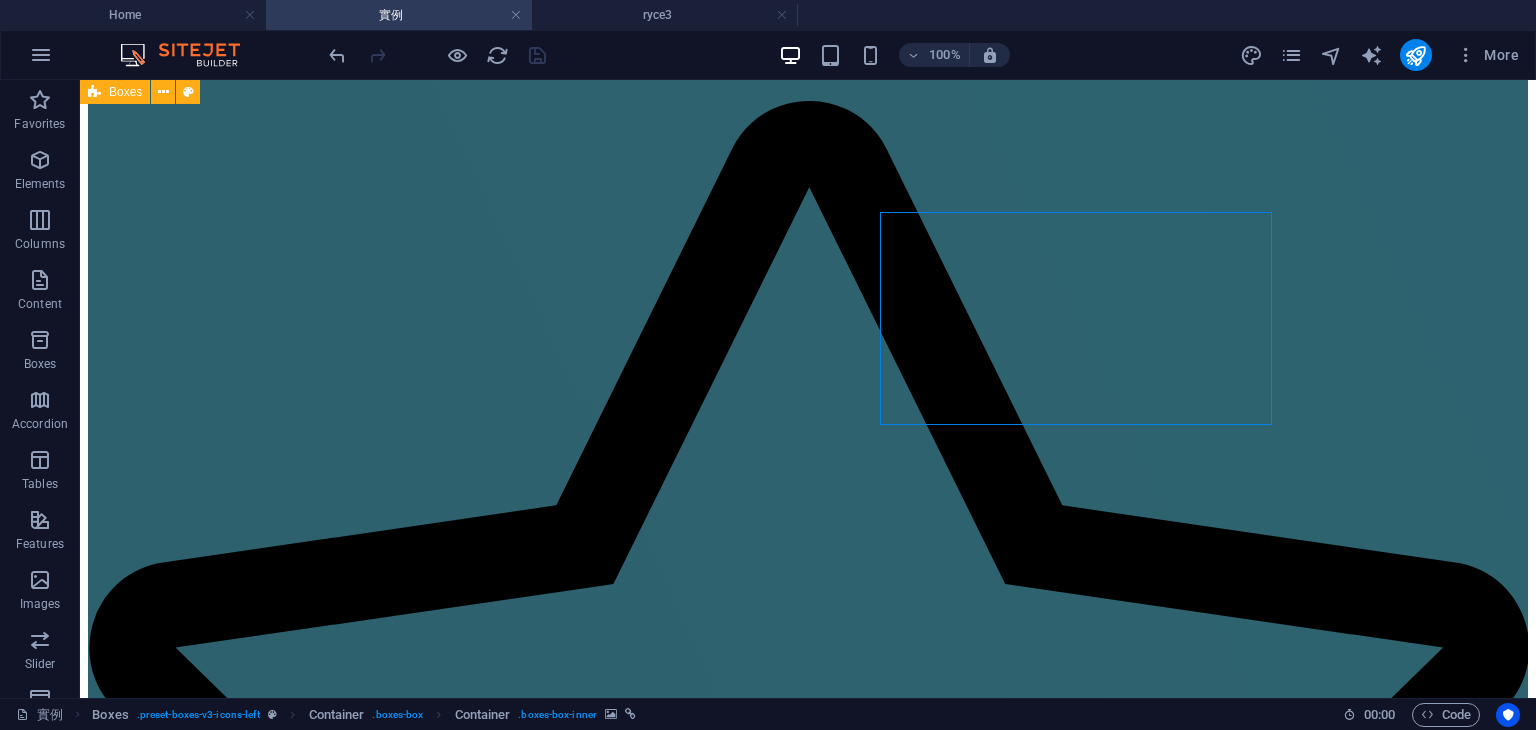 click at bounding box center (808, 33996) 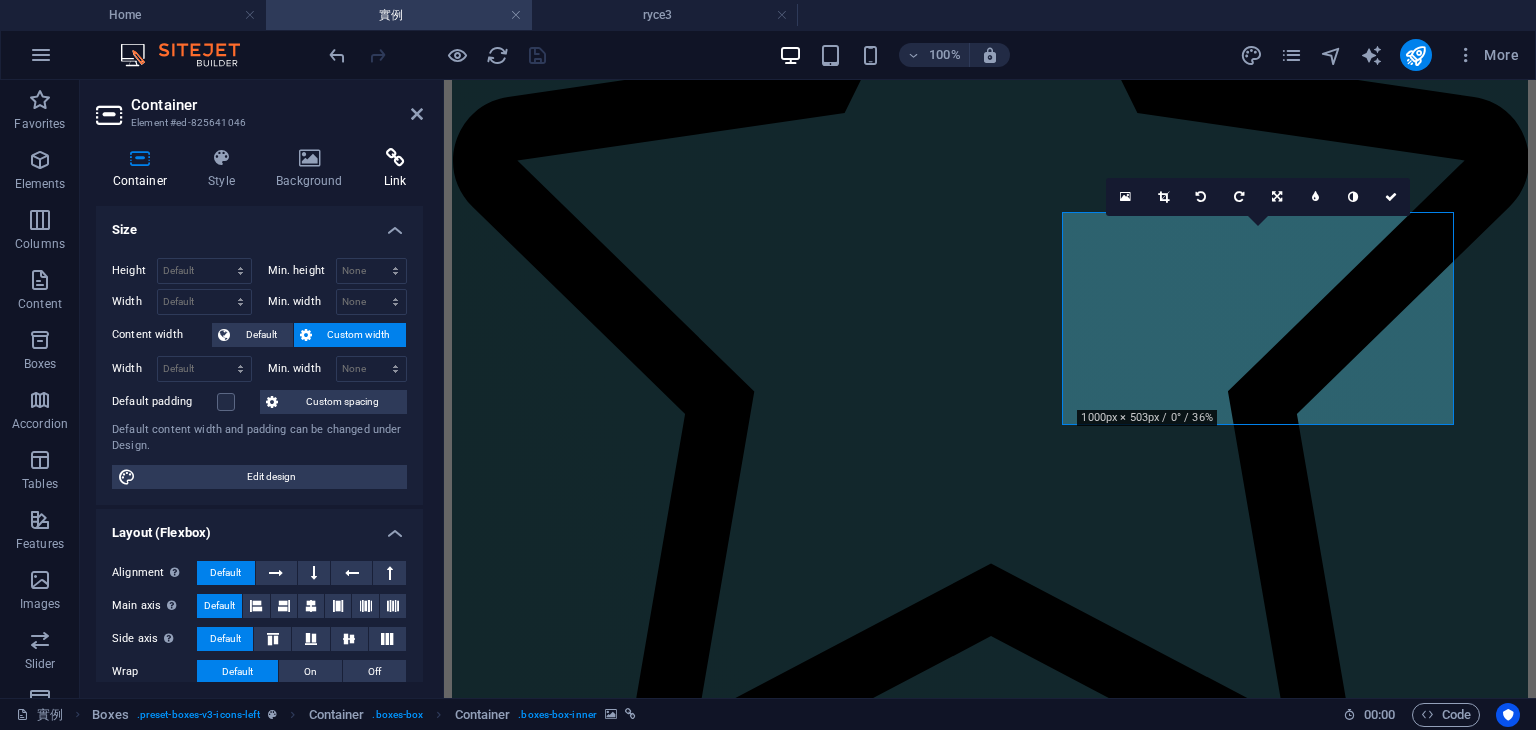 click on "Link" at bounding box center (395, 169) 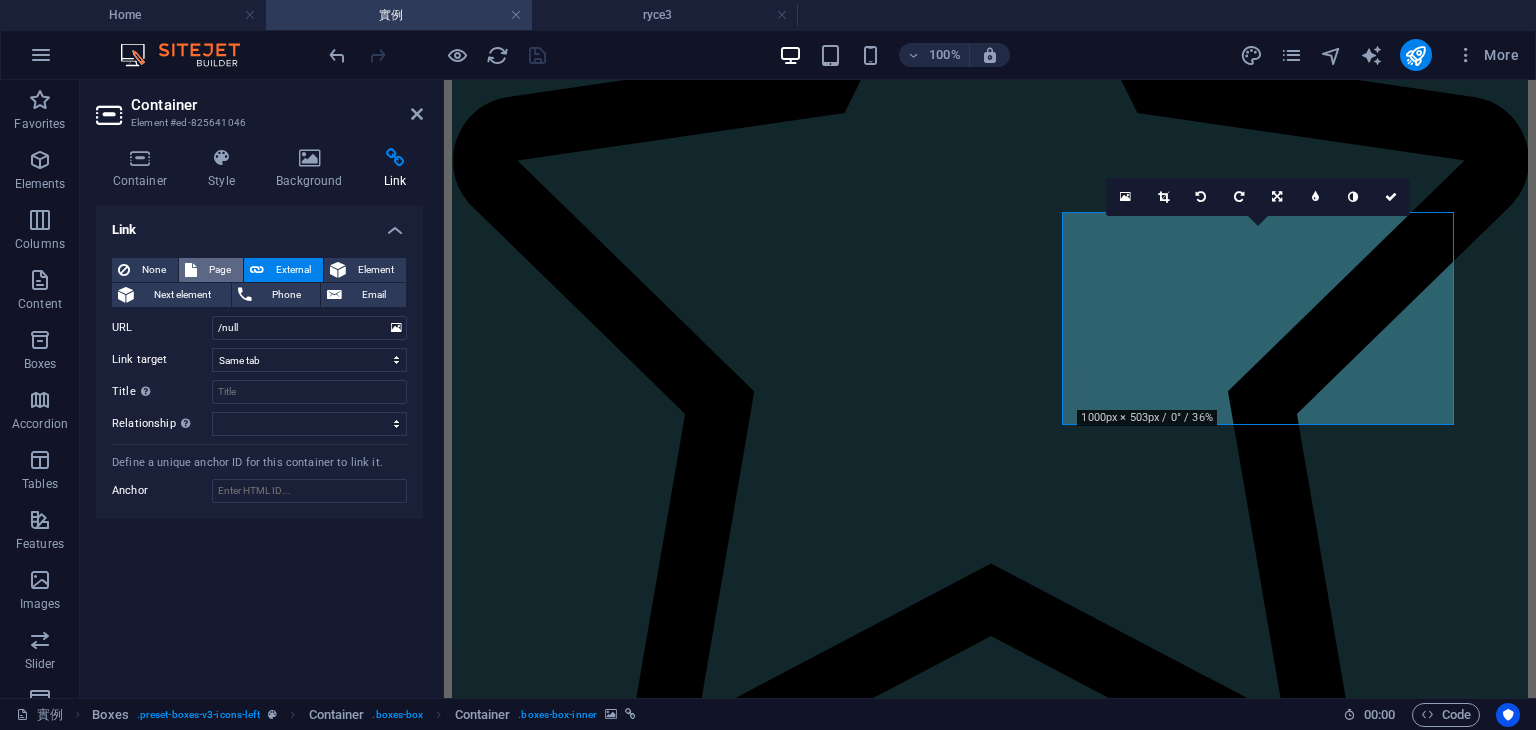 click on "Page" at bounding box center (220, 270) 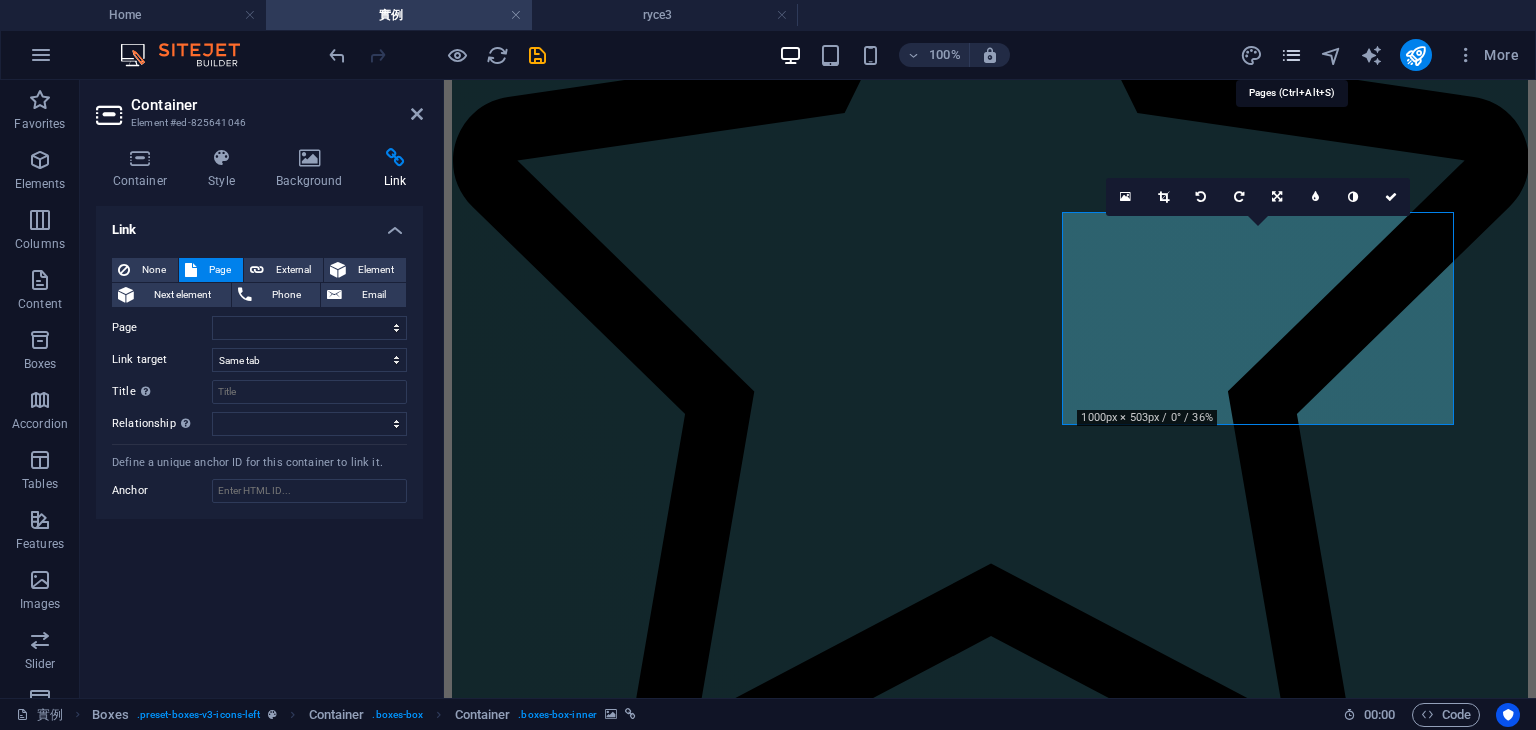 click at bounding box center [1291, 55] 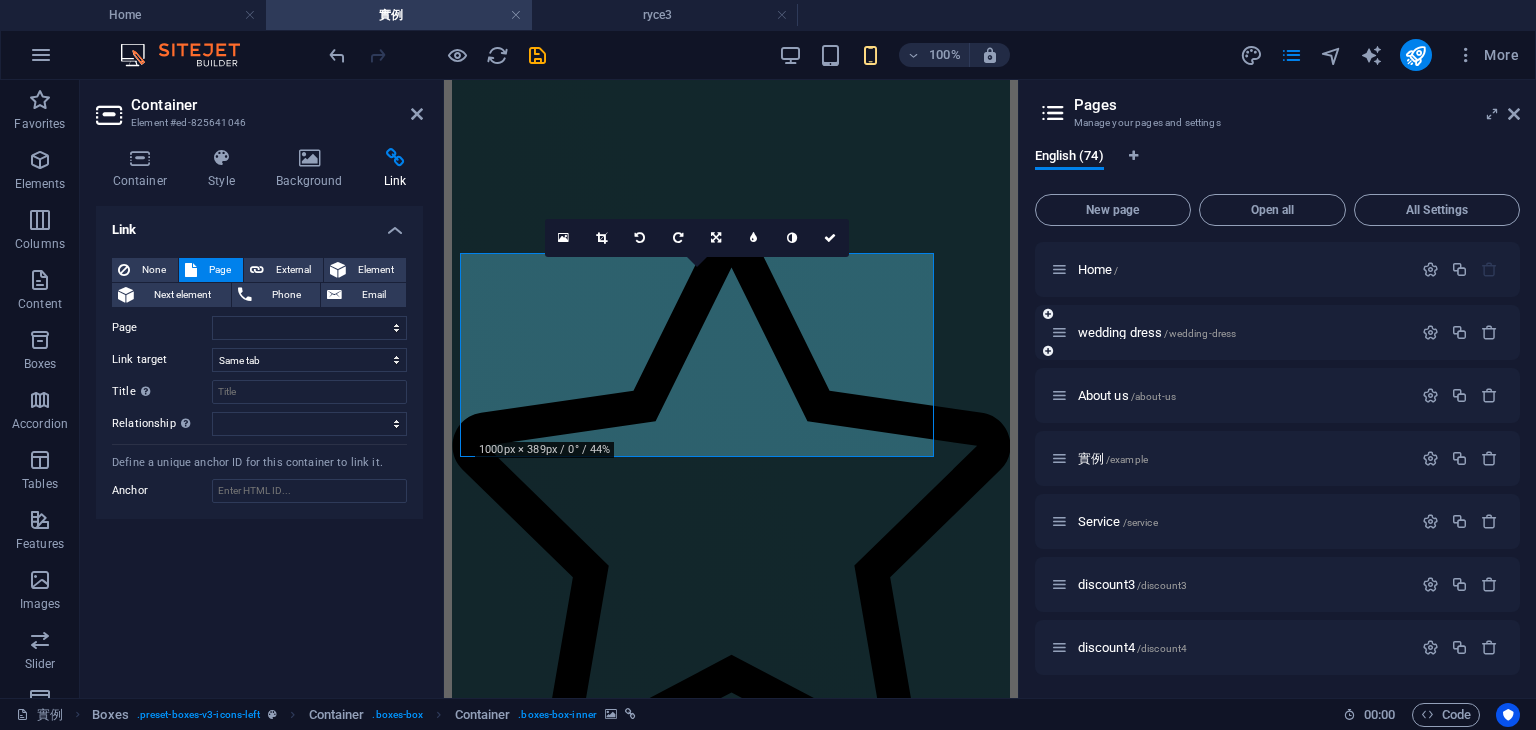 scroll, scrollTop: 5165, scrollLeft: 0, axis: vertical 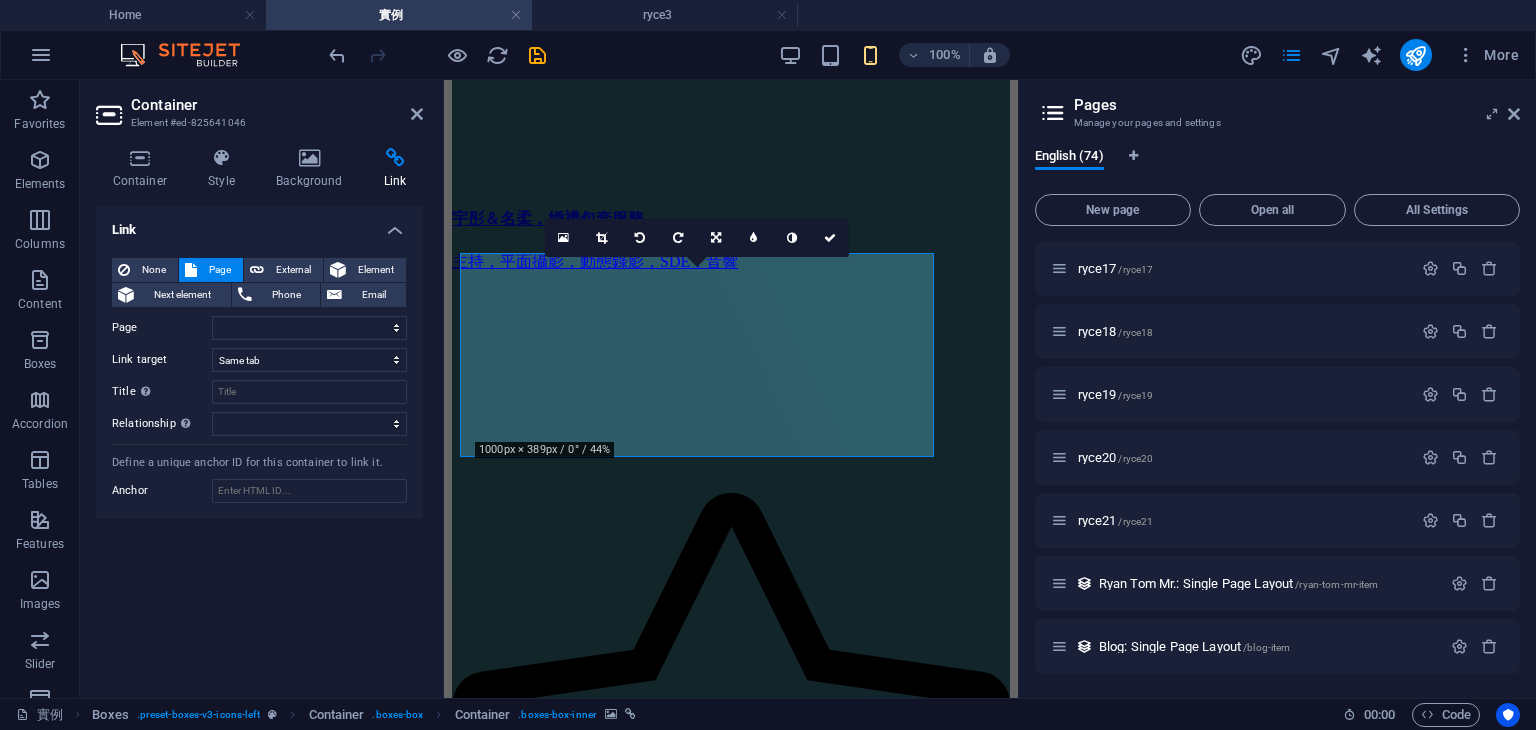 click on "ryce21 /ryce21" at bounding box center (1242, 520) 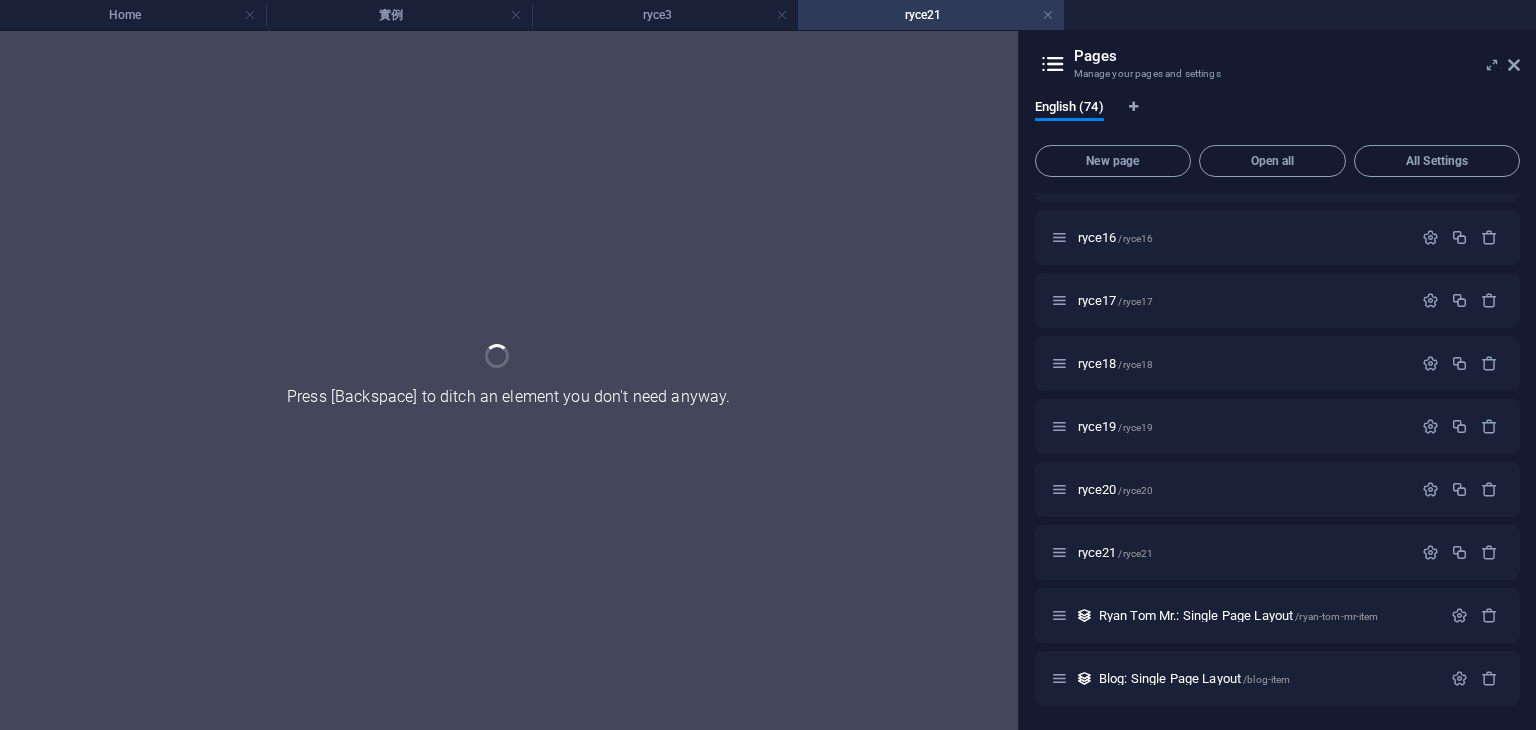 scroll, scrollTop: 0, scrollLeft: 0, axis: both 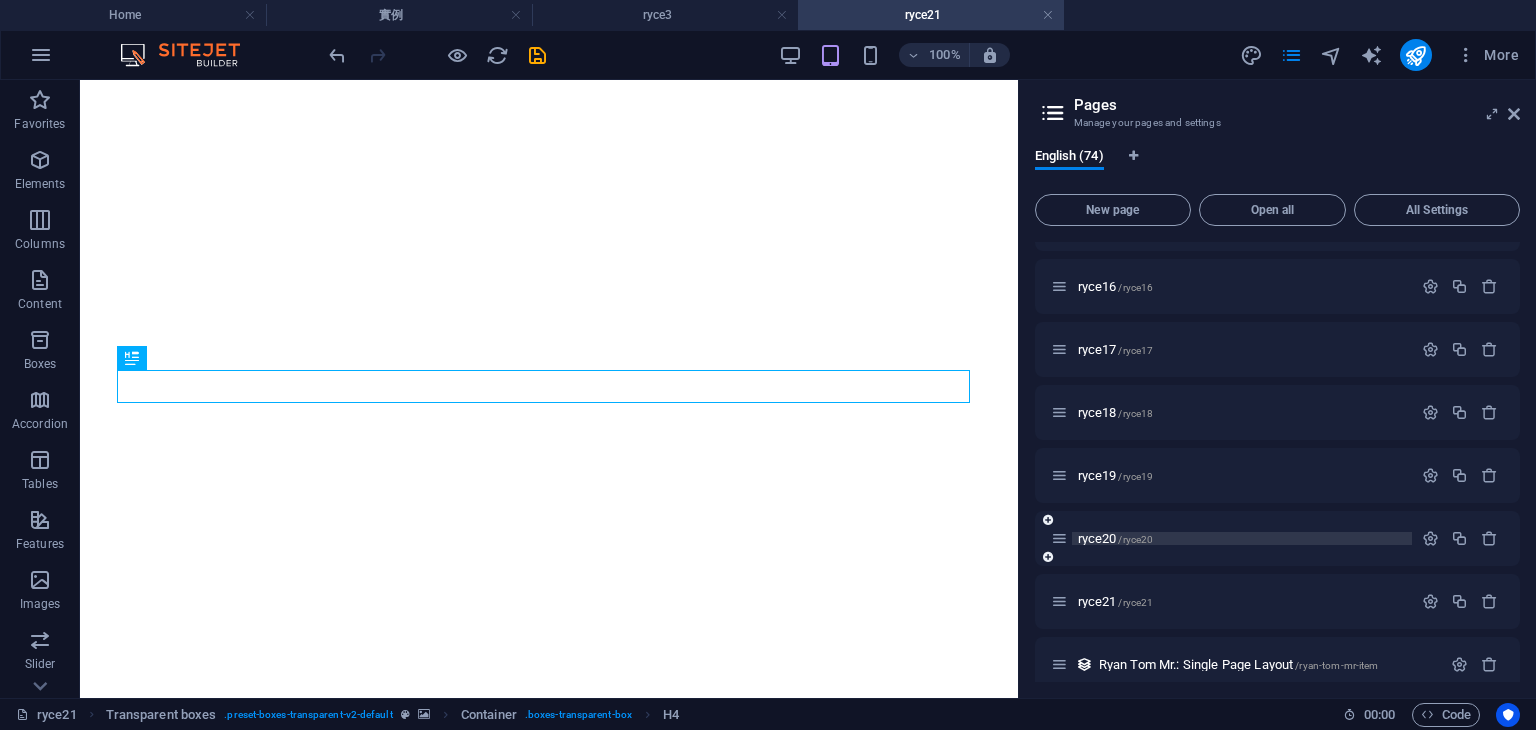 click on "[USERNAME] / [USERNAME]" at bounding box center (1242, 538) 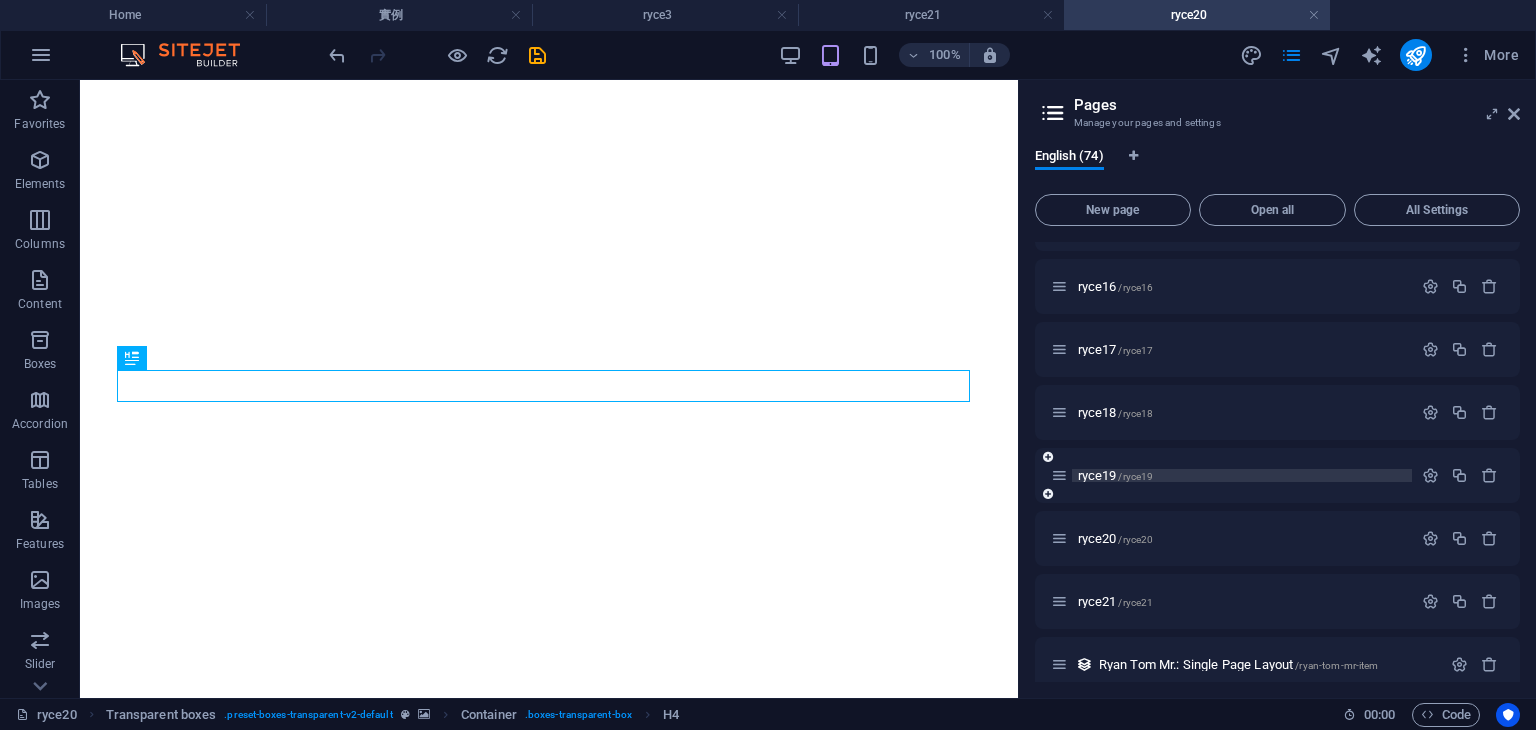click on "ryce19 /ryce19" at bounding box center (1242, 475) 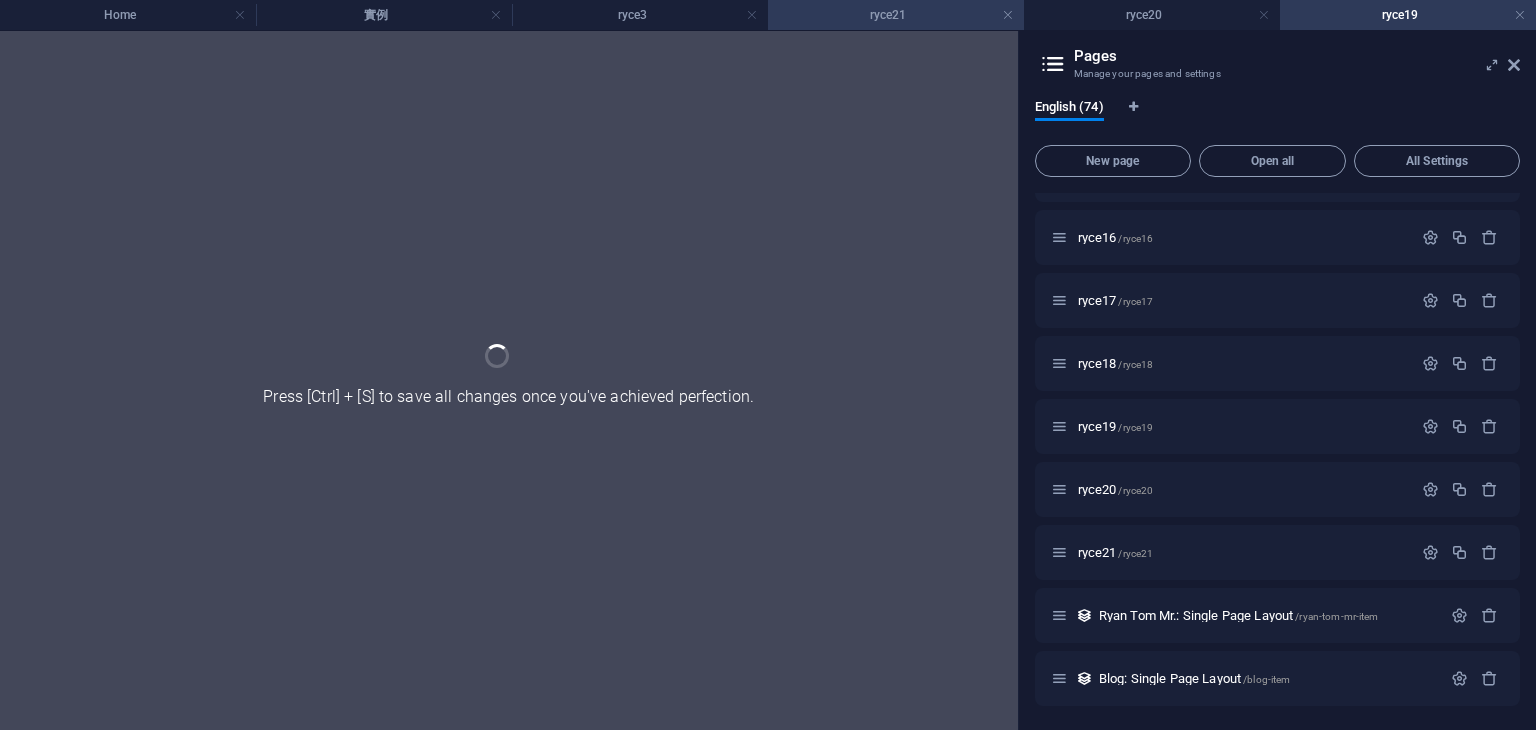 click on "ryce21" at bounding box center (896, 15) 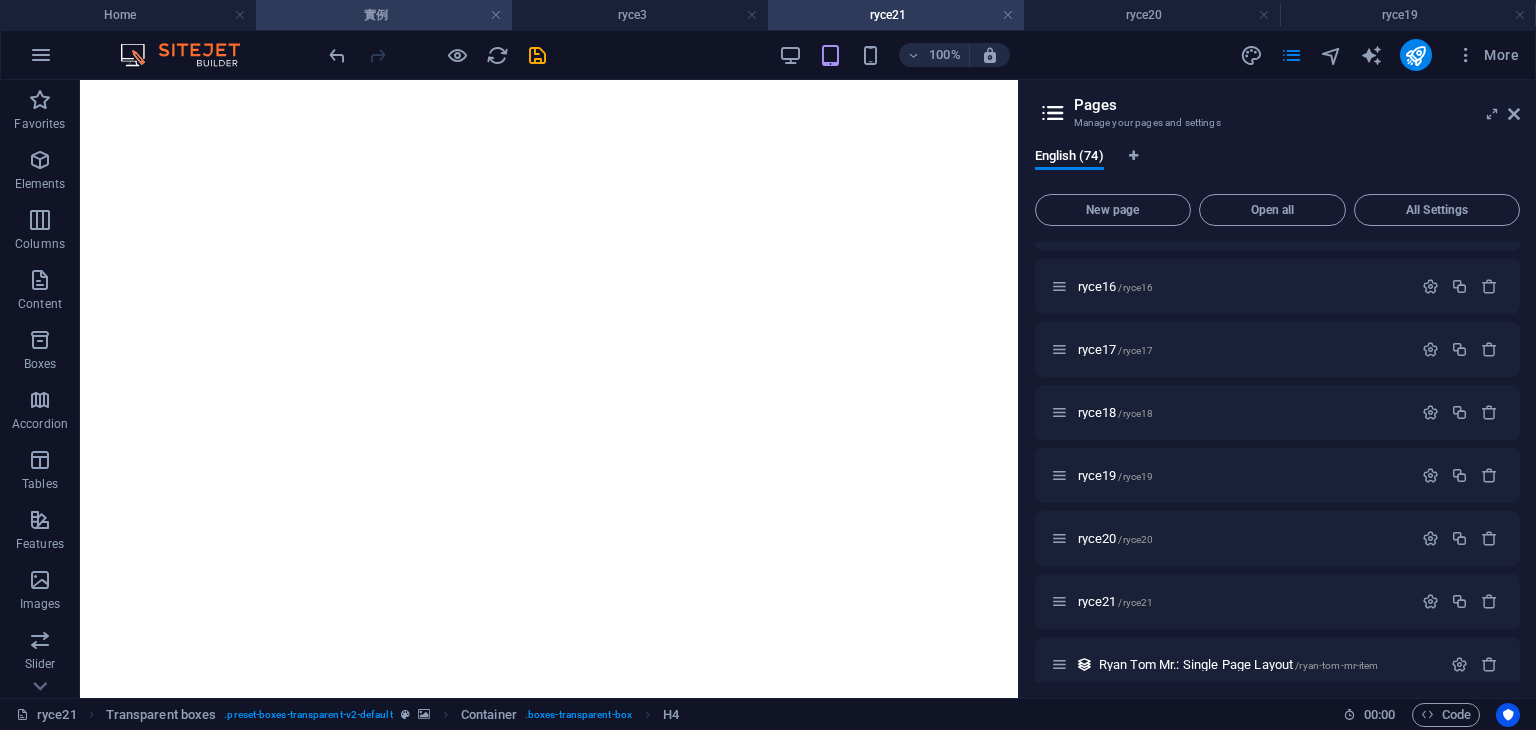 click on "實例" at bounding box center [384, 15] 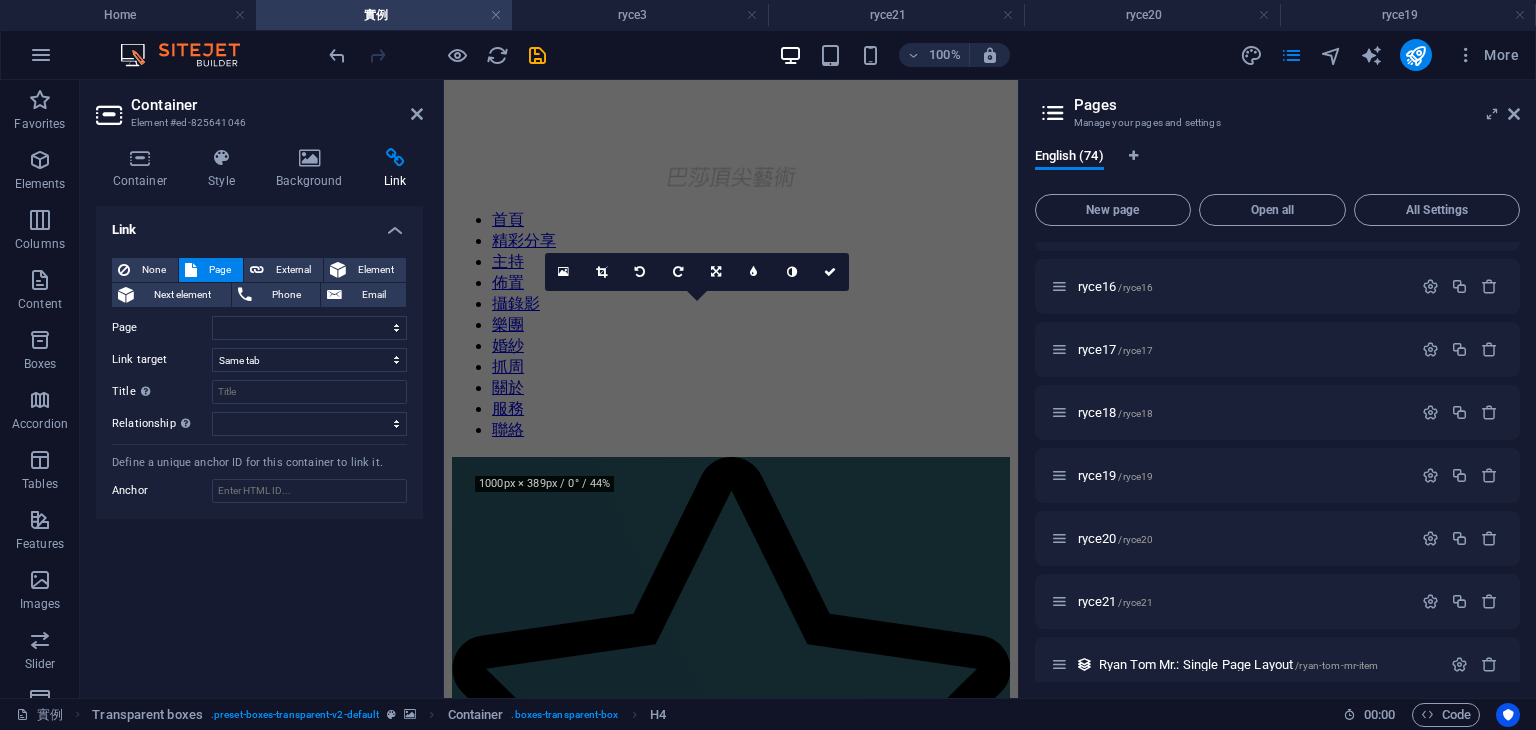 scroll, scrollTop: 5165, scrollLeft: 0, axis: vertical 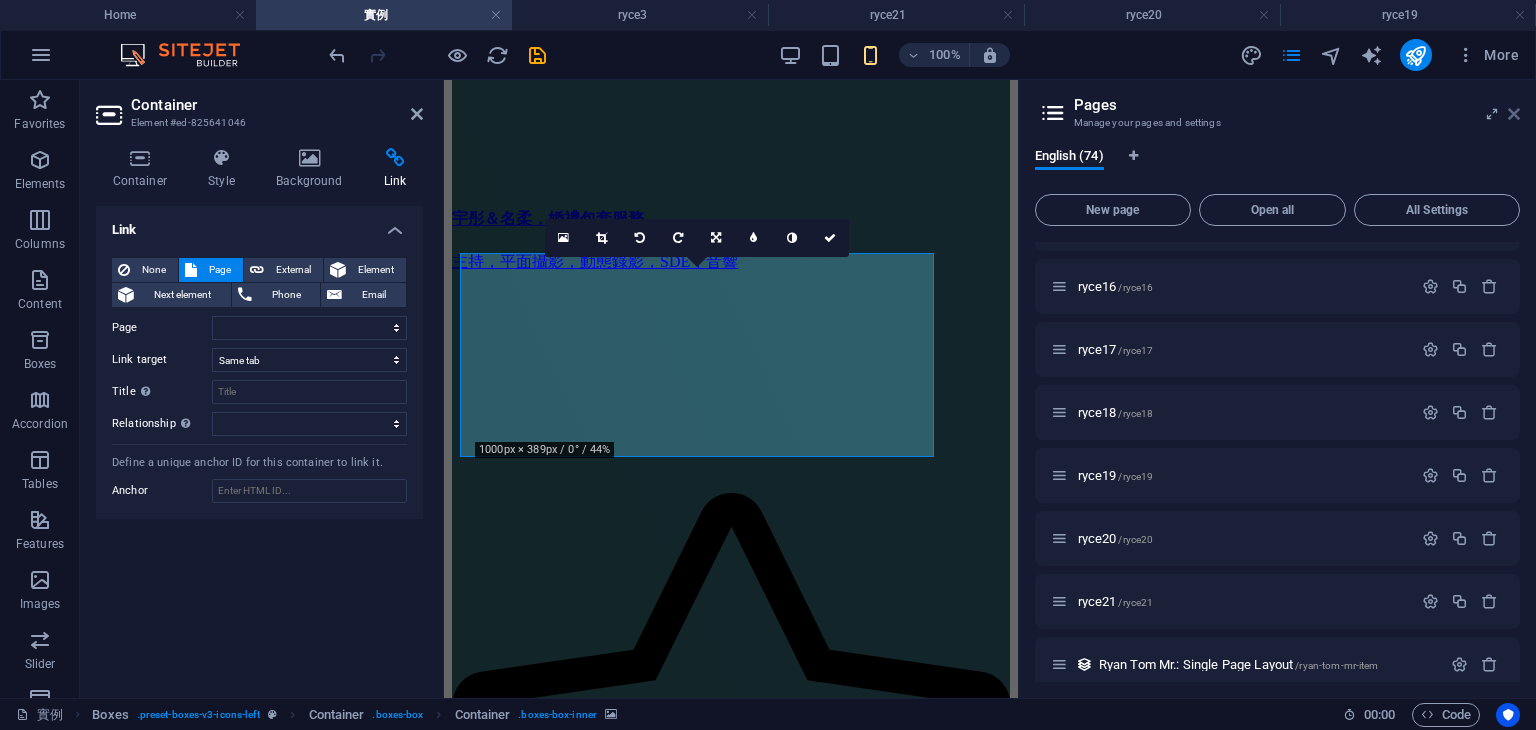 click at bounding box center [1514, 114] 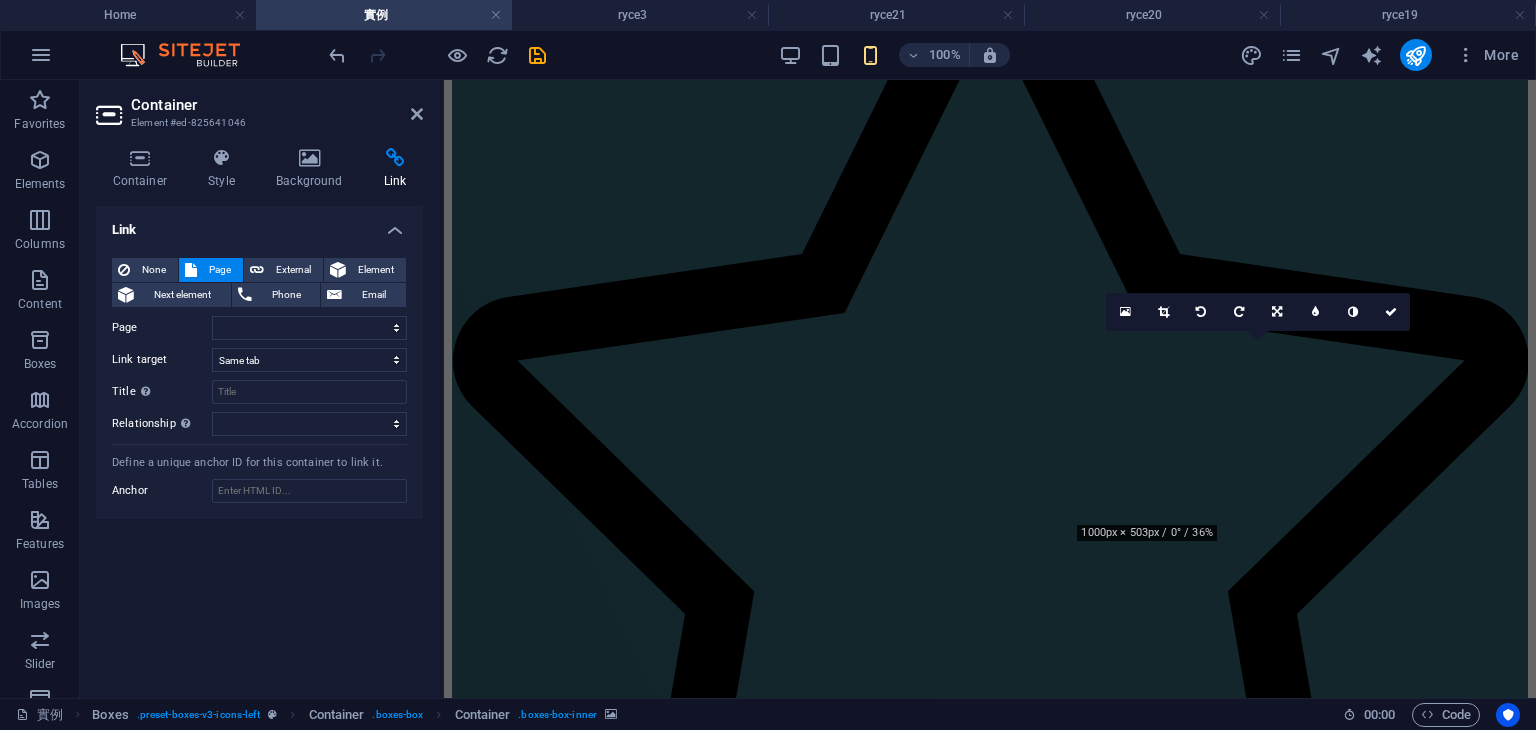 scroll, scrollTop: 2154, scrollLeft: 0, axis: vertical 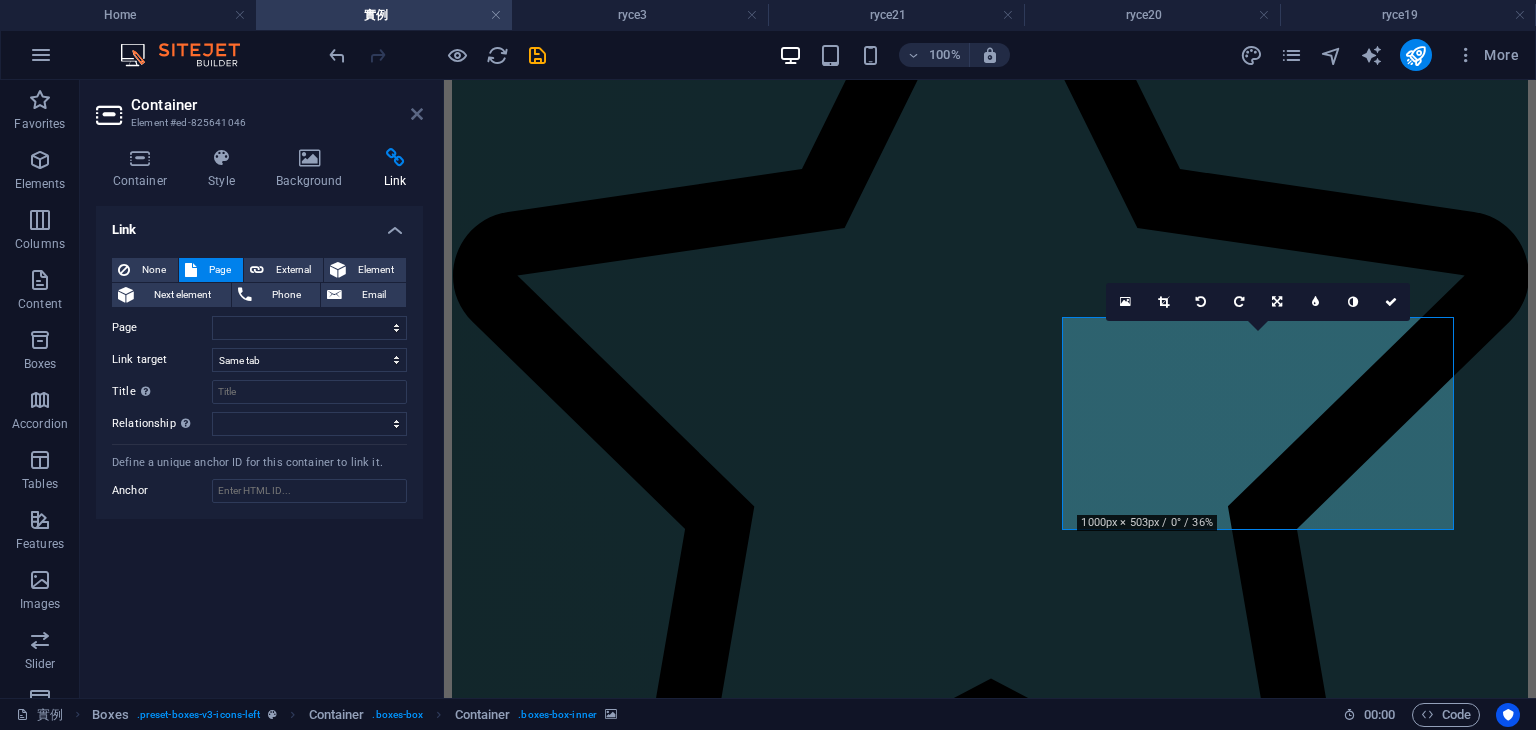click at bounding box center (417, 114) 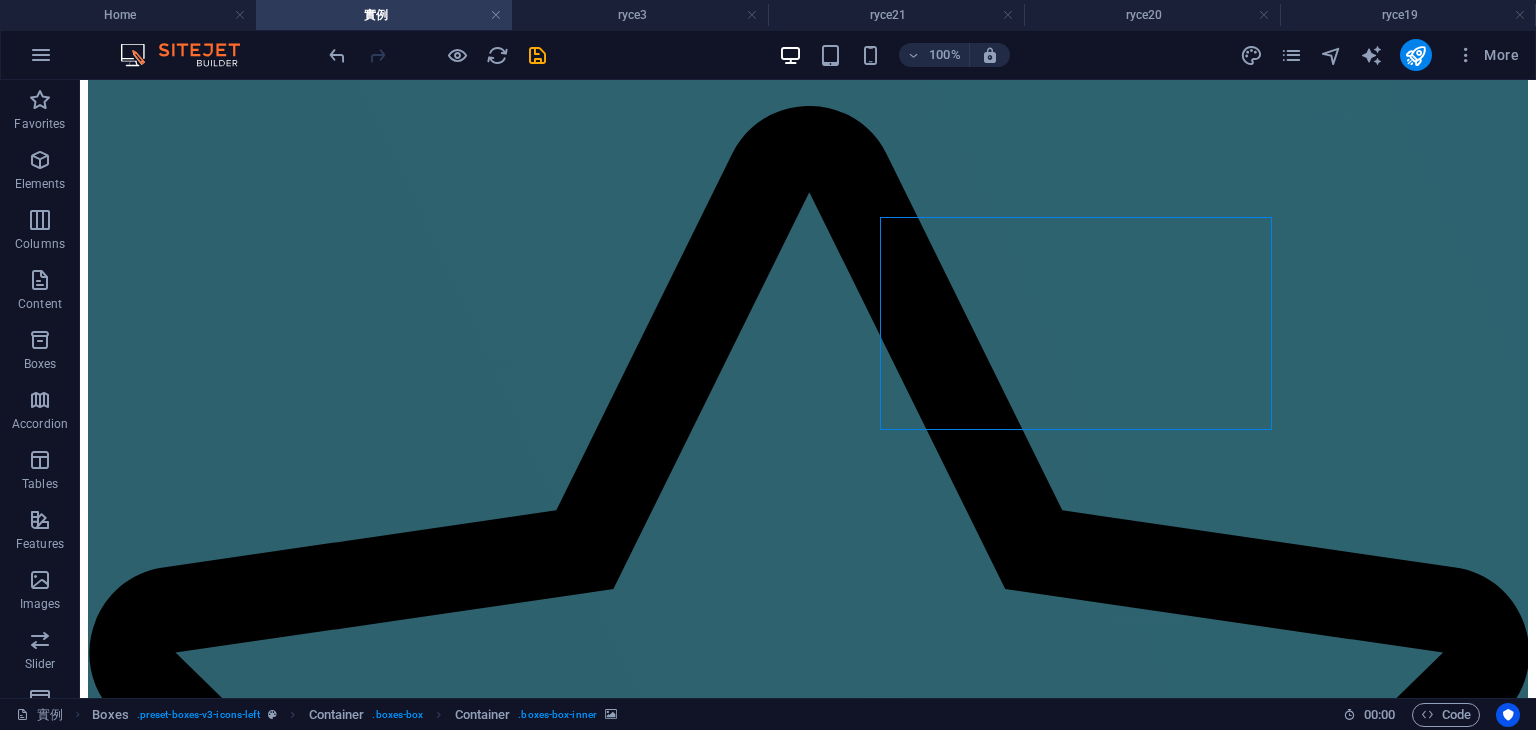 scroll, scrollTop: 0, scrollLeft: 0, axis: both 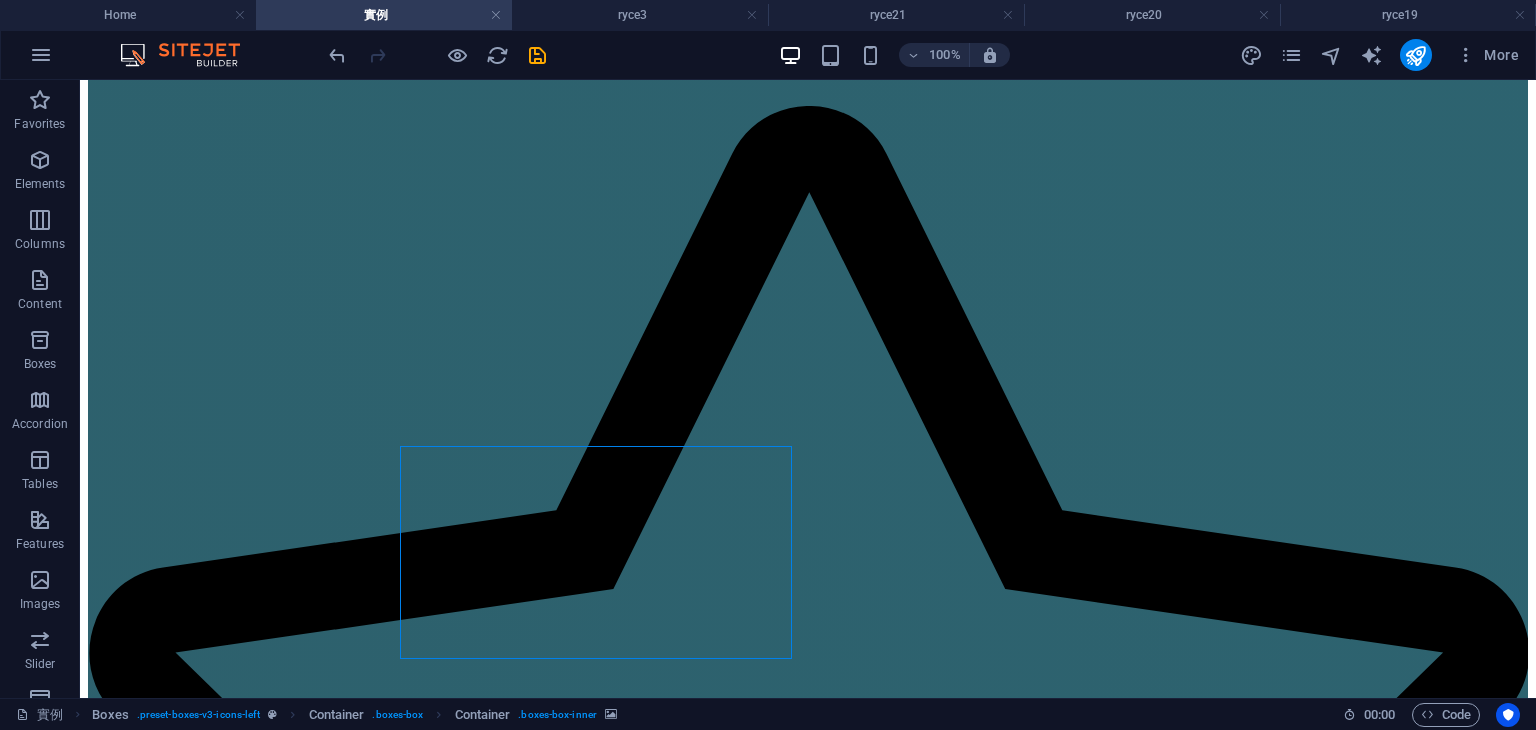 click at bounding box center (808, 35866) 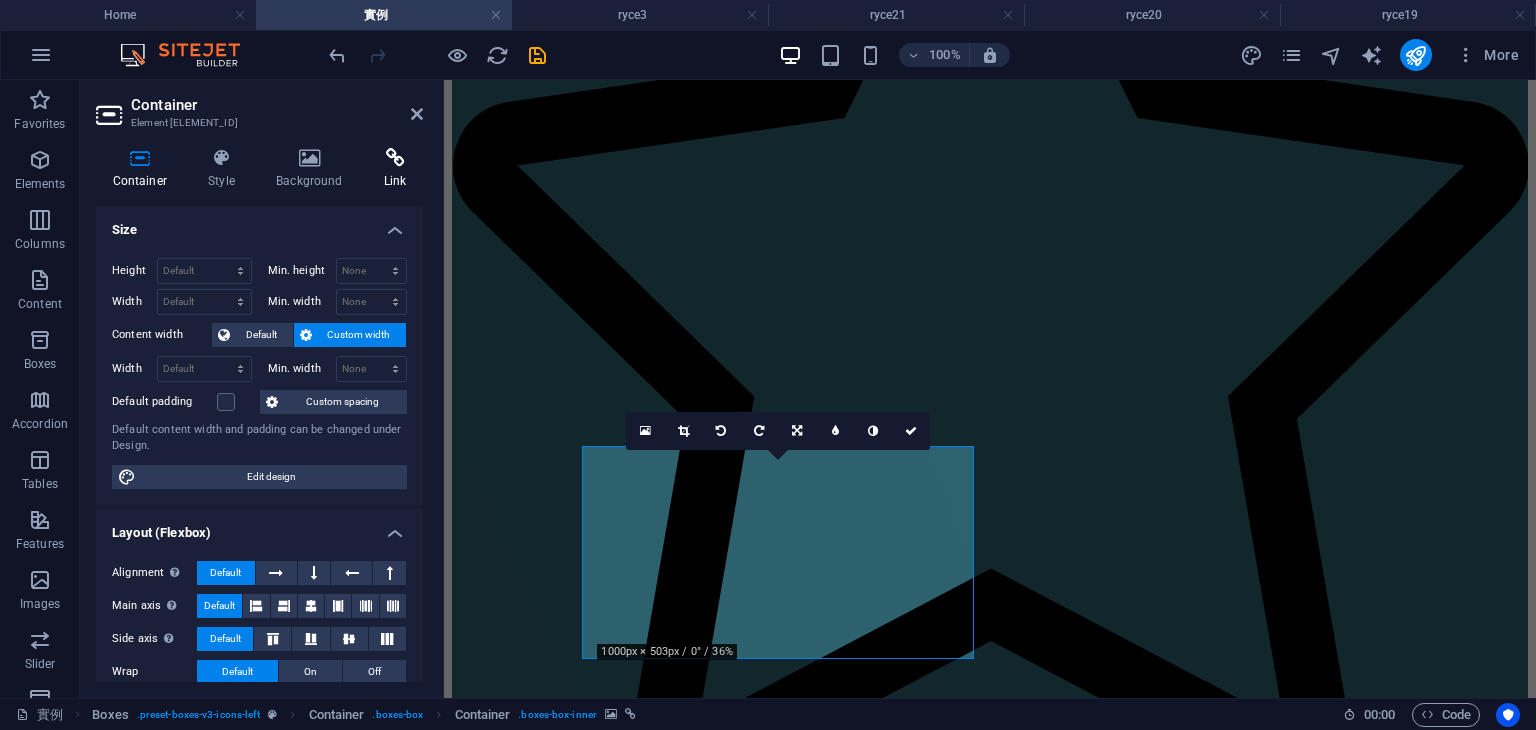 click at bounding box center (395, 158) 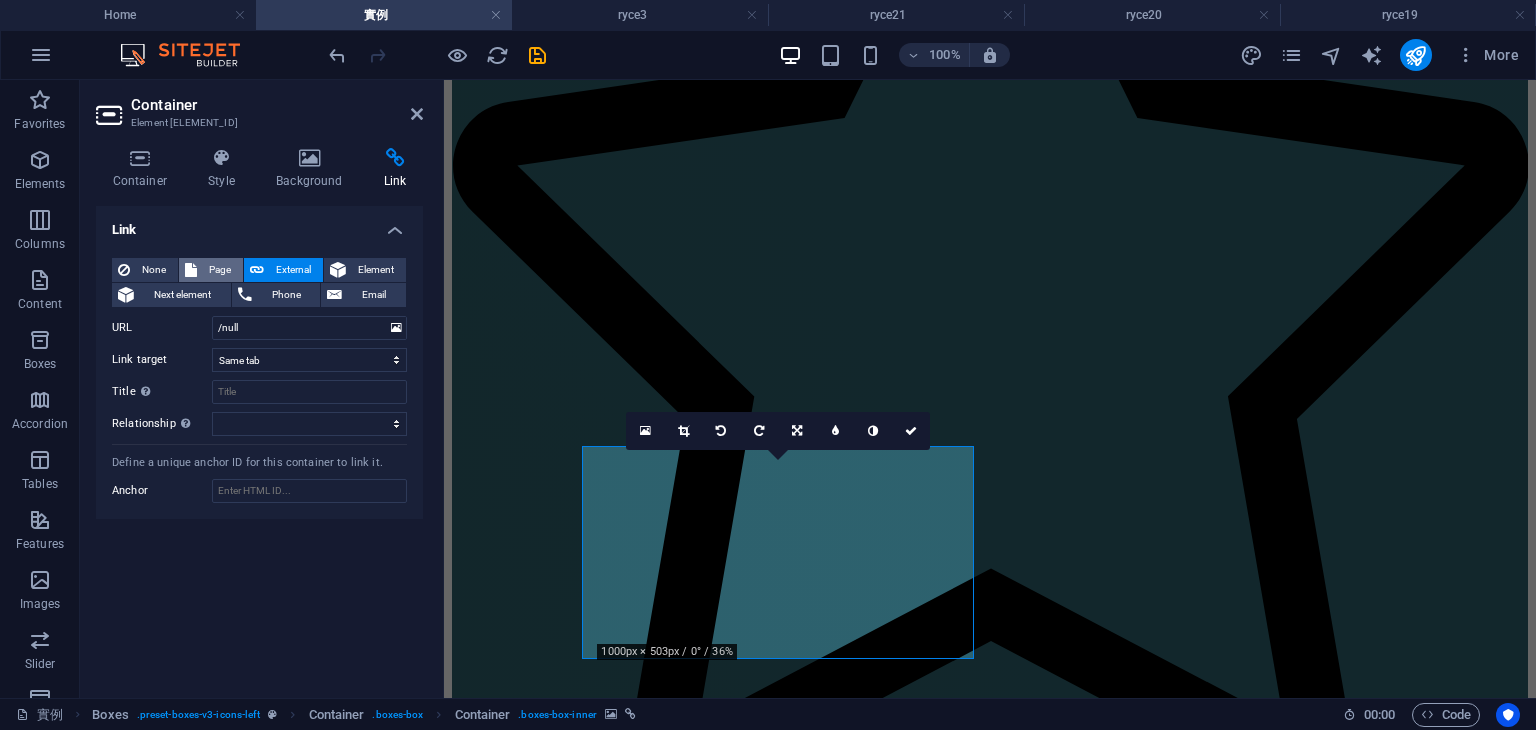 click on "Page" at bounding box center [220, 270] 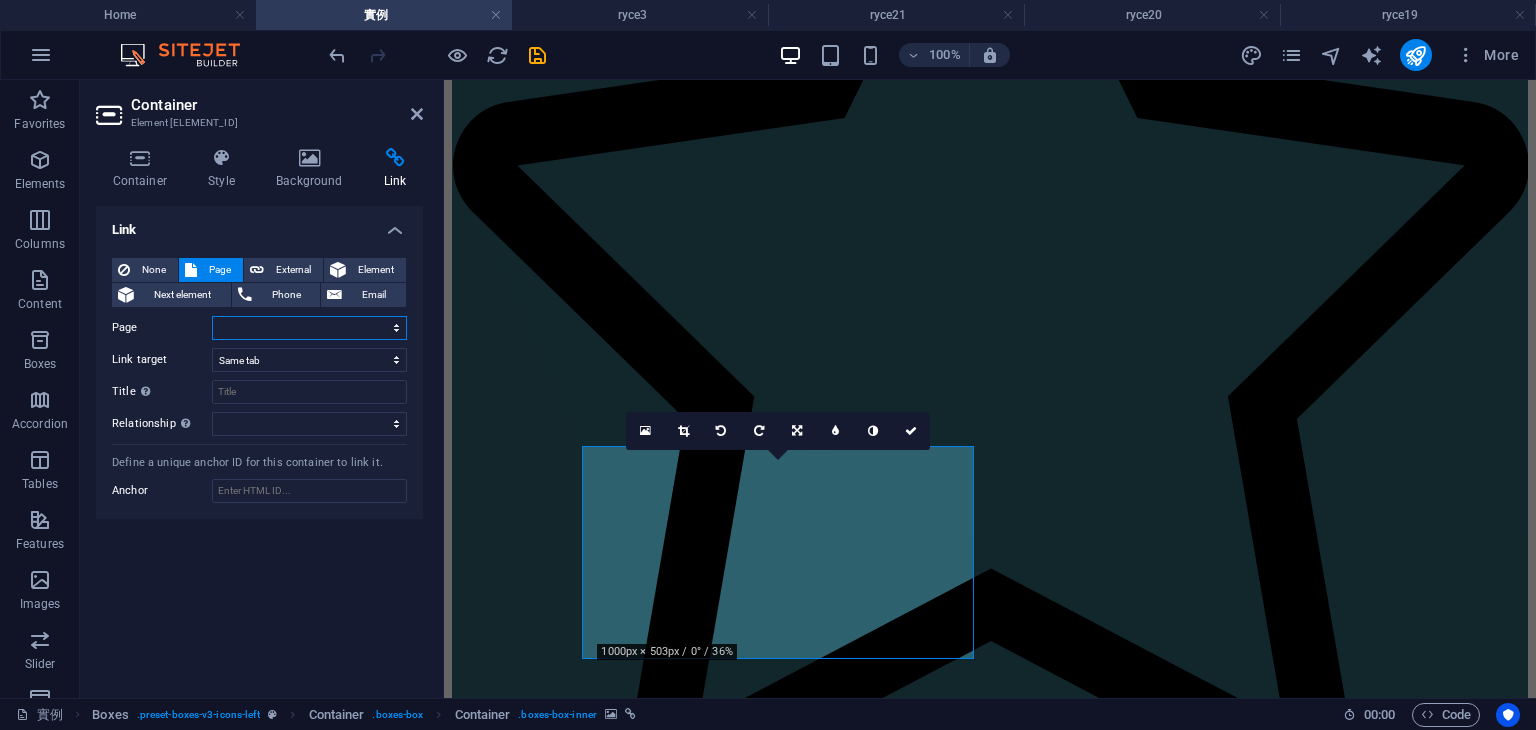 click on "Home wedding dress About us 實例 Service discount3 discount4 host host52 host 4 host5 host6 host7 host8 host9 host10 baby-party-2 flower-fare flower-fare-50 flower-fare-51 flower-fare-52 flower-fare-53 flower-fare-53-1 flower-fare-53-2 fare3 fare4 fare5 fare6 fare7 fare8 fare9 fare10 fare11 fare12 fare13 fare14 fare15 camera-ryce camera-ryce-40 camera-ryce-41 camera-ryce-42 ryce3 host2 btaband2024 btaband2024-10 btaband2024-11 聯絡 host3 host33 ryce4 ryce5 ryce6 ryce7 ryce8 discount2 ryce9 ryce10 ryce11 ryce12 ryce13 ryce14 ryce15 ryce16 ryce17 ryce18 ryce19 ryce20 ryce21" at bounding box center (309, 328) 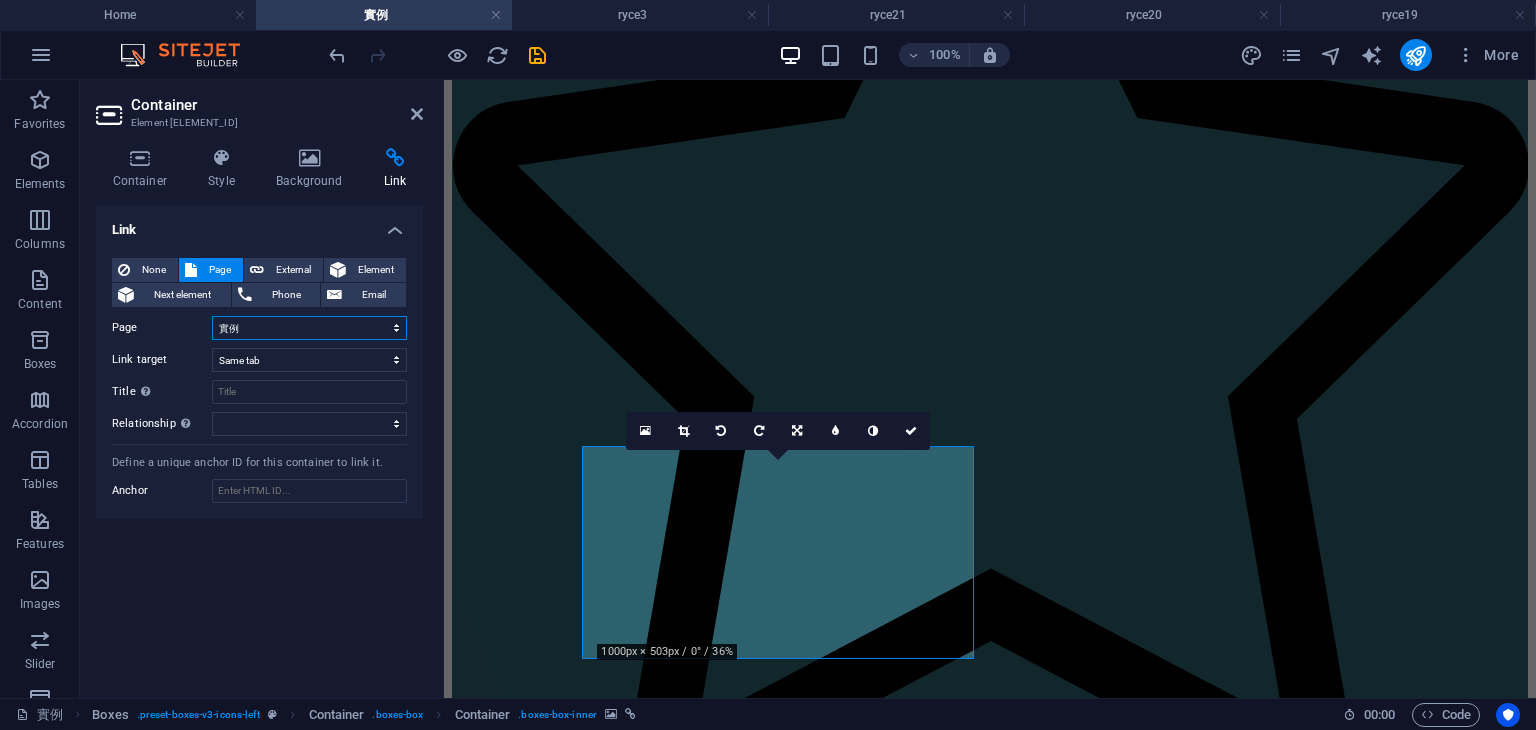 click on "Home wedding dress About us 實例 Service discount3 discount4 host host52 host 4 host5 host6 host7 host8 host9 host10 baby-party-2 flower-fare flower-fare-50 flower-fare-51 flower-fare-52 flower-fare-53 flower-fare-53-1 flower-fare-53-2 fare3 fare4 fare5 fare6 fare7 fare8 fare9 fare10 fare11 fare12 fare13 fare14 fare15 camera-ryce camera-ryce-40 camera-ryce-41 camera-ryce-42 ryce3 host2 btaband2024 btaband2024-10 btaband2024-11 聯絡 host3 host33 ryce4 ryce5 ryce6 ryce7 ryce8 discount2 ryce9 ryce10 ryce11 ryce12 ryce13 ryce14 ryce15 ryce16 ryce17 ryce18 ryce19 ryce20 ryce21" at bounding box center (309, 328) 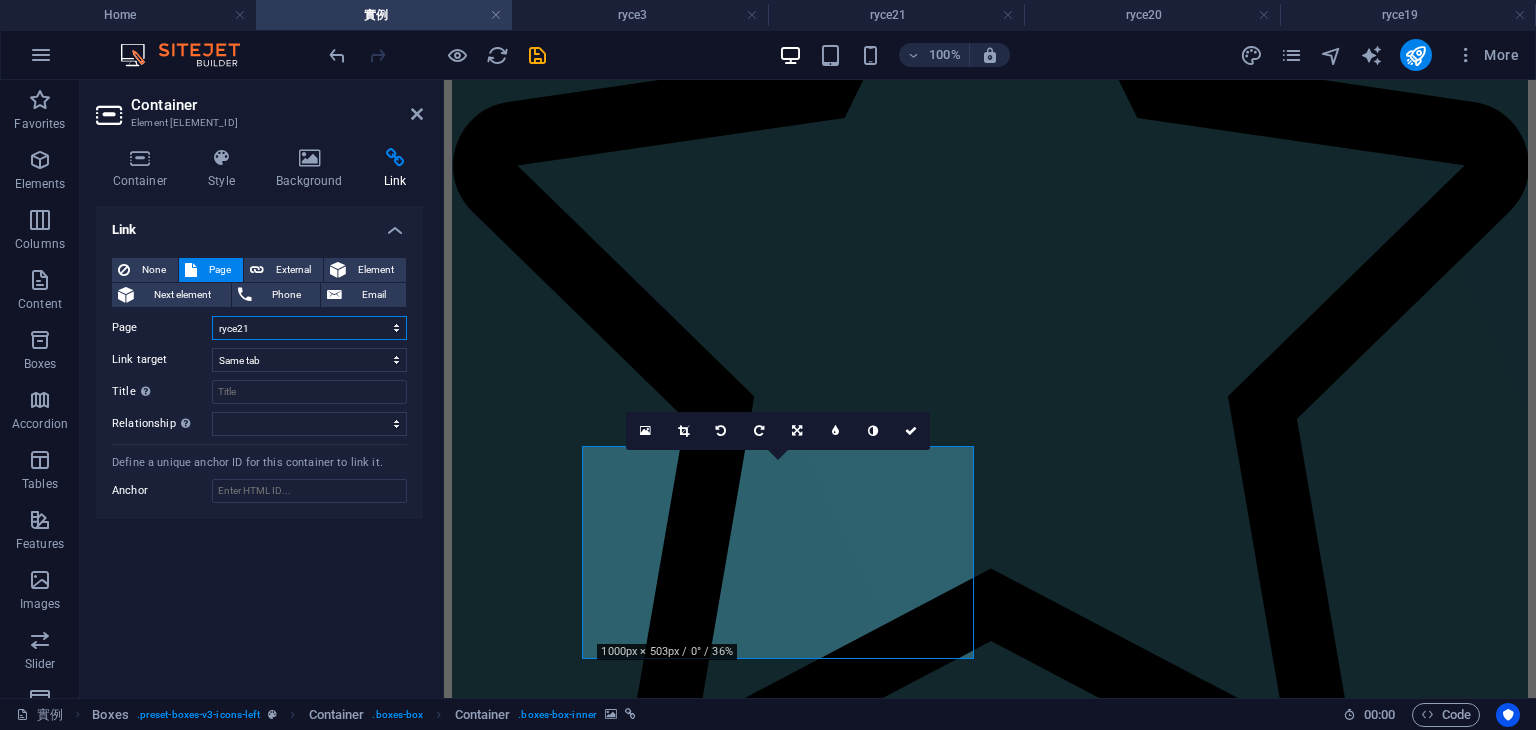 click on "Home wedding dress About us 實例 Service discount3 discount4 host host52 host 4 host5 host6 host7 host8 host9 host10 baby-party-2 flower-fare flower-fare-50 flower-fare-51 flower-fare-52 flower-fare-53 flower-fare-53-1 flower-fare-53-2 fare3 fare4 fare5 fare6 fare7 fare8 fare9 fare10 fare11 fare12 fare13 fare14 fare15 camera-ryce camera-ryce-40 camera-ryce-41 camera-ryce-42 ryce3 host2 btaband2024 btaband2024-10 btaband2024-11 聯絡 host3 host33 ryce4 ryce5 ryce6 ryce7 ryce8 discount2 ryce9 ryce10 ryce11 ryce12 ryce13 ryce14 ryce15 ryce16 ryce17 ryce18 ryce19 ryce20 ryce21" at bounding box center [309, 328] 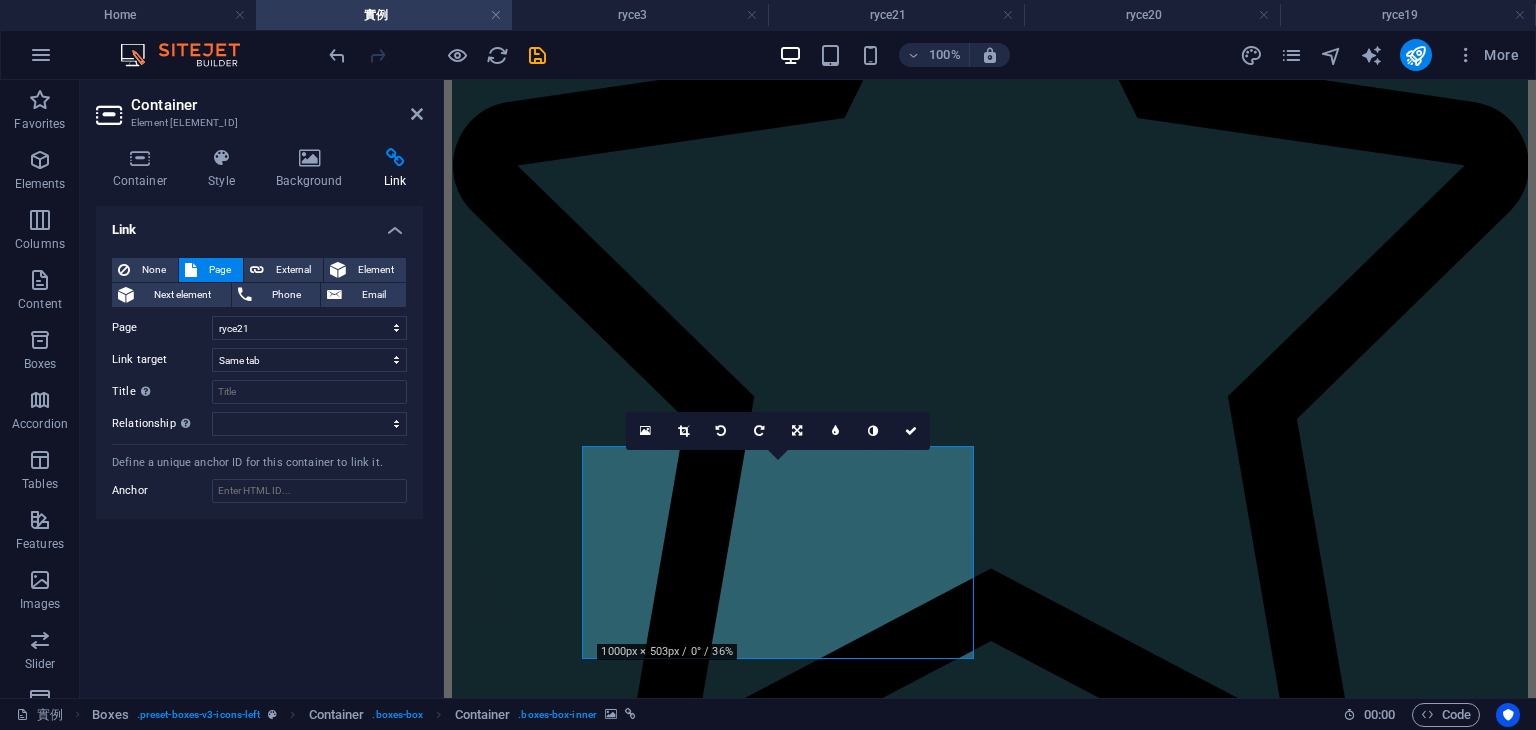 click on "Container Style Background Link Size Height Default px rem % vh vw Min. height None px rem % vh vw Width Default px rem % em vh vw Min. width None px rem % vh vw Content width Default Custom width Width Default px rem % em vh vw Min. width None px rem % vh vw Default padding Custom spacing Default content width and padding can be changed under Design. Edit design Layout (Flexbox) Alignment Determines the flex direction. Default Main axis Determine how elements should behave along the main axis inside this container (justify content). Default Side axis Control the vertical direction of the element inside of the container (align items). Default Wrap Default On Off Fill Controls the distances and direction of elements on the y-axis across several lines (align content). Default Accessibility ARIA helps assistive technologies (like screen readers) to understand the role, state, and behavior of web elements Role The ARIA role defines the purpose of an element.  None Alert Article Banner Comment Fan" at bounding box center [259, 415] 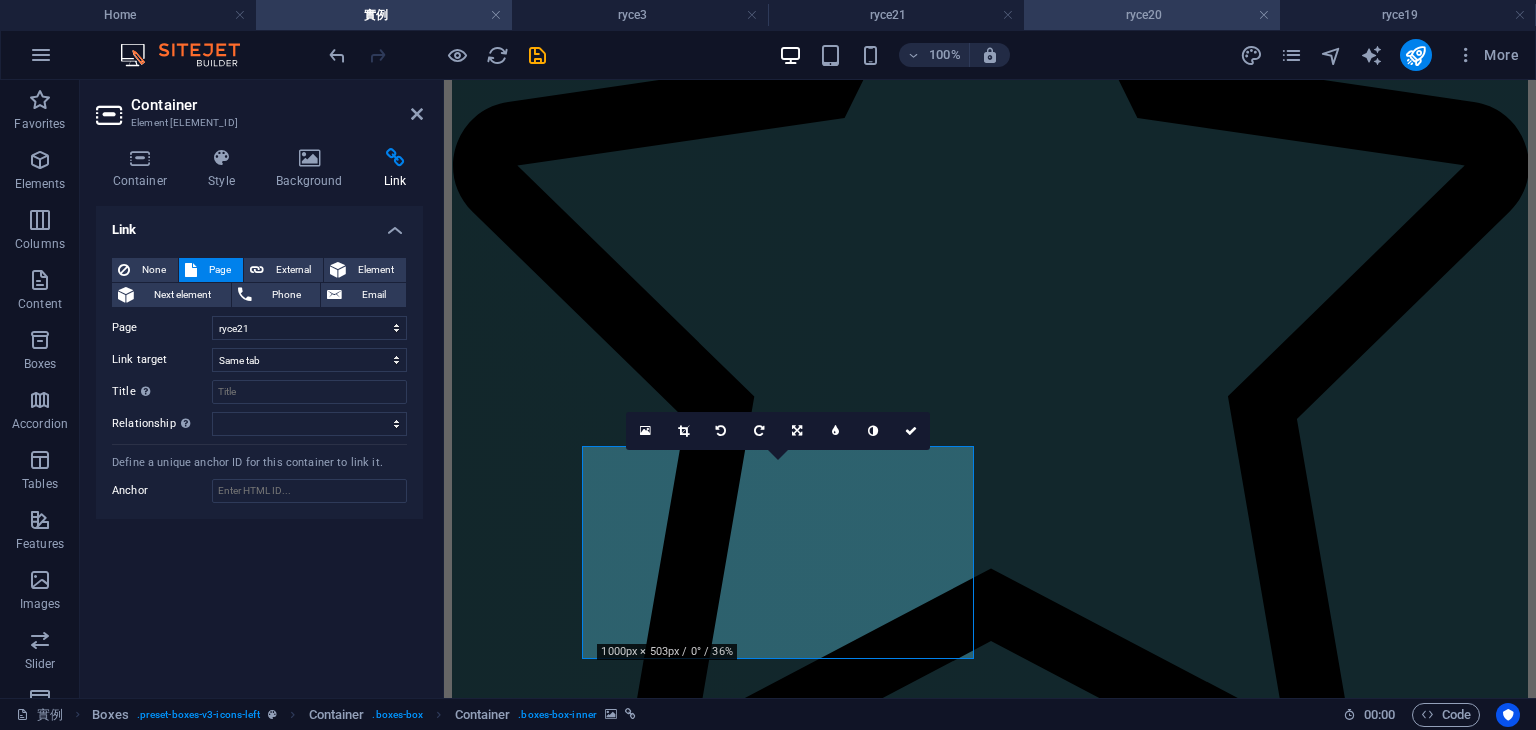 click on "ryce20" at bounding box center [1152, 15] 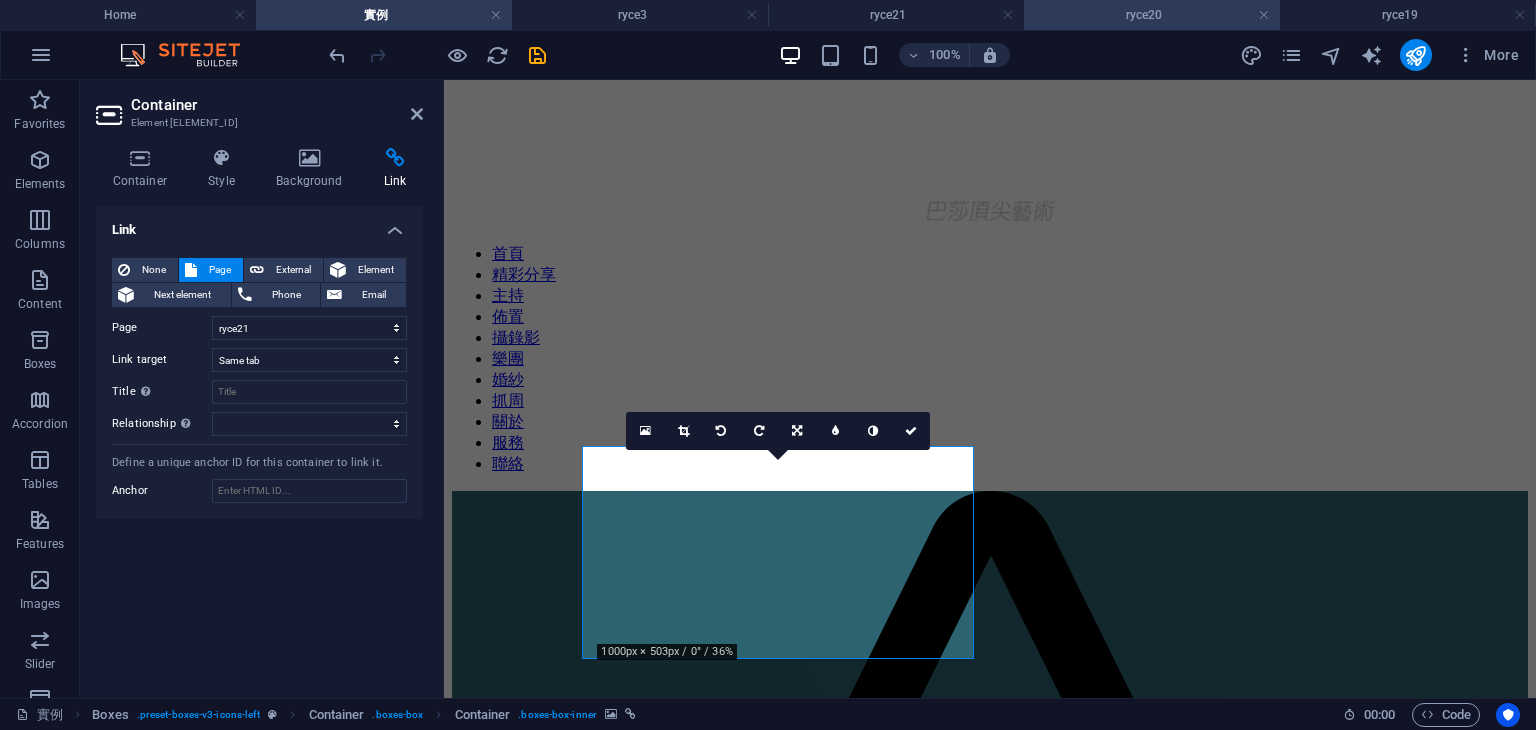 scroll, scrollTop: 6308, scrollLeft: 0, axis: vertical 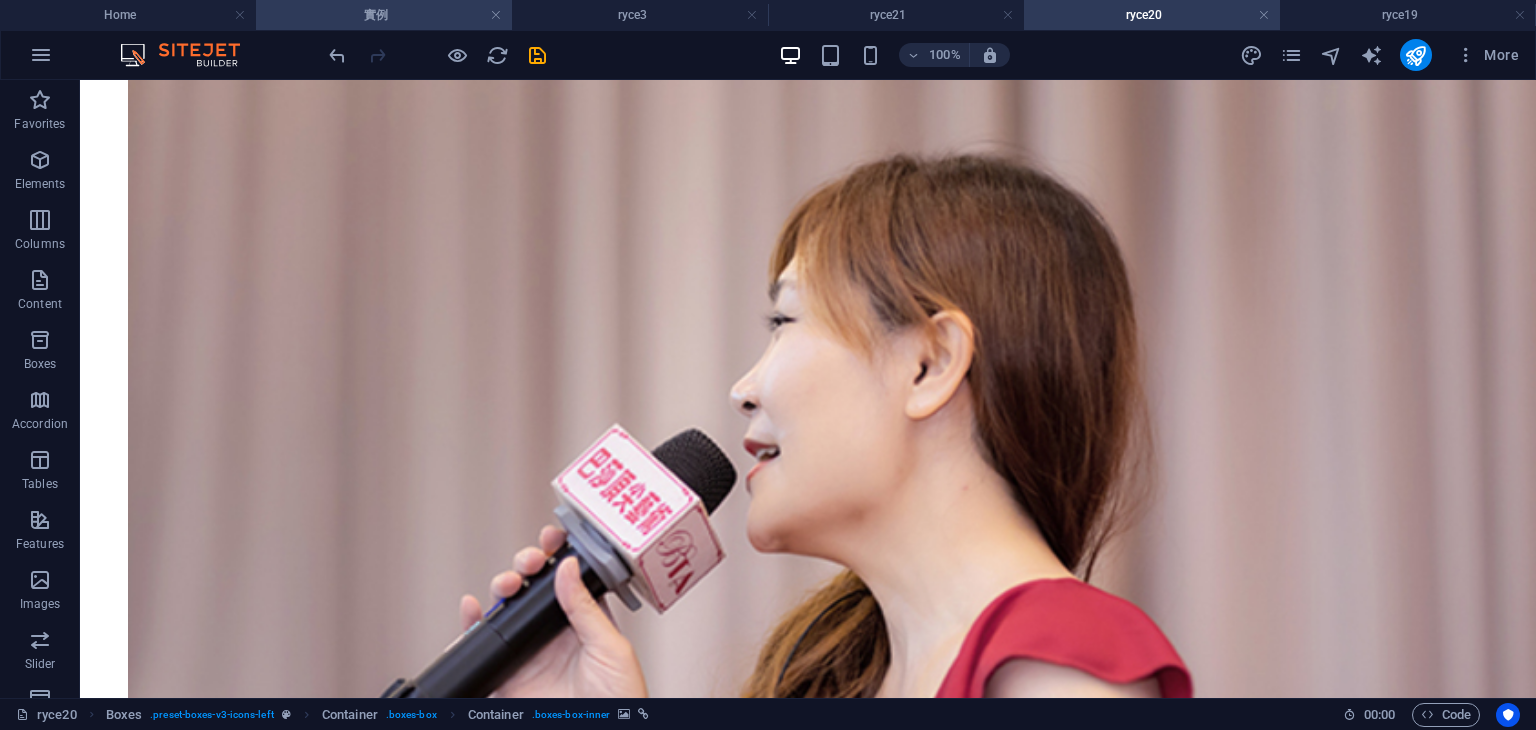 click on "實例" at bounding box center (384, 15) 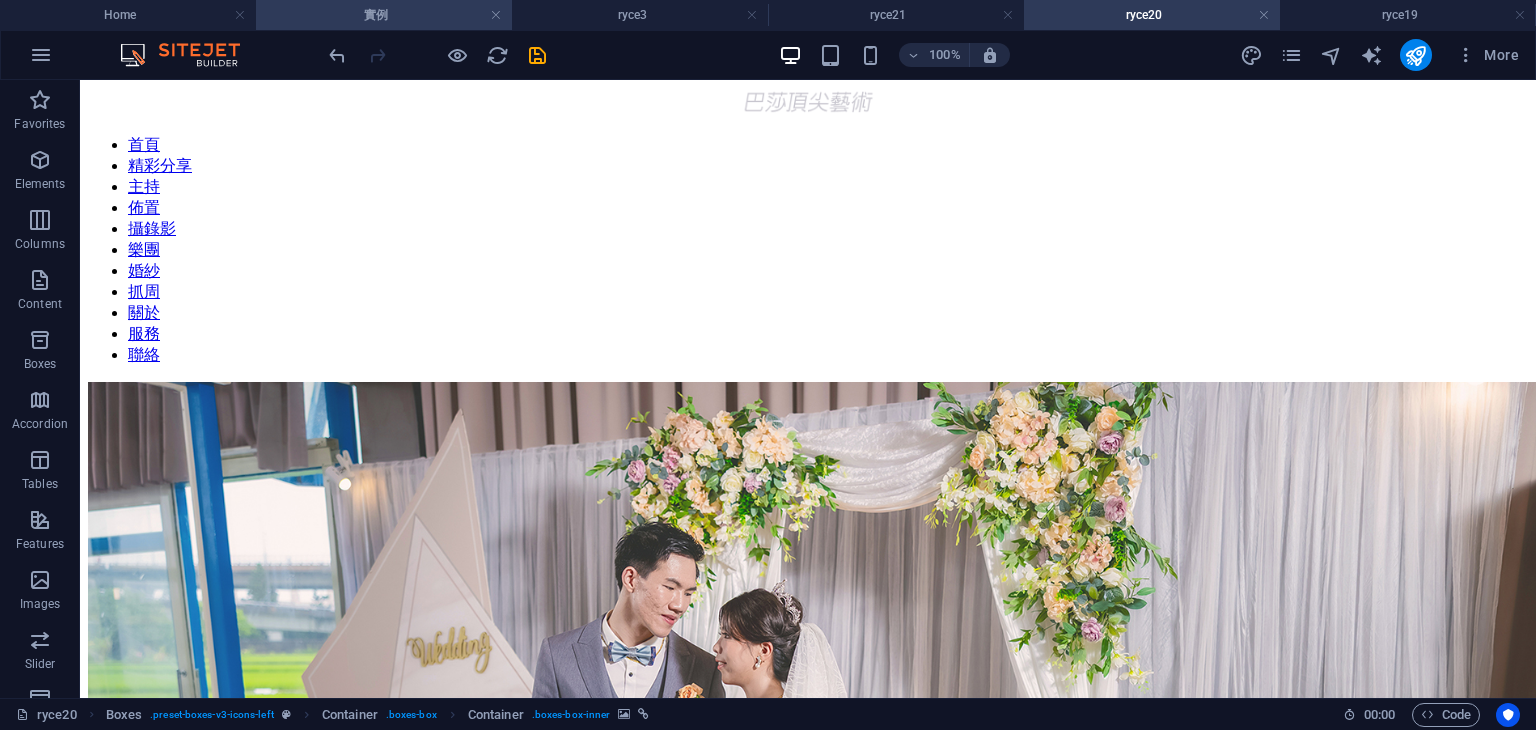 scroll, scrollTop: 2254, scrollLeft: 0, axis: vertical 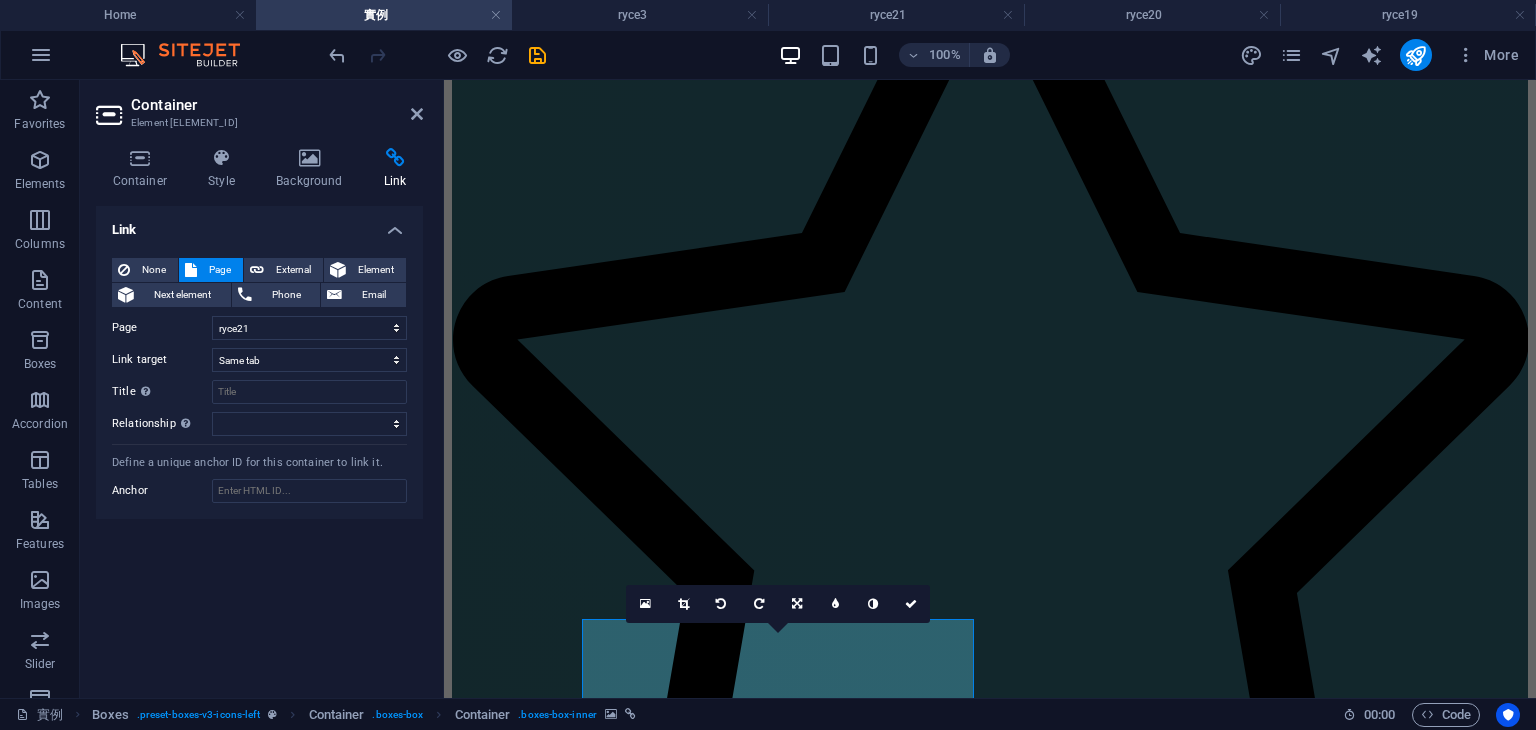 click at bounding box center [990, 27208] 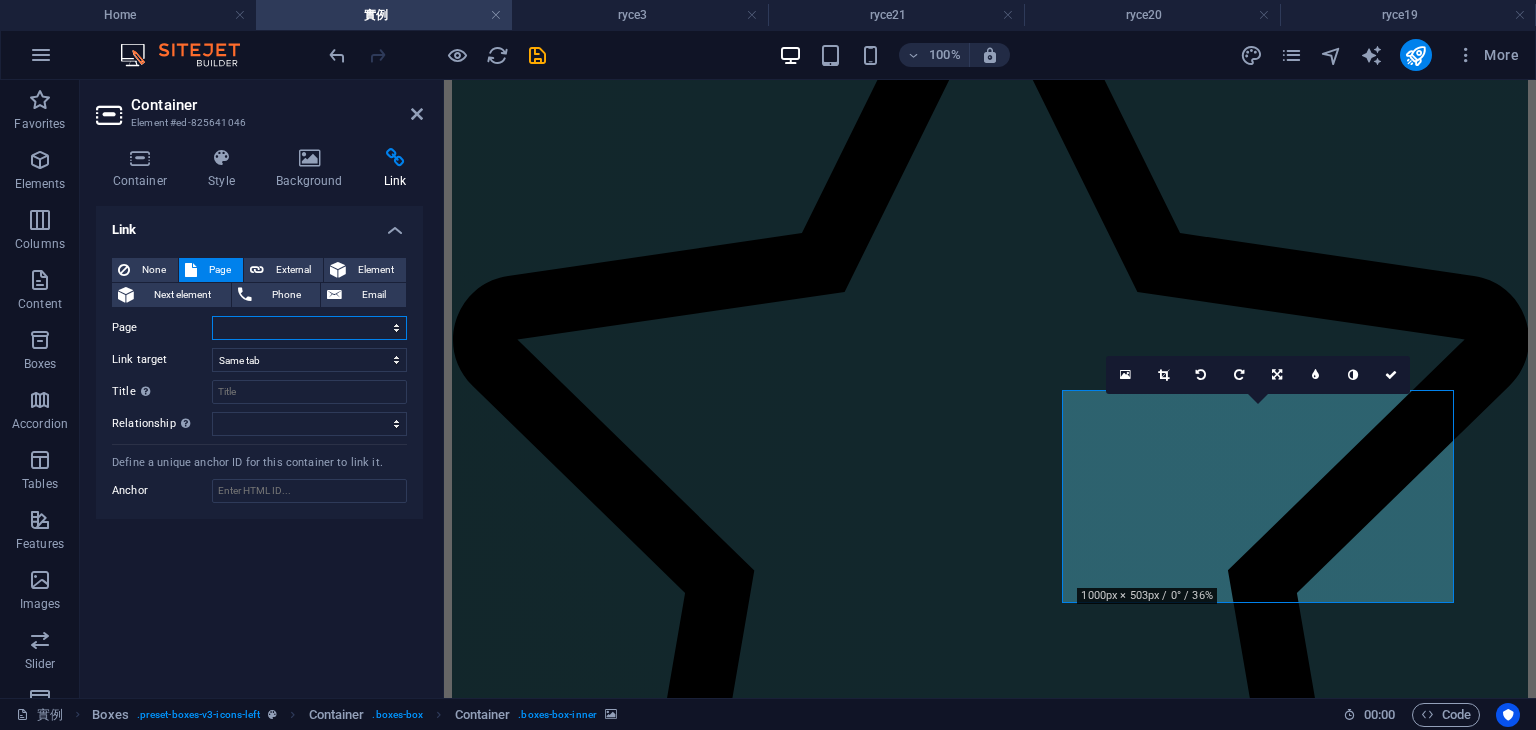click on "Home wedding dress About us 實例 Service discount3 discount4 host host52 host 4 host5 host6 host7 host8 host9 host10 baby-party-2 flower-fare flower-fare-50 flower-fare-51 flower-fare-52 flower-fare-53 flower-fare-53-1 flower-fare-53-2 fare3 fare4 fare5 fare6 fare7 fare8 fare9 fare10 fare11 fare12 fare13 fare14 fare15 camera-ryce camera-ryce-40 camera-ryce-41 camera-ryce-42 ryce3 host2 btaband2024 btaband2024-10 btaband2024-11 聯絡 host3 host33 ryce4 ryce5 ryce6 ryce7 ryce8 discount2 ryce9 ryce10 ryce11 ryce12 ryce13 ryce14 ryce15 ryce16 ryce17 ryce18 ryce19 ryce20 ryce21" at bounding box center [309, 328] 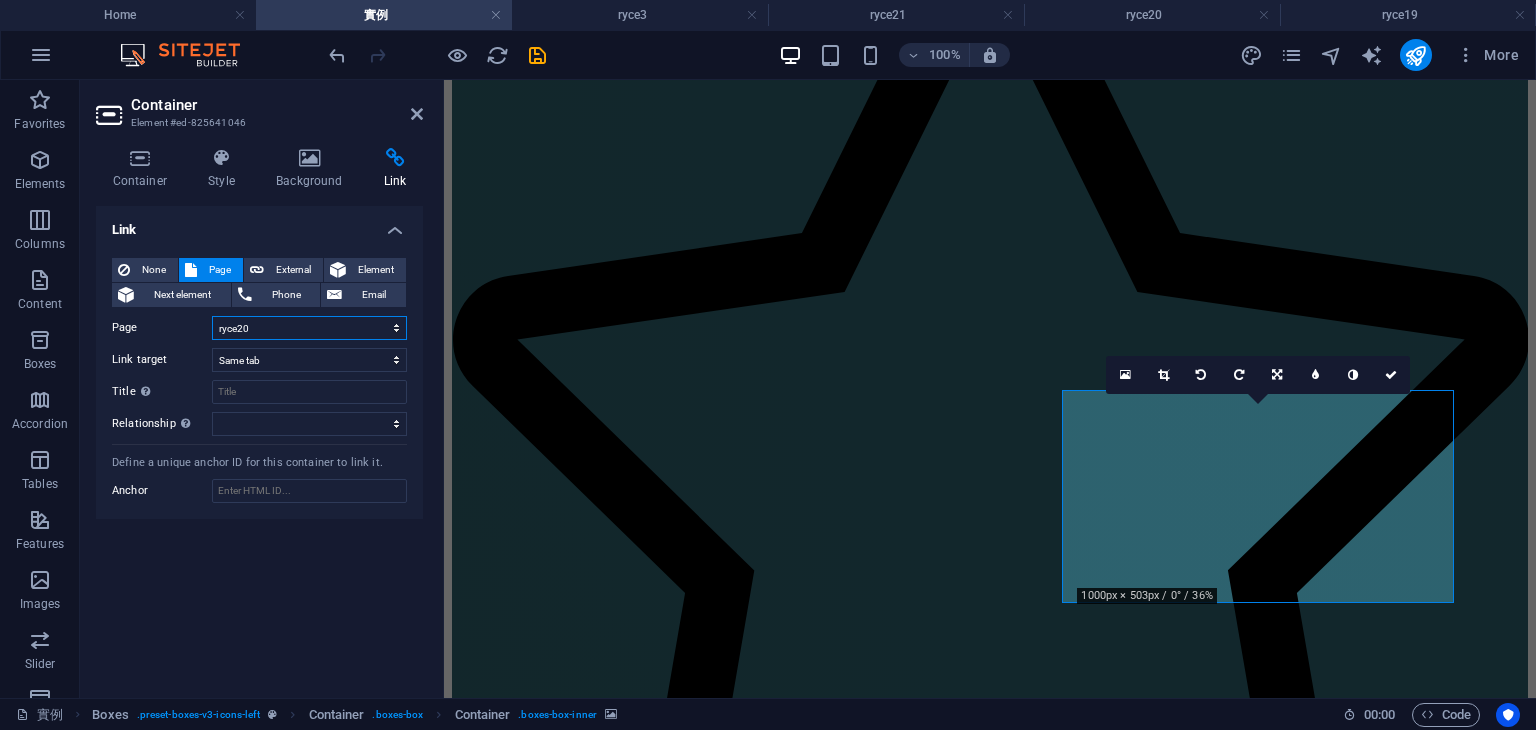 click on "Home wedding dress About us 實例 Service discount3 discount4 host host52 host 4 host5 host6 host7 host8 host9 host10 baby-party-2 flower-fare flower-fare-50 flower-fare-51 flower-fare-52 flower-fare-53 flower-fare-53-1 flower-fare-53-2 fare3 fare4 fare5 fare6 fare7 fare8 fare9 fare10 fare11 fare12 fare13 fare14 fare15 camera-ryce camera-ryce-40 camera-ryce-41 camera-ryce-42 ryce3 host2 btaband2024 btaband2024-10 btaband2024-11 聯絡 host3 host33 ryce4 ryce5 ryce6 ryce7 ryce8 discount2 ryce9 ryce10 ryce11 ryce12 ryce13 ryce14 ryce15 ryce16 ryce17 ryce18 ryce19 ryce20 ryce21" at bounding box center (309, 328) 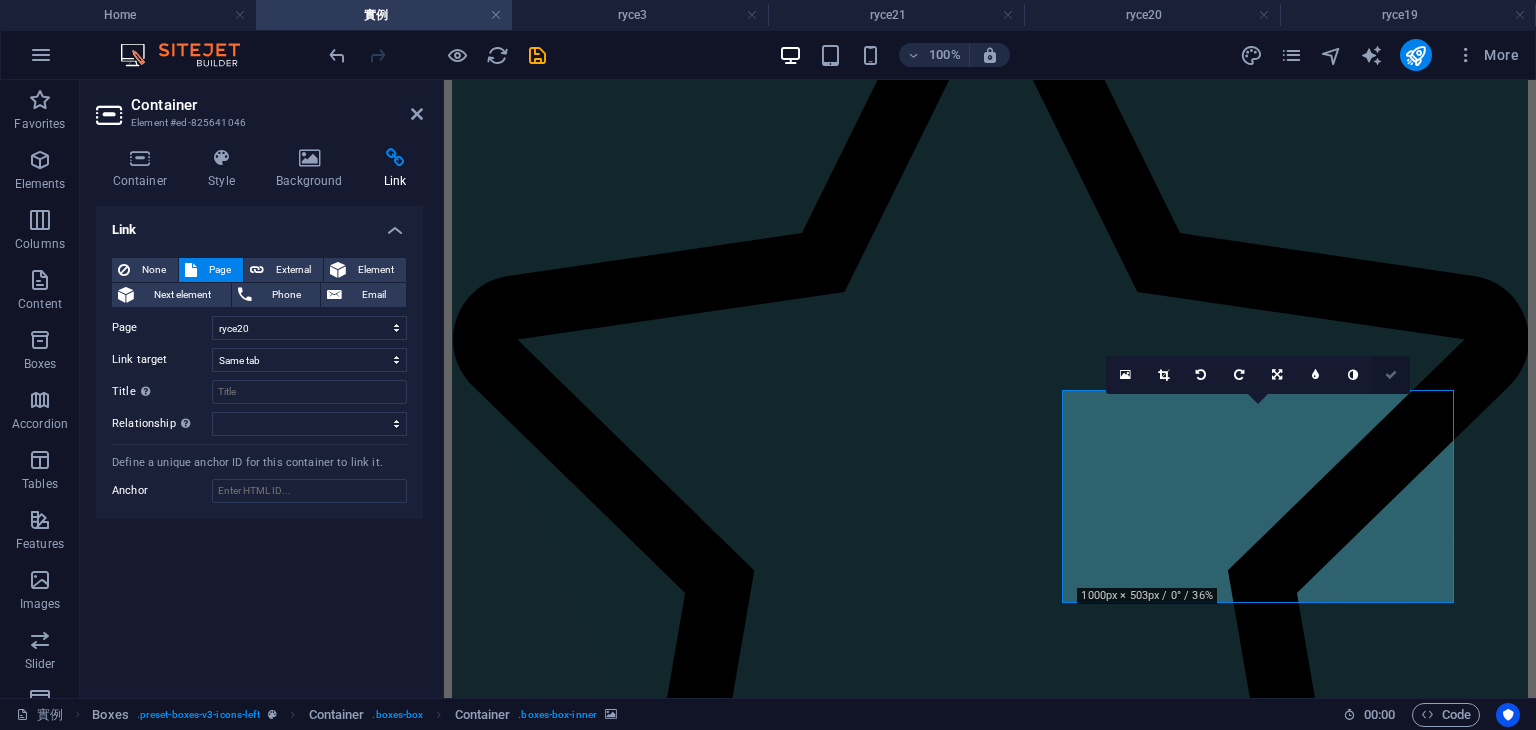 drag, startPoint x: 1394, startPoint y: 373, endPoint x: 1305, endPoint y: 325, distance: 101.118744 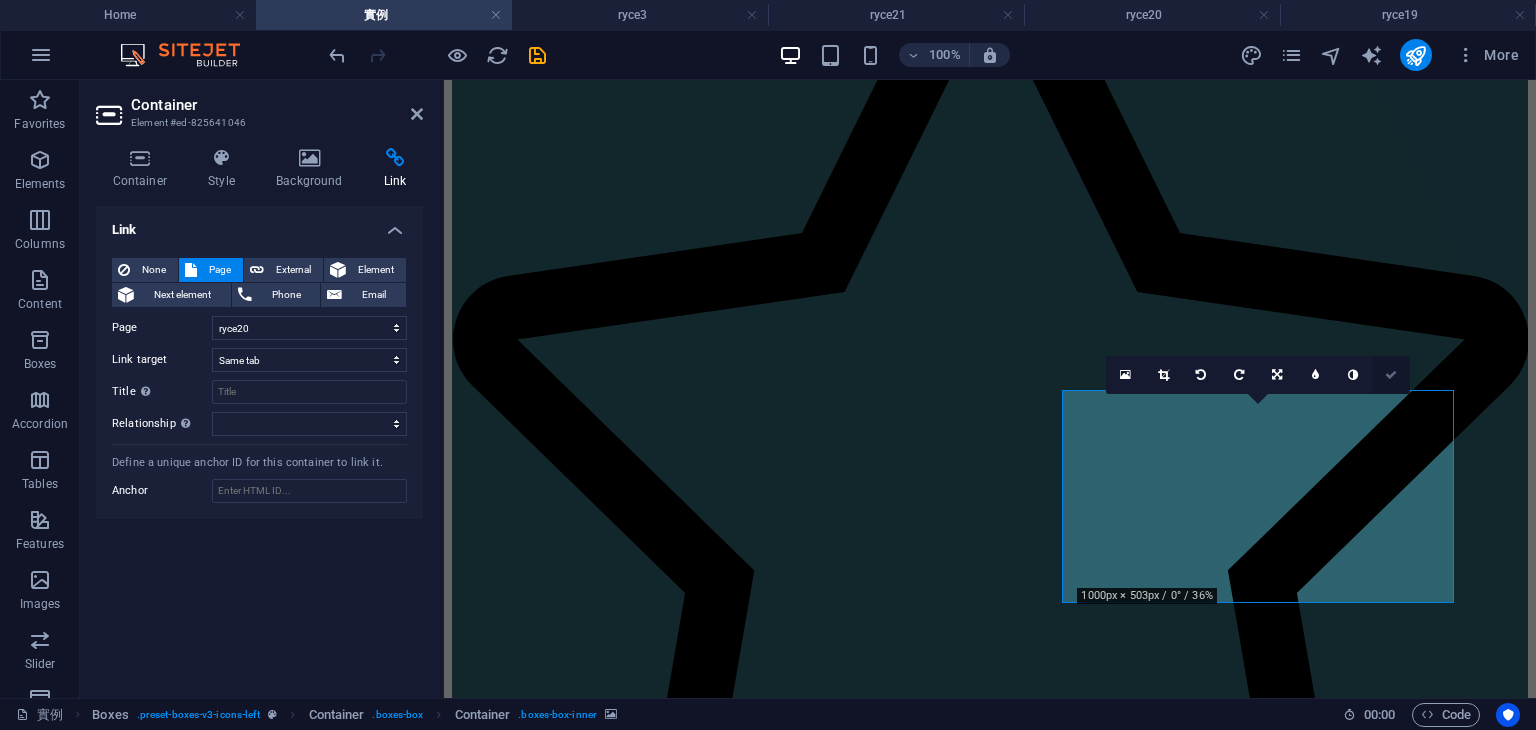click at bounding box center [1391, 375] 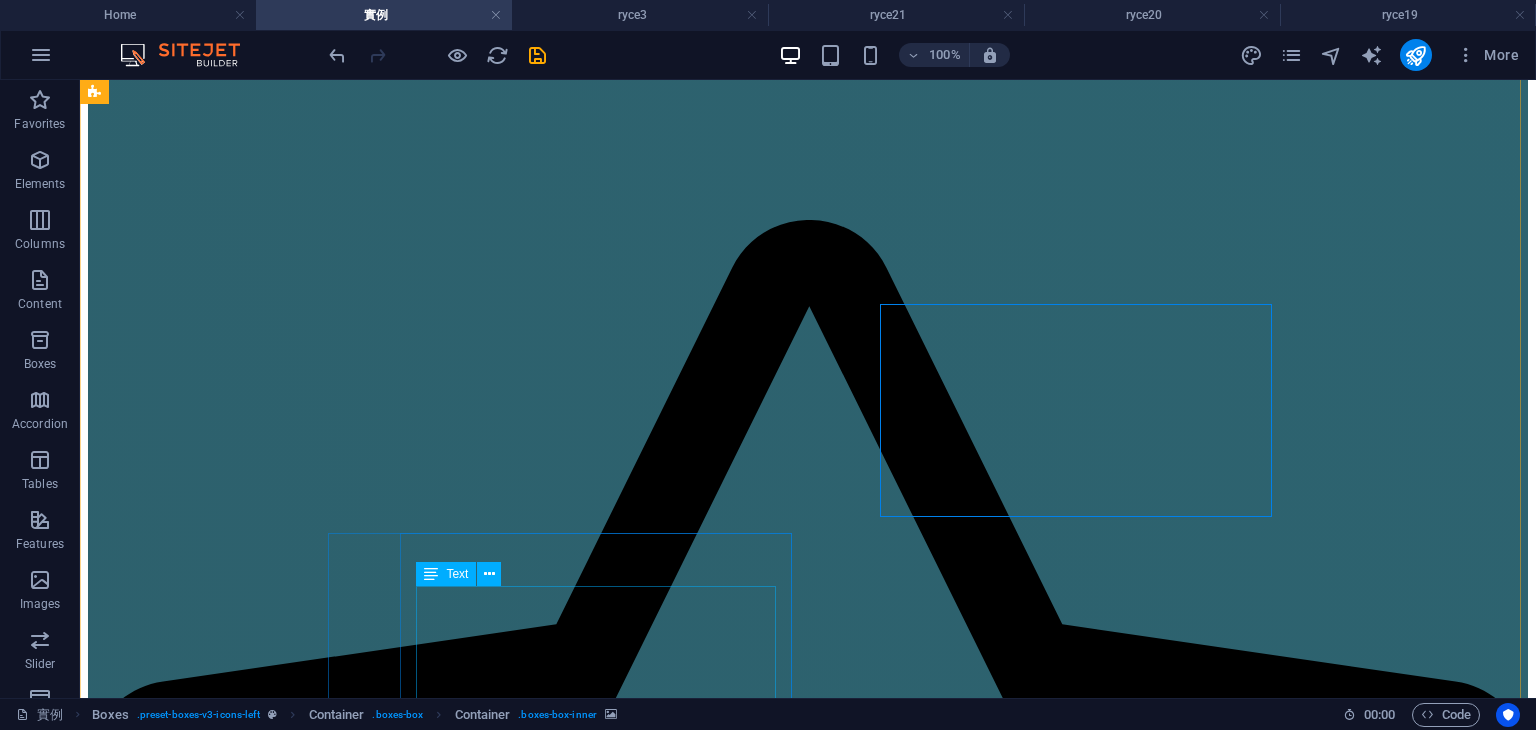 scroll, scrollTop: 2180, scrollLeft: 0, axis: vertical 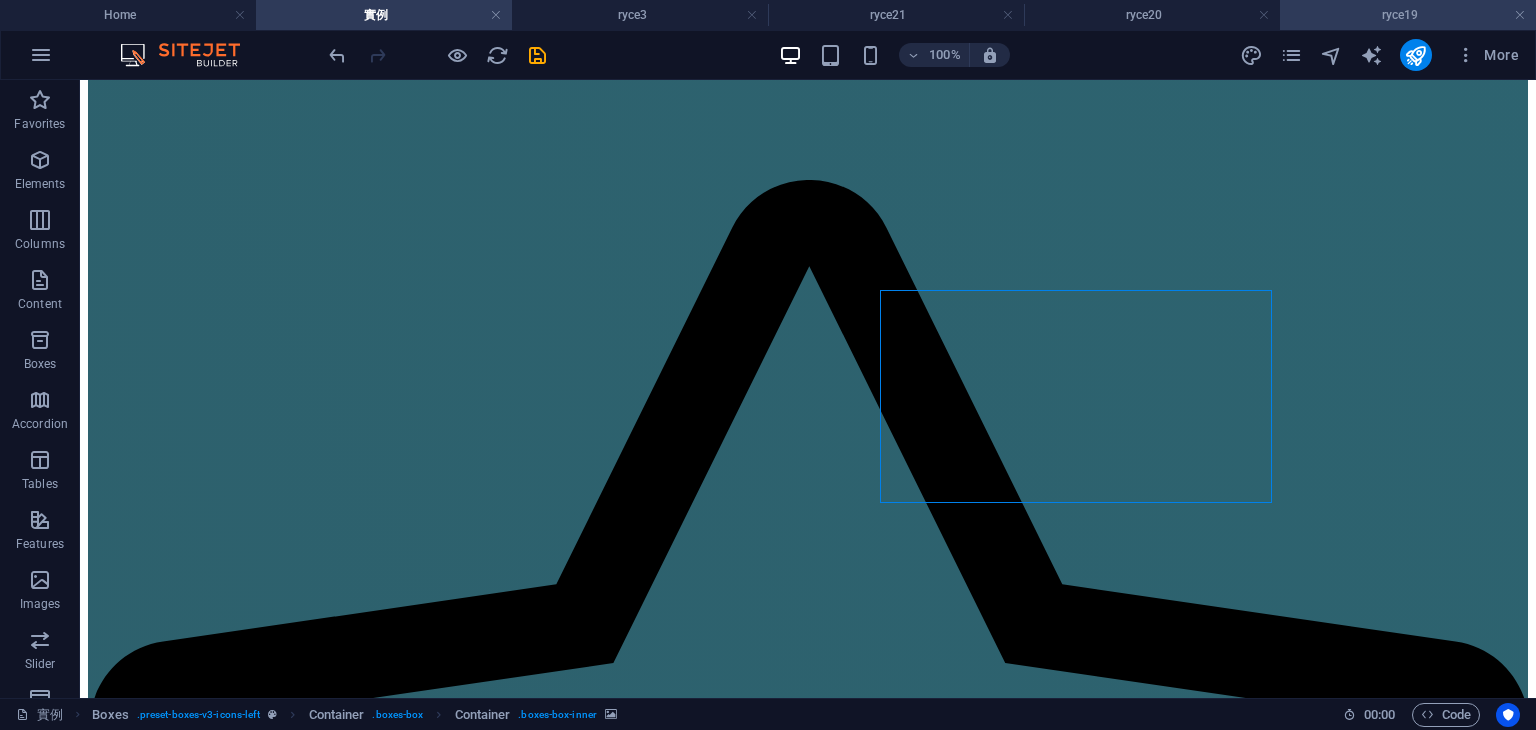 click on "ryce19" at bounding box center [1408, 15] 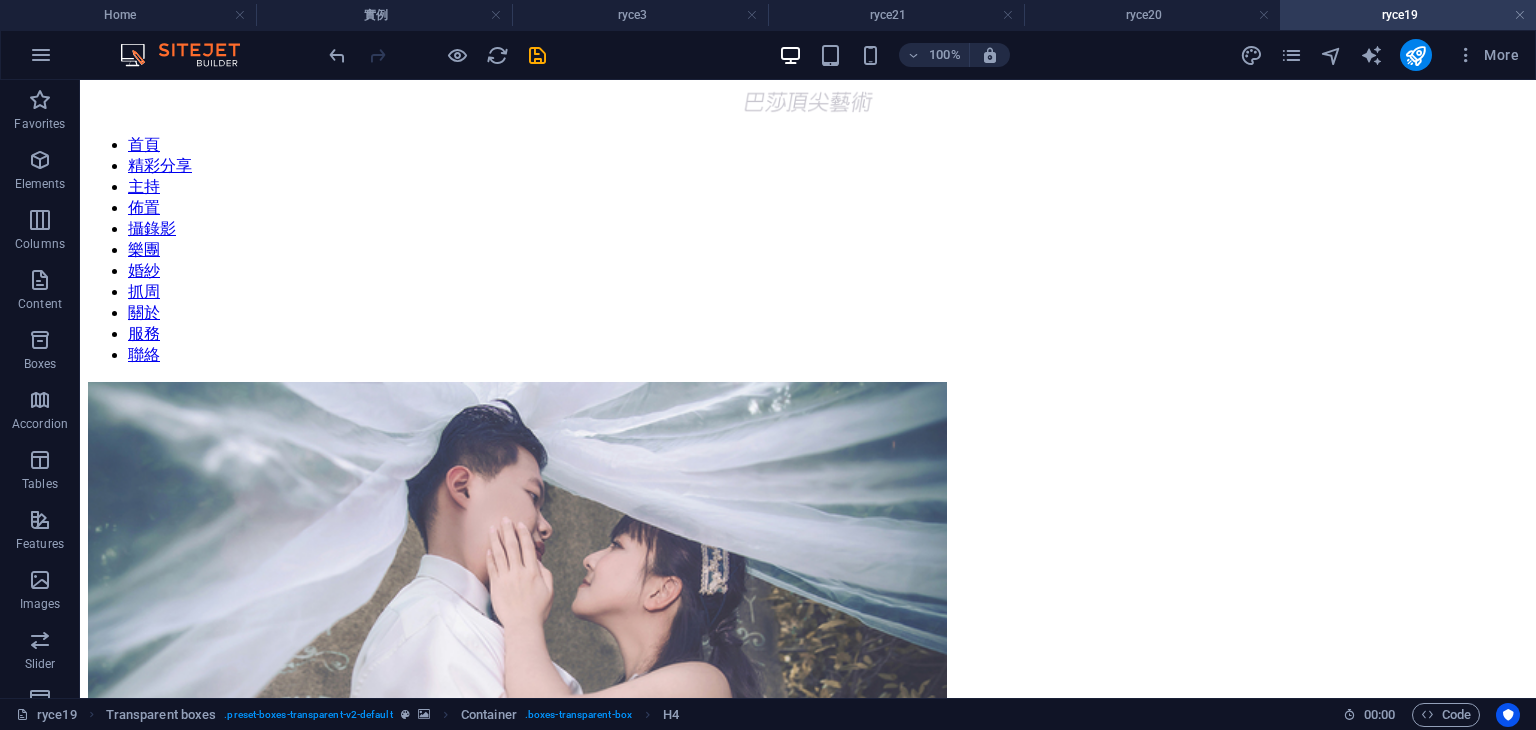 scroll, scrollTop: 0, scrollLeft: 0, axis: both 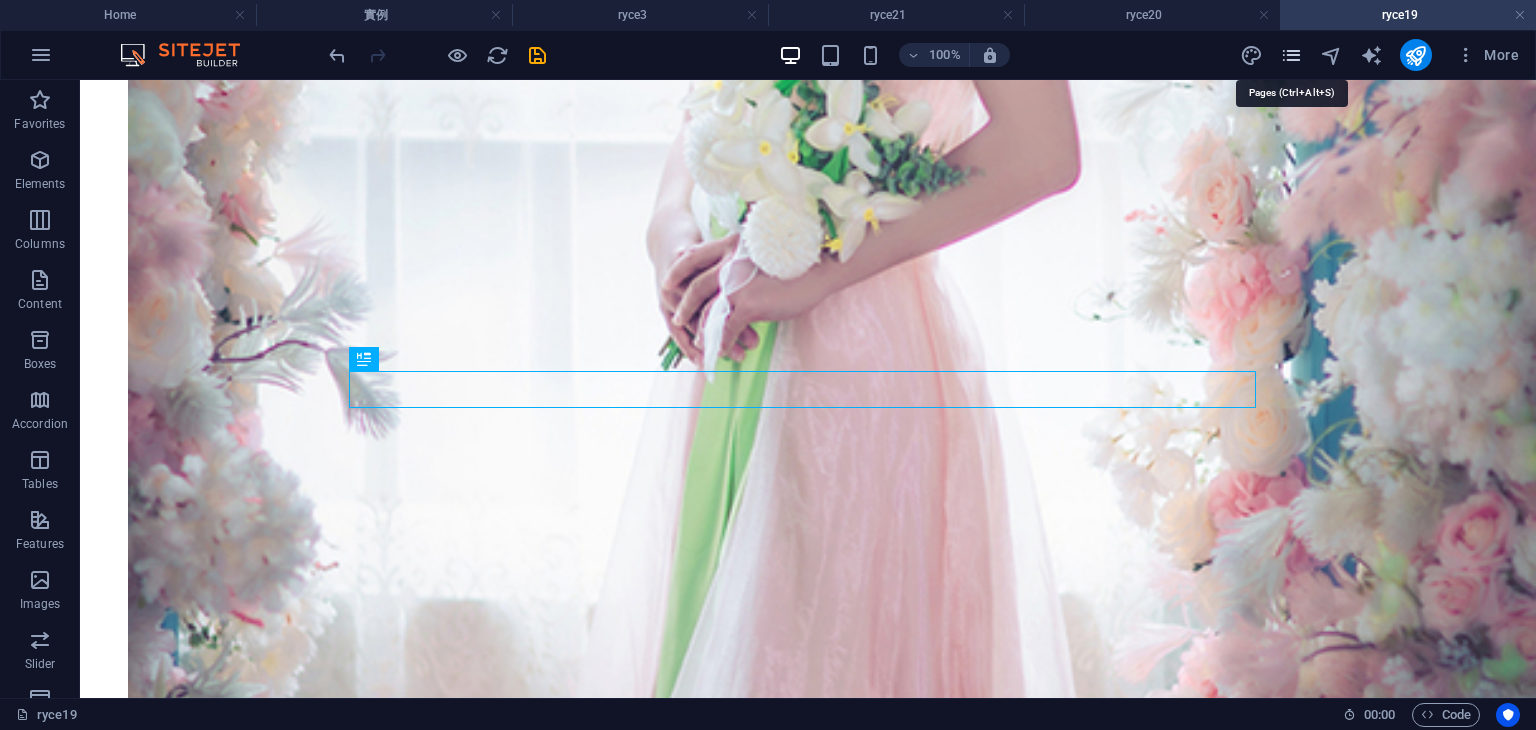 click at bounding box center [1291, 55] 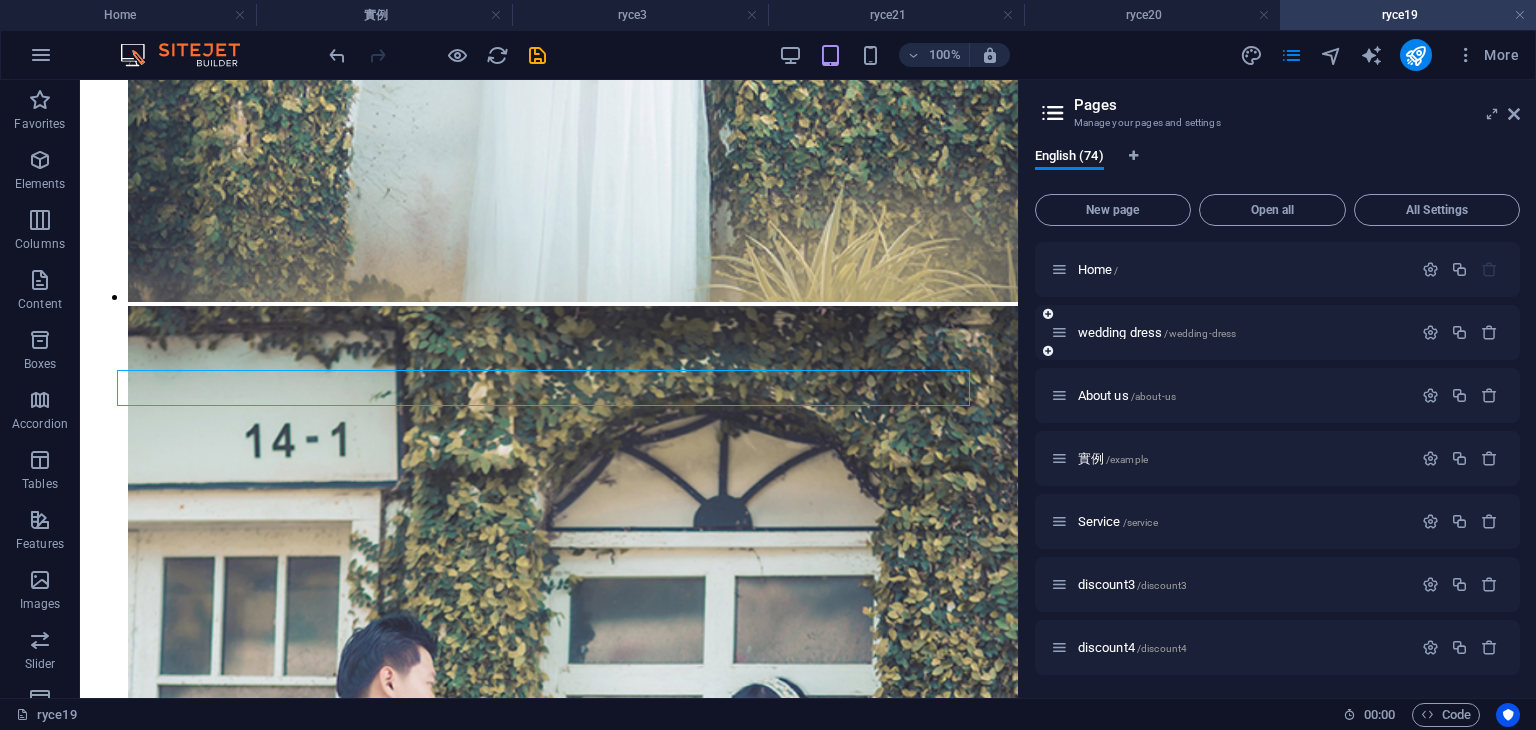 scroll, scrollTop: 26576, scrollLeft: 0, axis: vertical 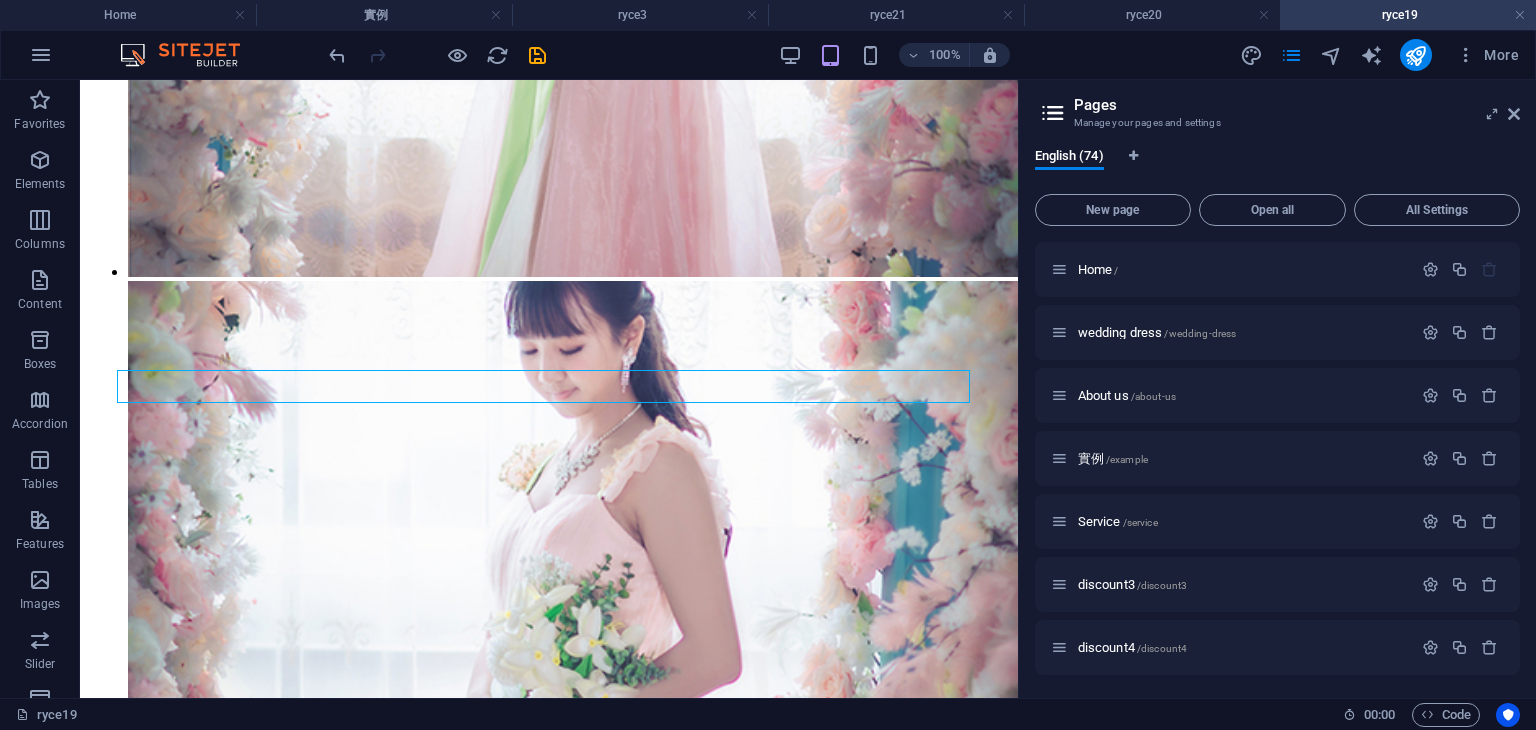 click on "English (74) New page Open all All Settings Home / wedding dress /wedding-dress About us /about-us 實例 /example Service /service discount3 /discount3 discount4 /discount4 host /host host52 /host-52 host 4 /host-21 host5 /host-22 host6 /host66 host7 /host77 host8 /host88 host9 /host9 host10 /host10 baby-party-2 /baby-party-2 flower-fare /flower-fare flower-fare-50 /flower-fare-50 flower-fare-51 /flower-fare-51 flower-fare-52 /flower-fare-52 flower-fare-53 /flower-fare-53 flower-fare-53-1 /flower-fare-53-68 flower-fare-53-2 /flower-fare-53-69 fare3 /flower-fare-26 fare4 /flower-fare44 fare5 /flower-fare-55 fare6 /flower-fare-66 fare7 /flower-fare77 fare8 /flower-fare88 fare9 /flower-fare99 fare10 /flower-fare100 fare11 /fare11 fare12 /fare12 fare13 /fare13 fare14 /fare14 fare15 /fare15 camera-ryce /camera-ryce camera-ryce-40 /camera-ryce-40 camera-ryce-41 /camera-ryce-41 camera-ryce-42 /camera-ryce-42 ryce3 /ryce3 host2 /host2 btaband2024 /btaband2024 btaband2024-10 /btaband2024-10 btaband2024-11 聯絡" at bounding box center (1278, 415) 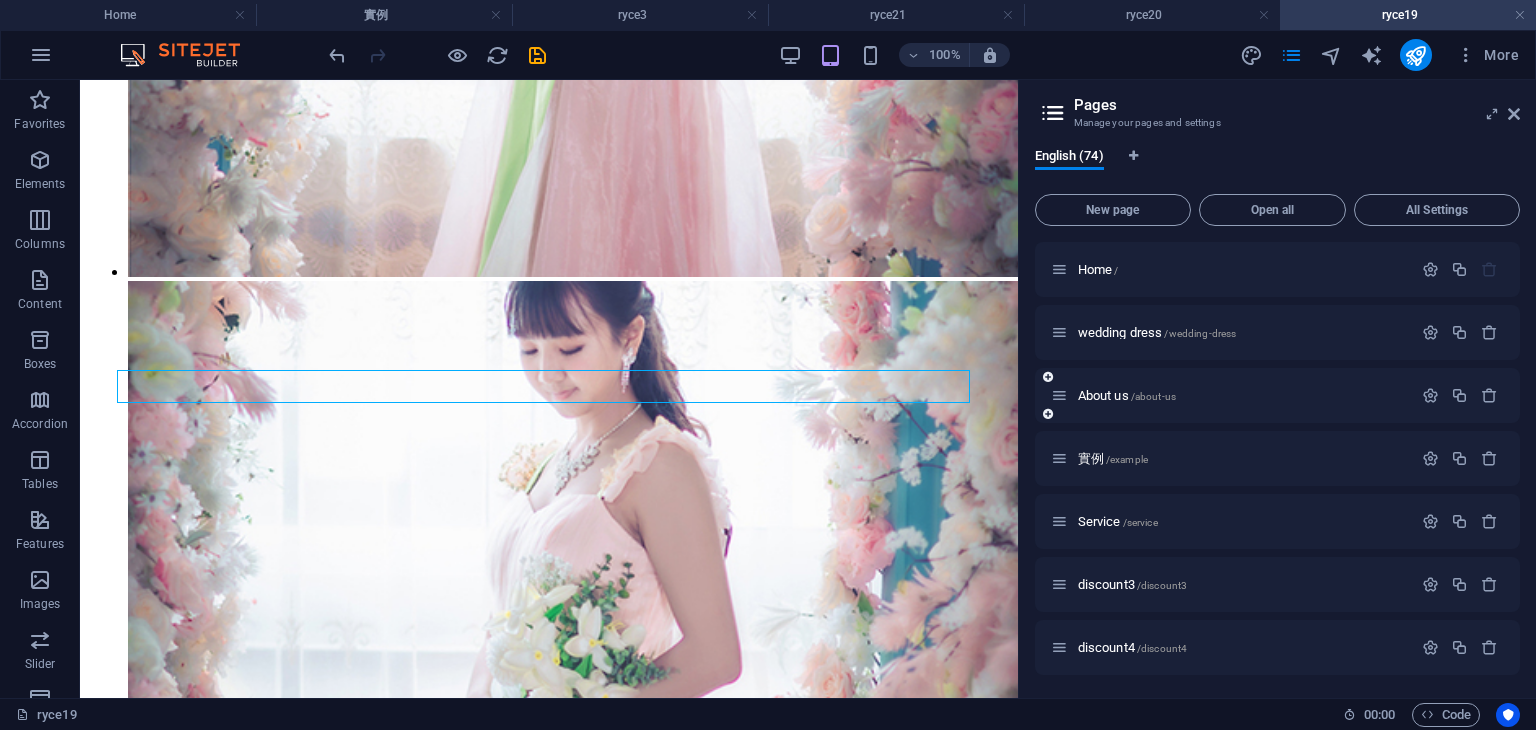 drag, startPoint x: 1520, startPoint y: 273, endPoint x: 1506, endPoint y: 368, distance: 96.02604 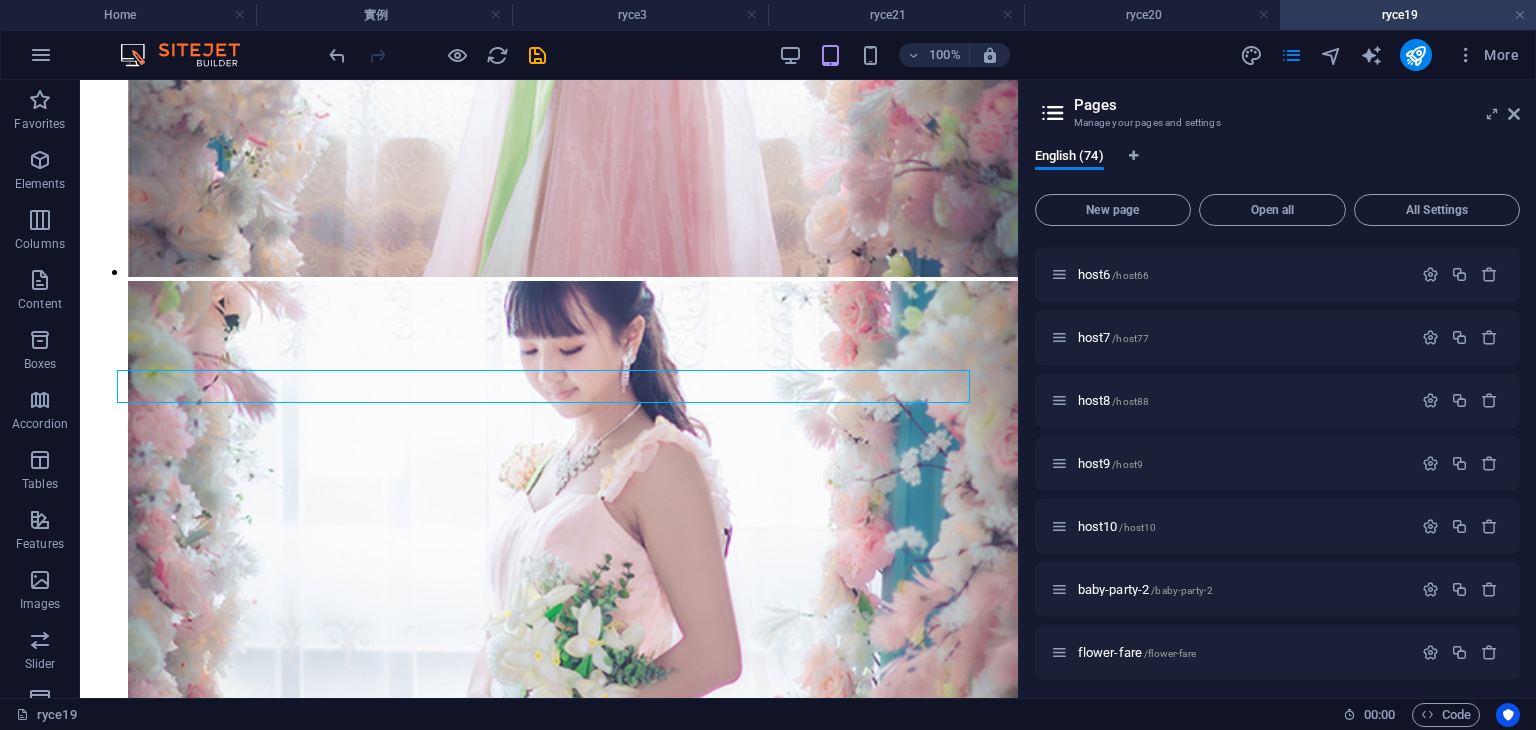 scroll, scrollTop: 764, scrollLeft: 0, axis: vertical 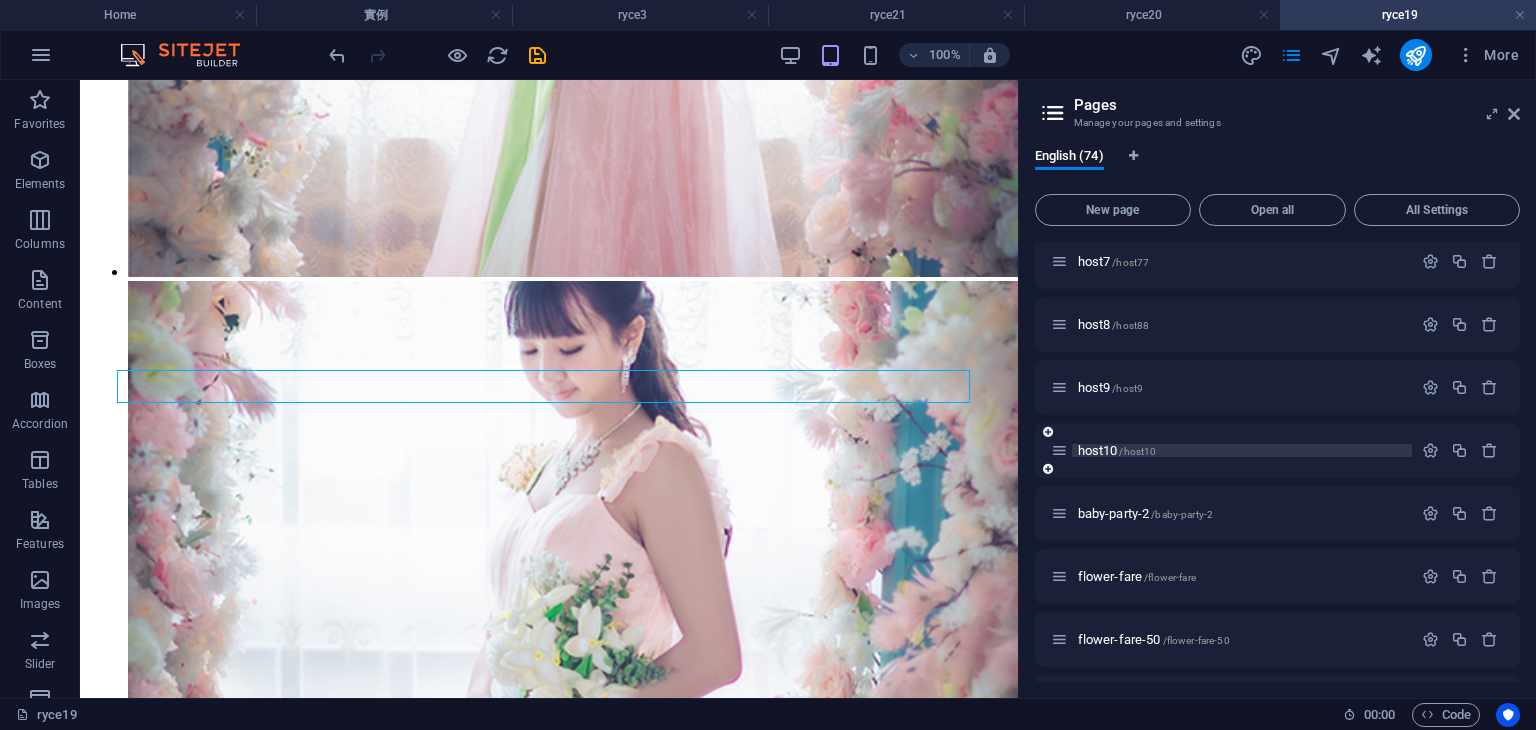 click on "[USERNAME] / [USERNAME]" at bounding box center (1242, 450) 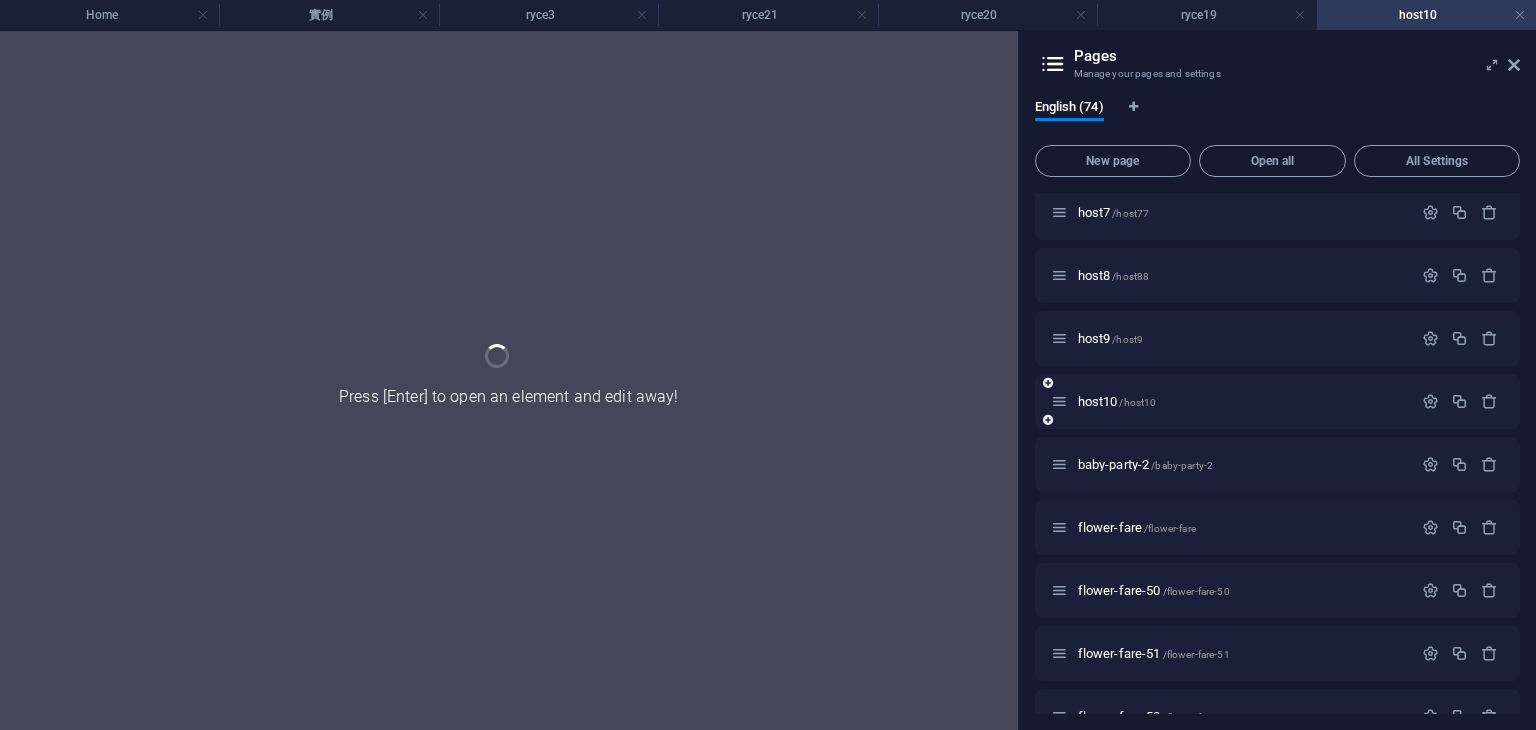 scroll, scrollTop: 0, scrollLeft: 0, axis: both 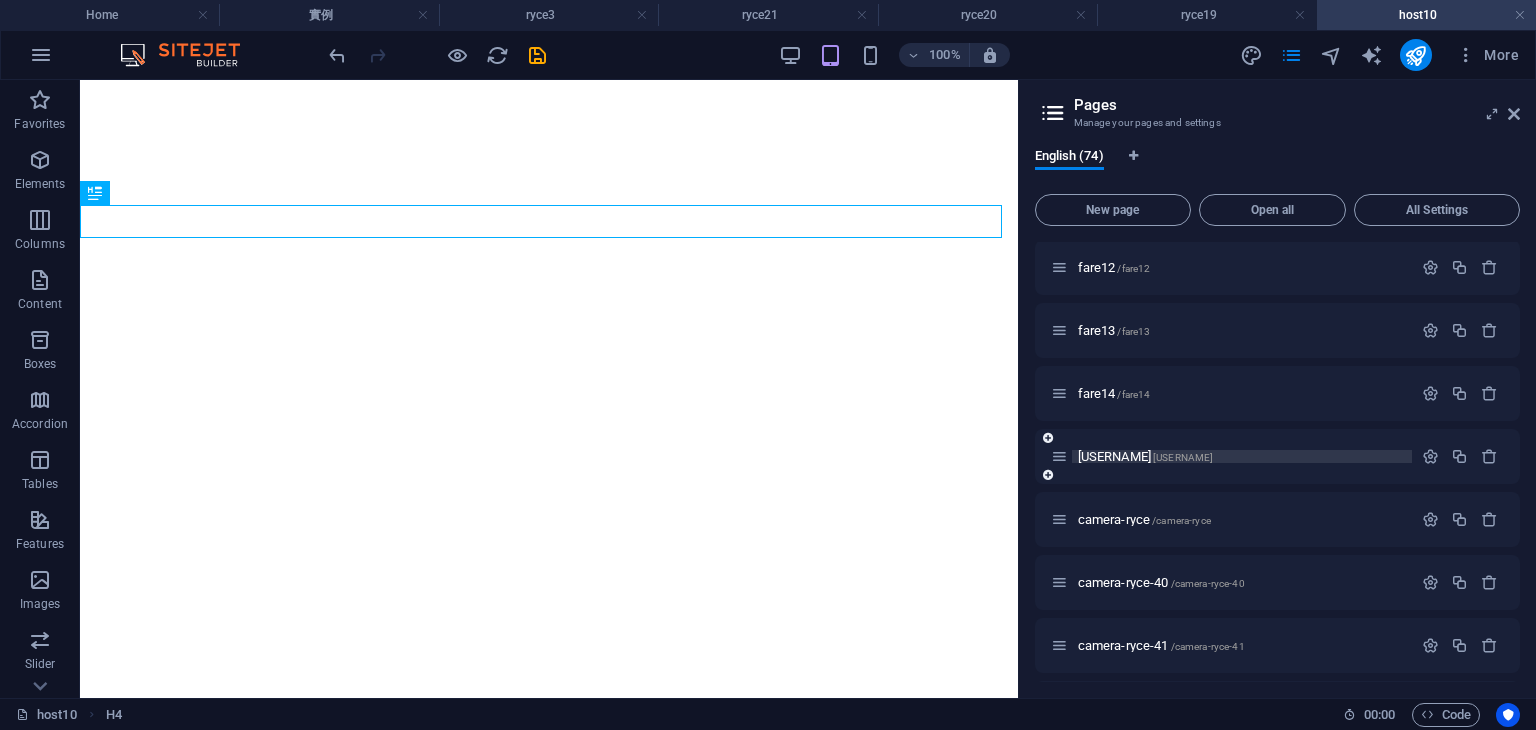 click on "[USERNAME]" at bounding box center [1242, 456] 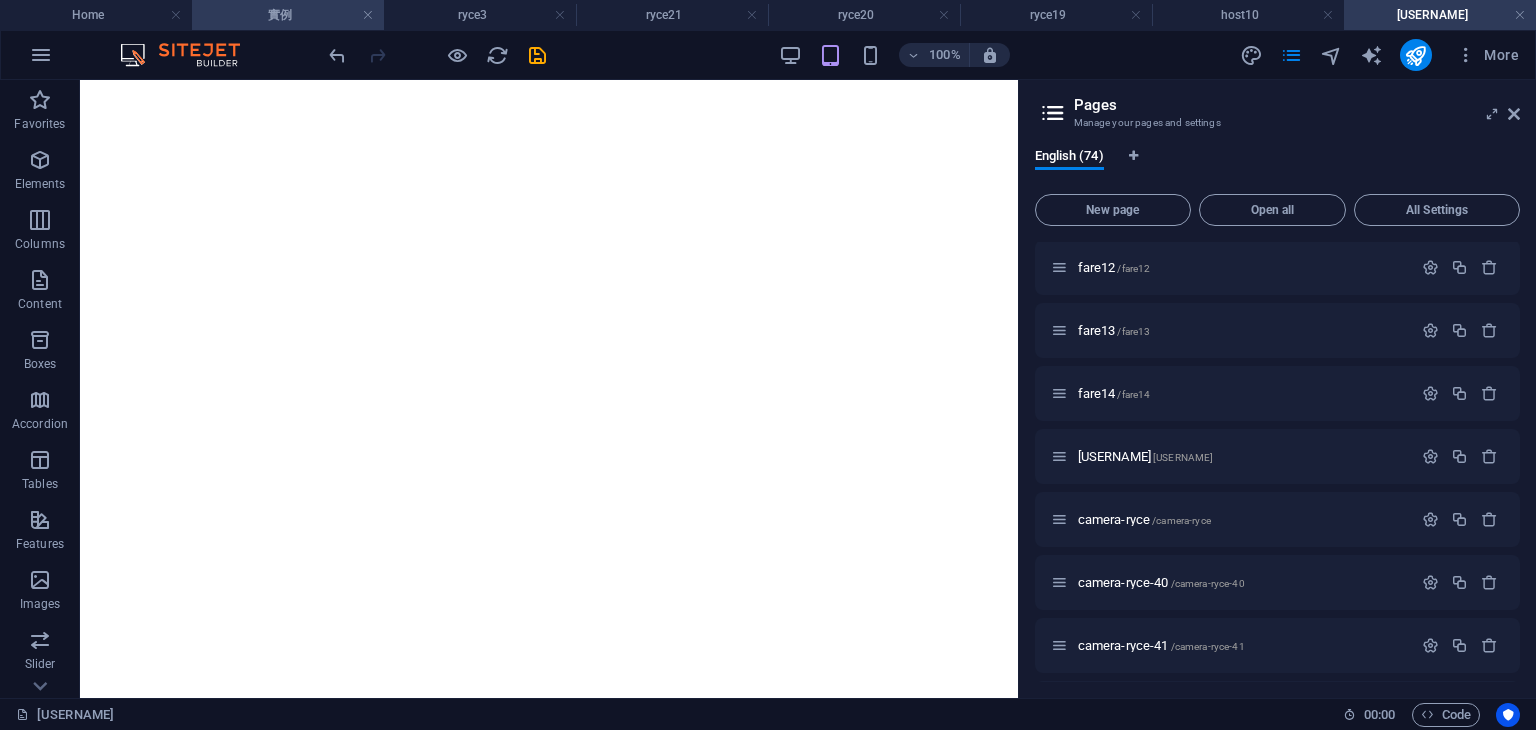 click on "實例" at bounding box center [288, 15] 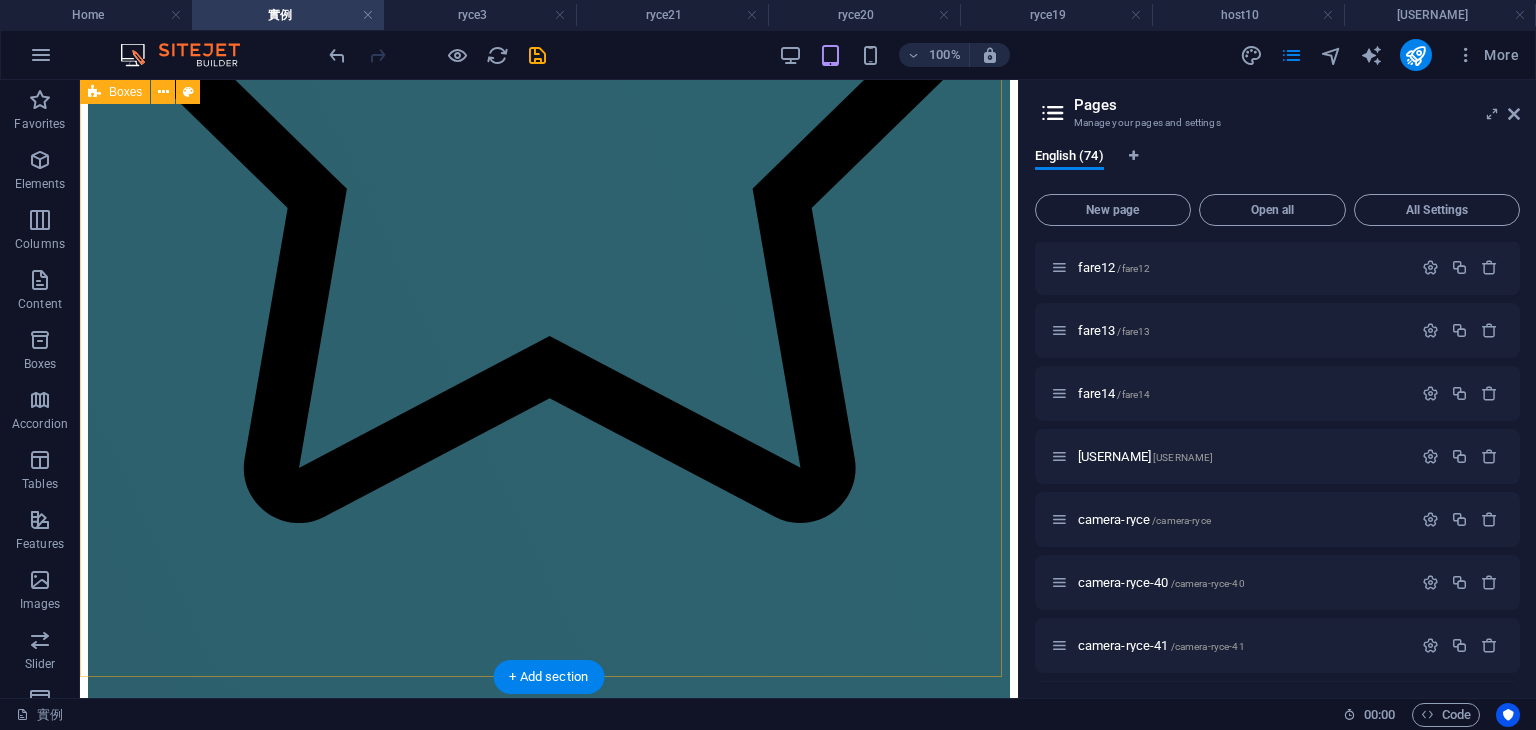 scroll, scrollTop: 0, scrollLeft: 0, axis: both 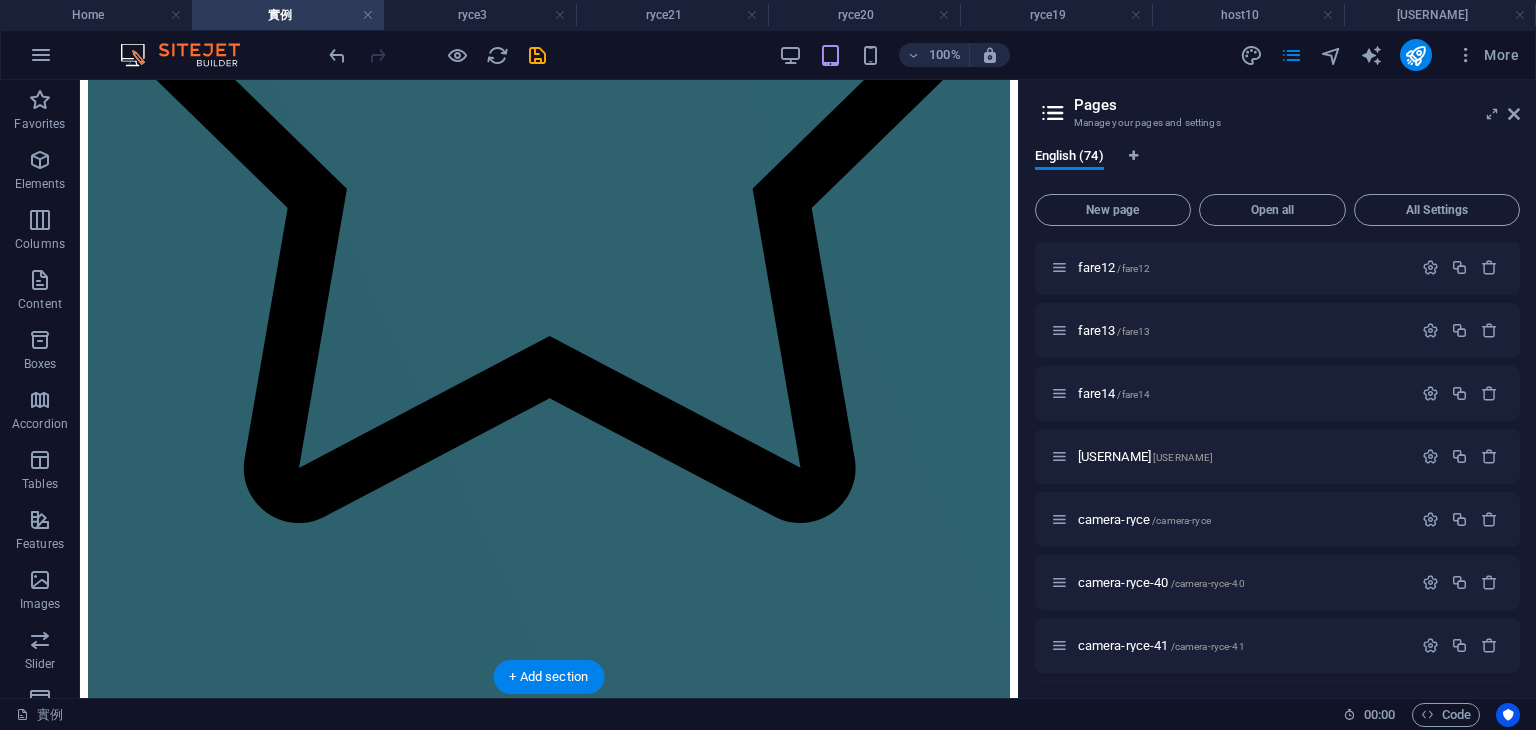 click at bounding box center [549, 26676] 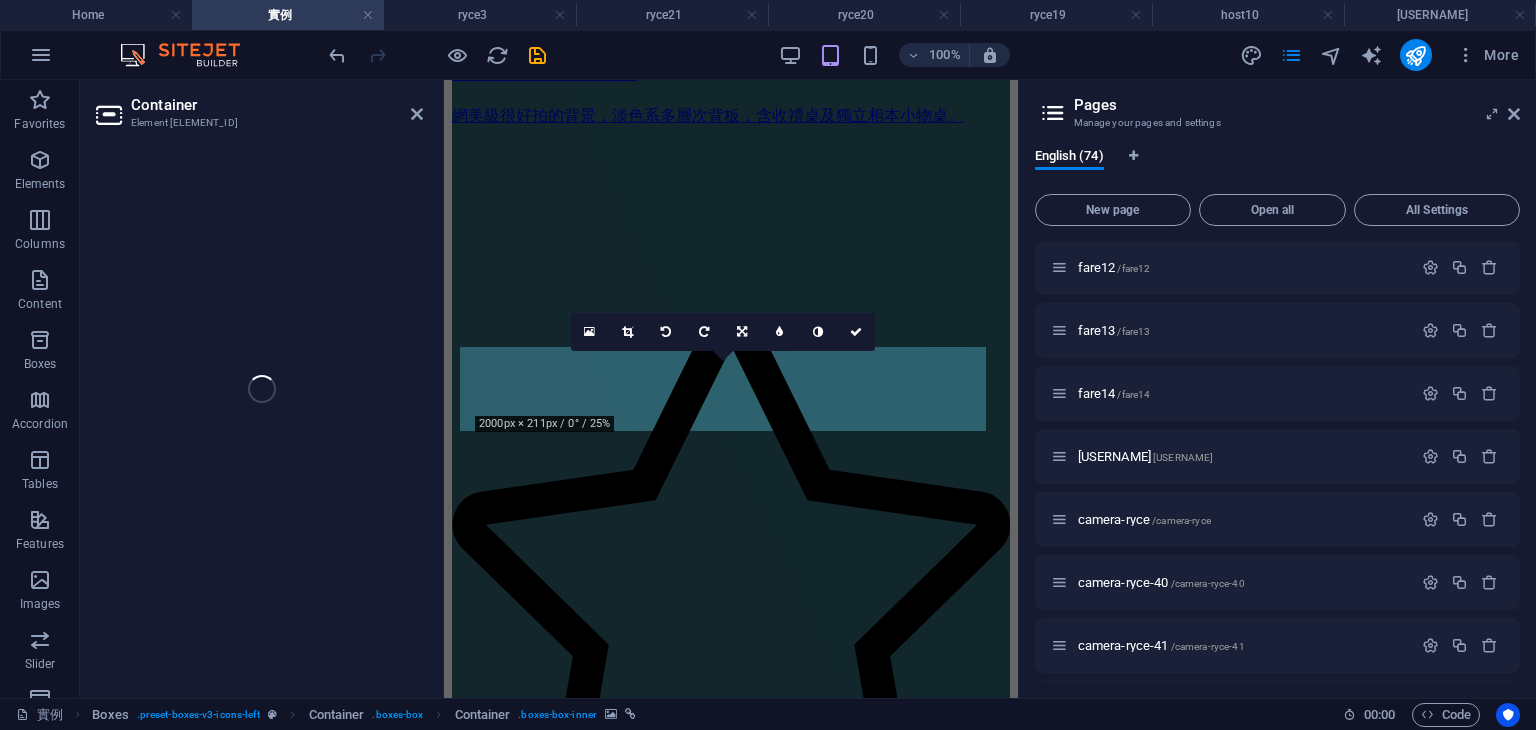 select 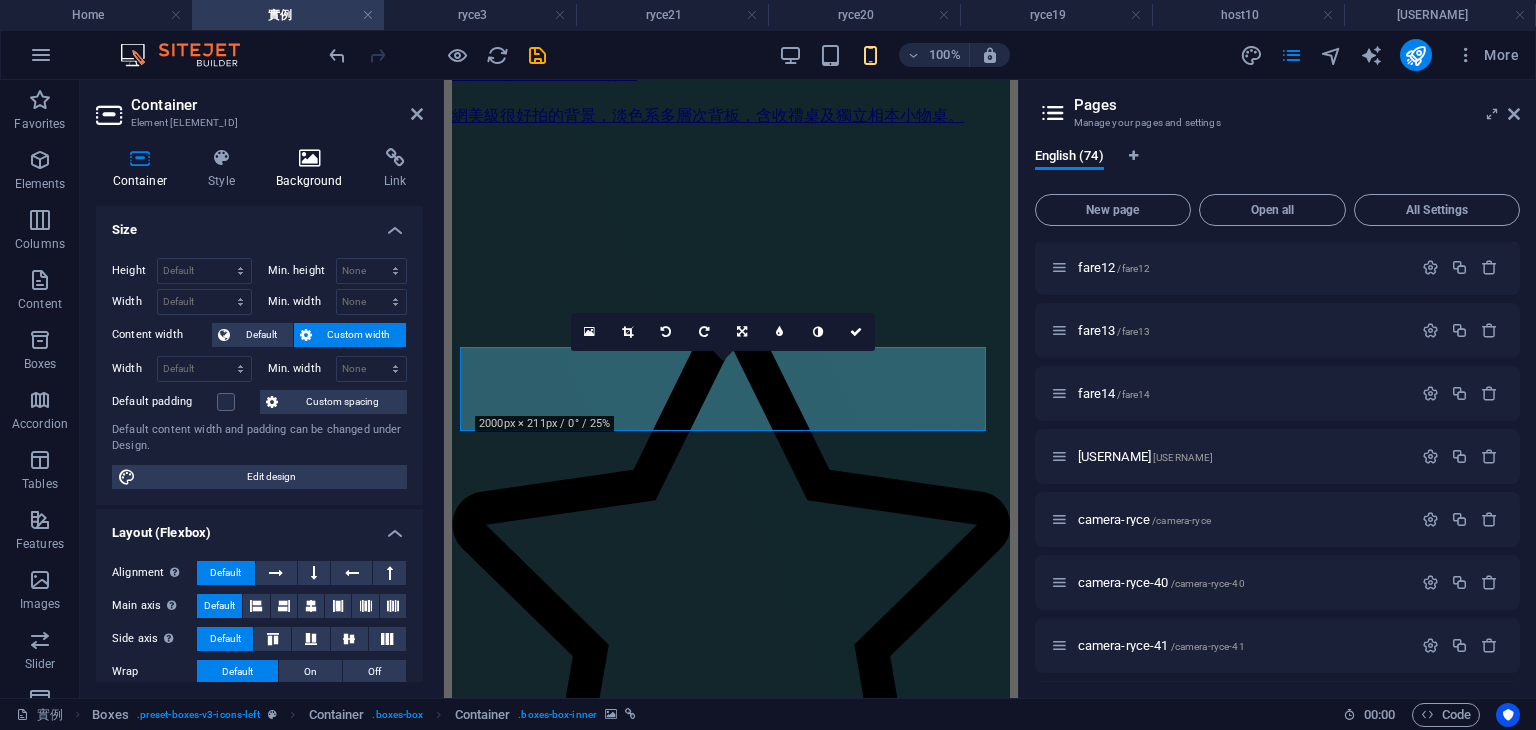 scroll, scrollTop: 5656, scrollLeft: 0, axis: vertical 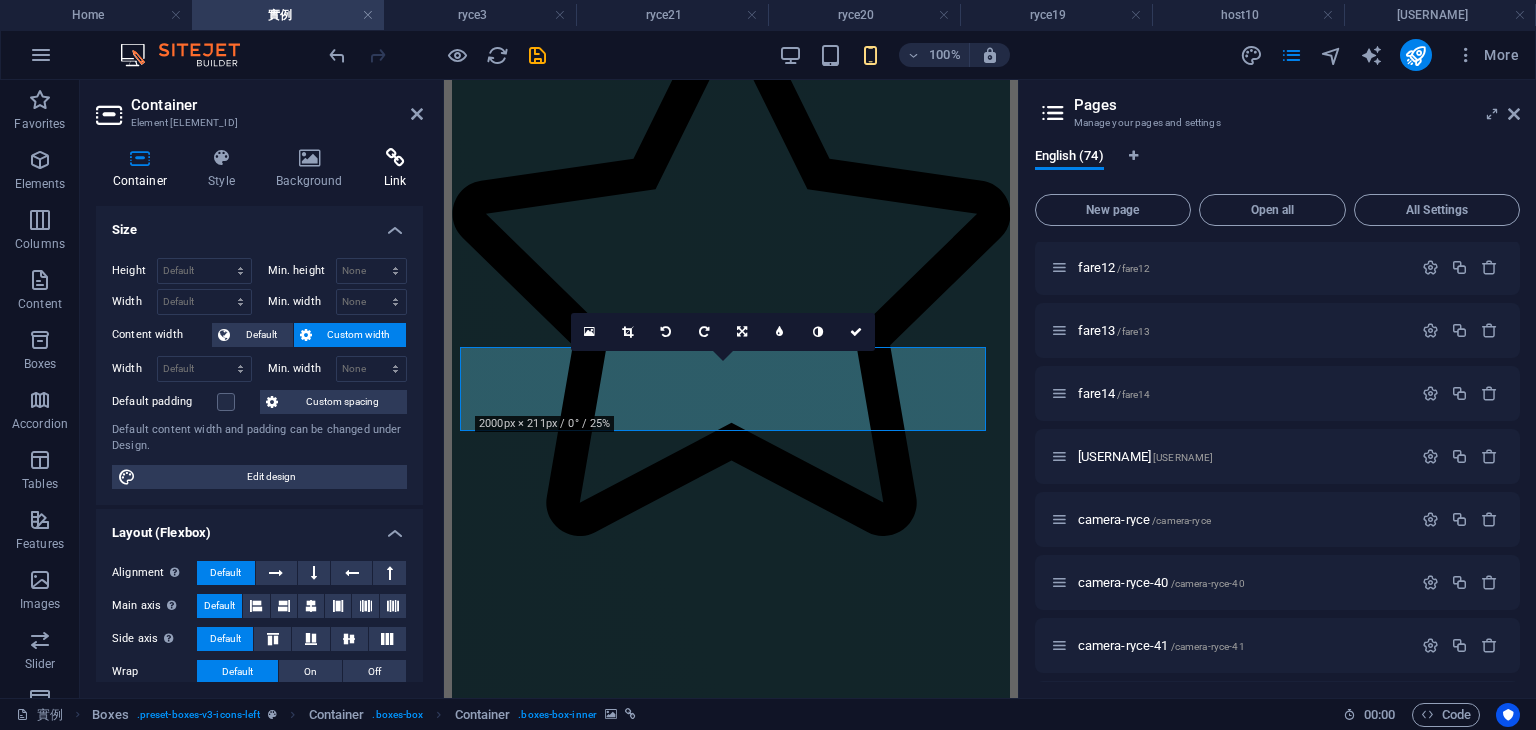 click at bounding box center [395, 158] 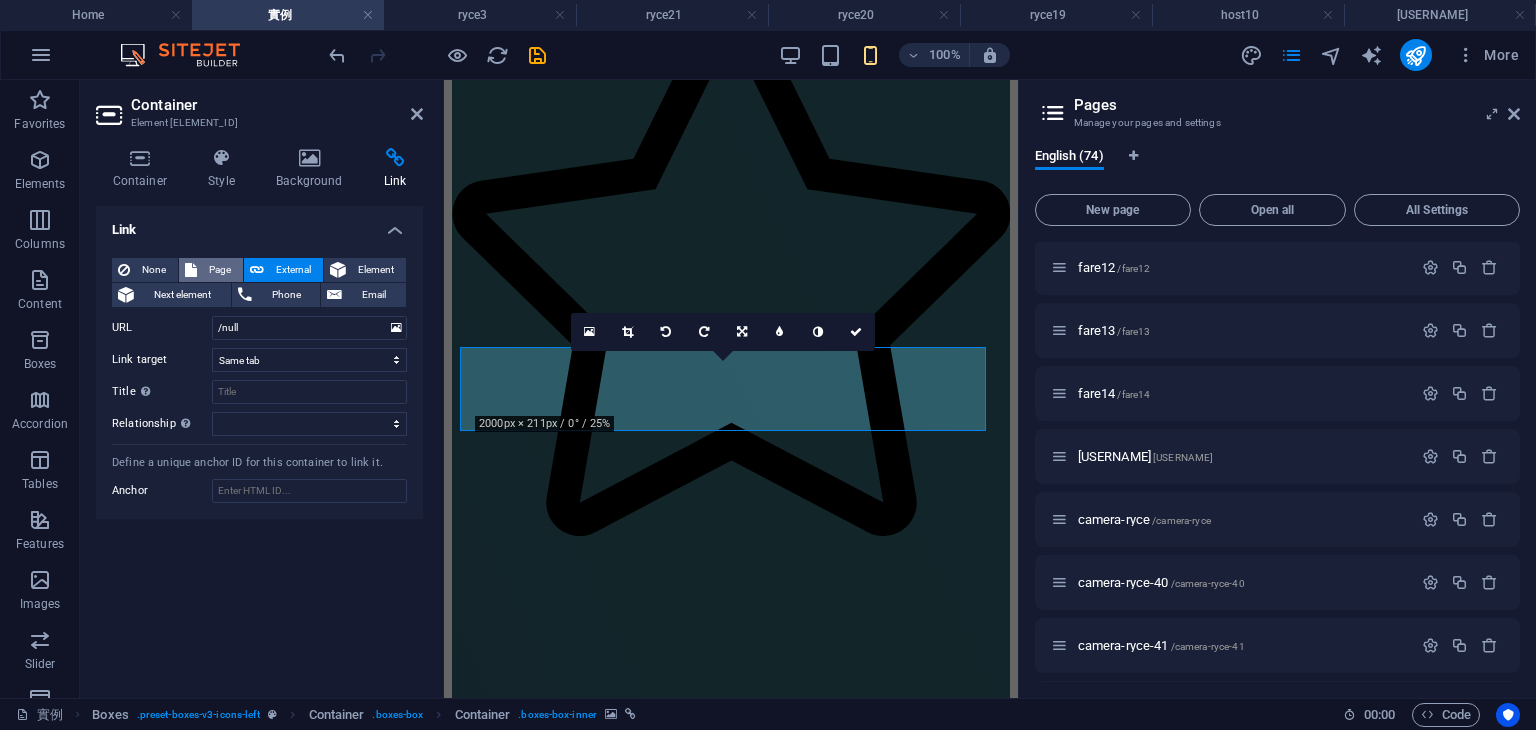 click on "Page" at bounding box center (220, 270) 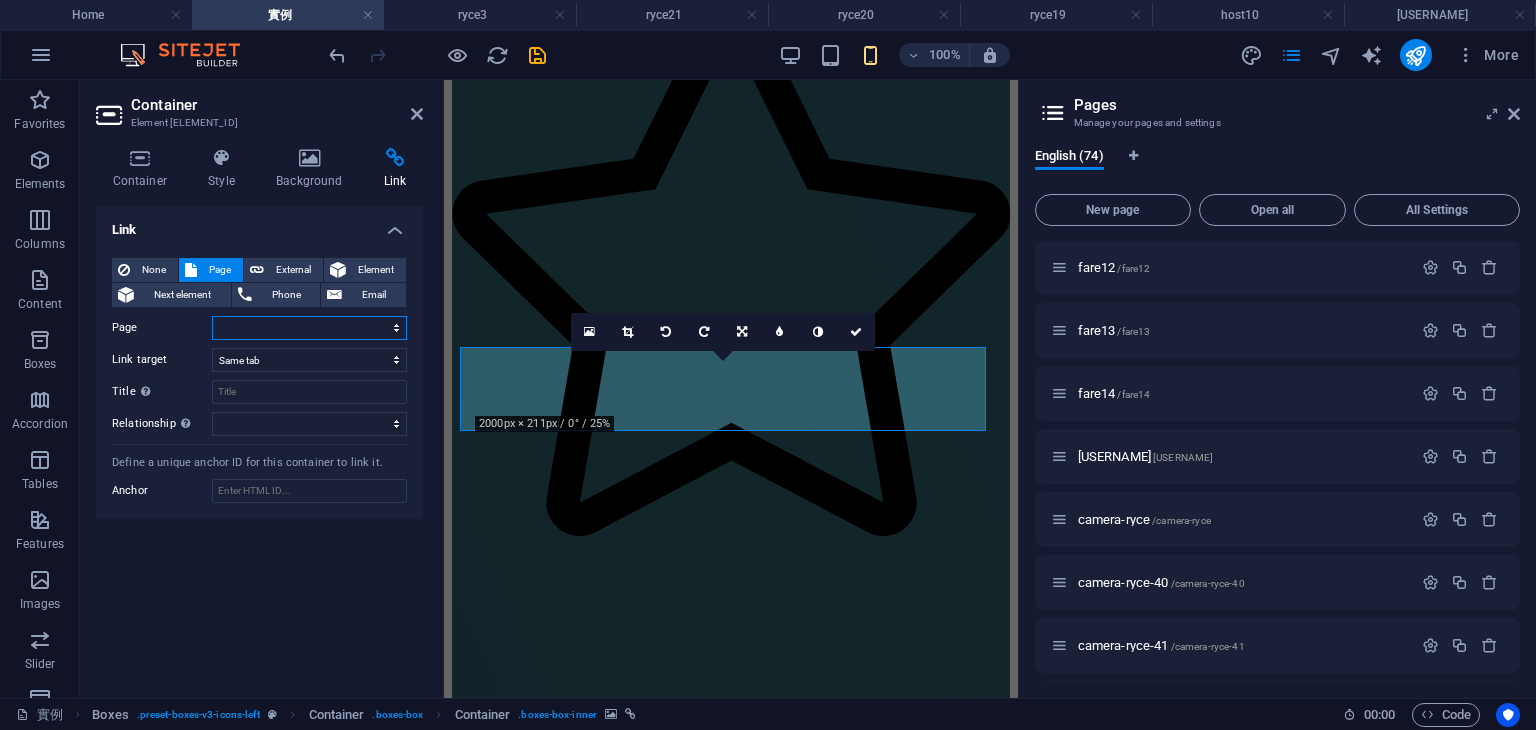 click on "Home wedding dress About us 實例 Service discount3 discount4 host host52 host 4 host5 host6 host7 host8 host9 host10 baby-party-2 flower-fare flower-fare-50 flower-fare-51 flower-fare-52 flower-fare-53 flower-fare-53-1 flower-fare-53-2 fare3 fare4 fare5 fare6 fare7 fare8 fare9 fare10 fare11 fare12 fare13 fare14 fare15 camera-ryce camera-ryce-40 camera-ryce-41 camera-ryce-42 ryce3 host2 btaband2024 btaband2024-10 btaband2024-11 聯絡 host3 host33 ryce4 ryce5 ryce6 ryce7 ryce8 discount2 ryce9 ryce10 ryce11 ryce12 ryce13 ryce14 ryce15 ryce16 ryce17 ryce18 ryce19 ryce20 ryce21" at bounding box center (309, 328) 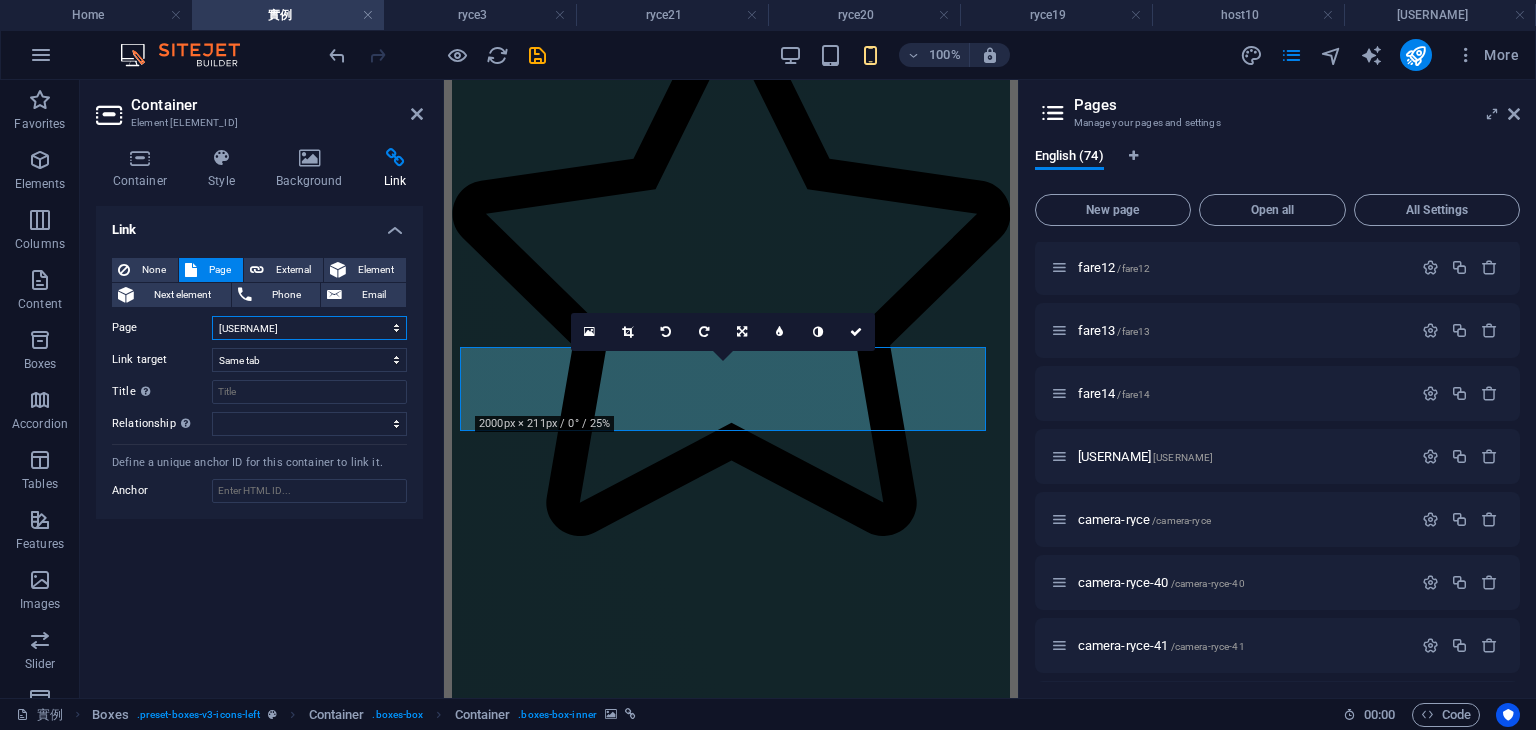 click on "Home wedding dress About us 實例 Service discount3 discount4 host host52 host 4 host5 host6 host7 host8 host9 host10 baby-party-2 flower-fare flower-fare-50 flower-fare-51 flower-fare-52 flower-fare-53 flower-fare-53-1 flower-fare-53-2 fare3 fare4 fare5 fare6 fare7 fare8 fare9 fare10 fare11 fare12 fare13 fare14 fare15 camera-ryce camera-ryce-40 camera-ryce-41 camera-ryce-42 ryce3 host2 btaband2024 btaband2024-10 btaband2024-11 聯絡 host3 host33 ryce4 ryce5 ryce6 ryce7 ryce8 discount2 ryce9 ryce10 ryce11 ryce12 ryce13 ryce14 ryce15 ryce16 ryce17 ryce18 ryce19 ryce20 ryce21" at bounding box center (309, 328) 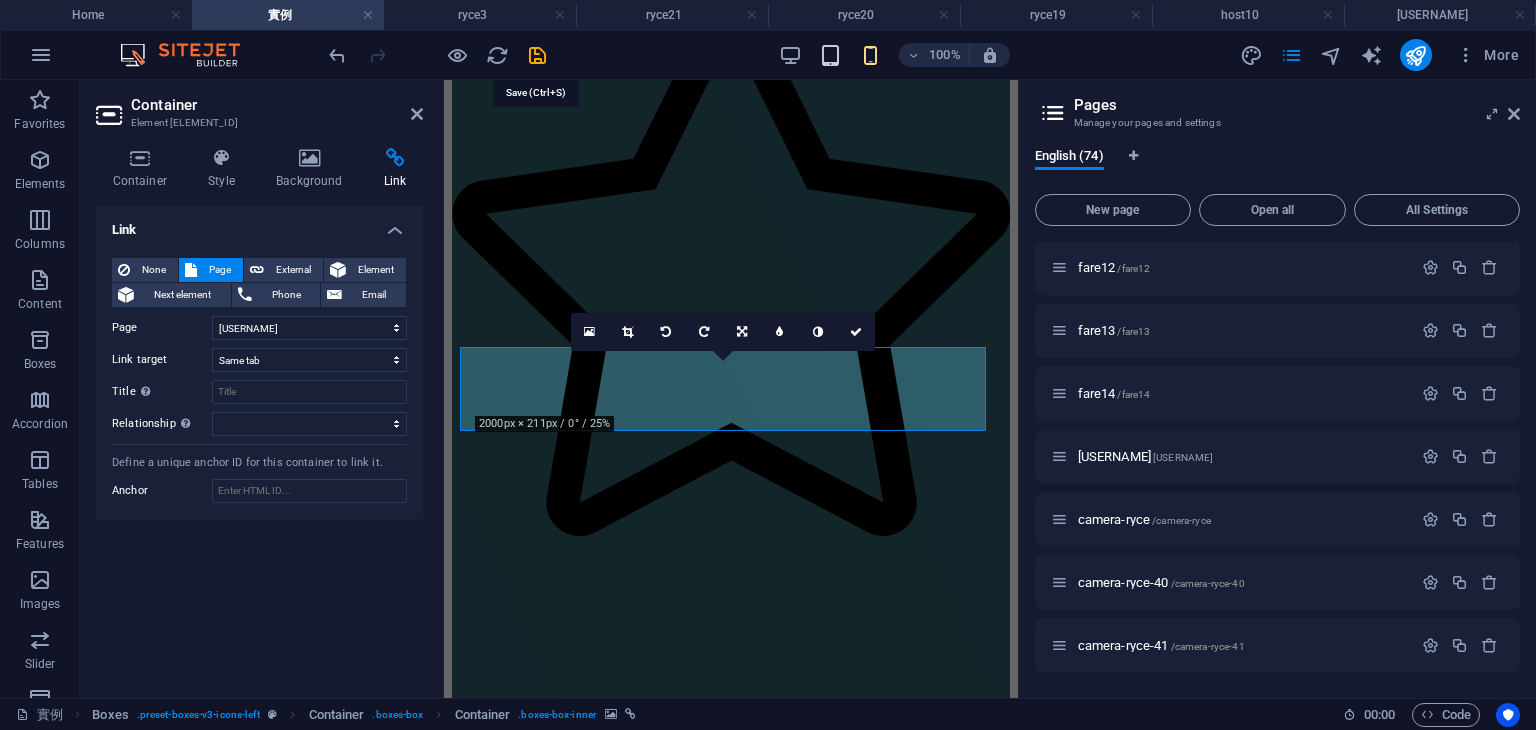 drag, startPoint x: 536, startPoint y: 51, endPoint x: 822, endPoint y: 41, distance: 286.17477 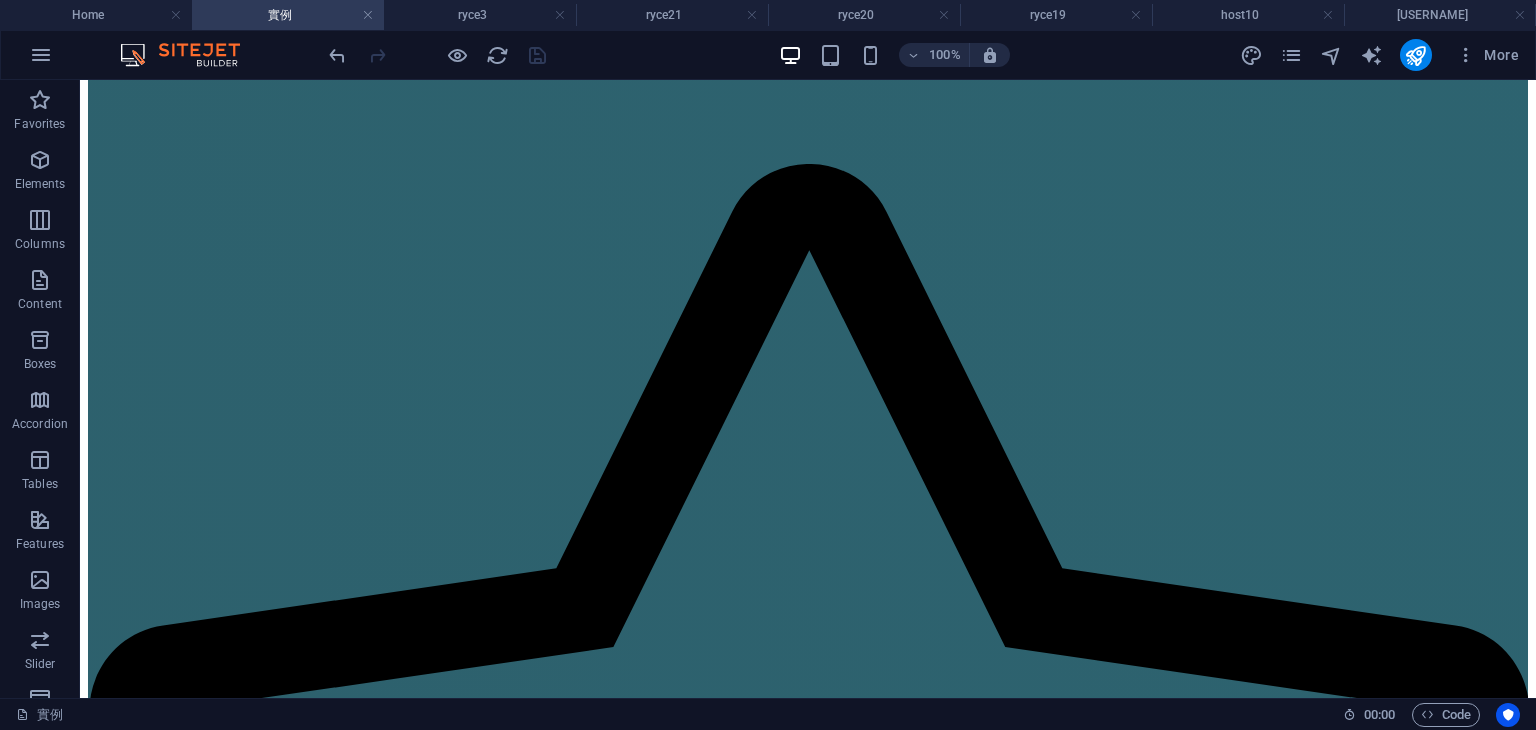 scroll, scrollTop: 2191, scrollLeft: 0, axis: vertical 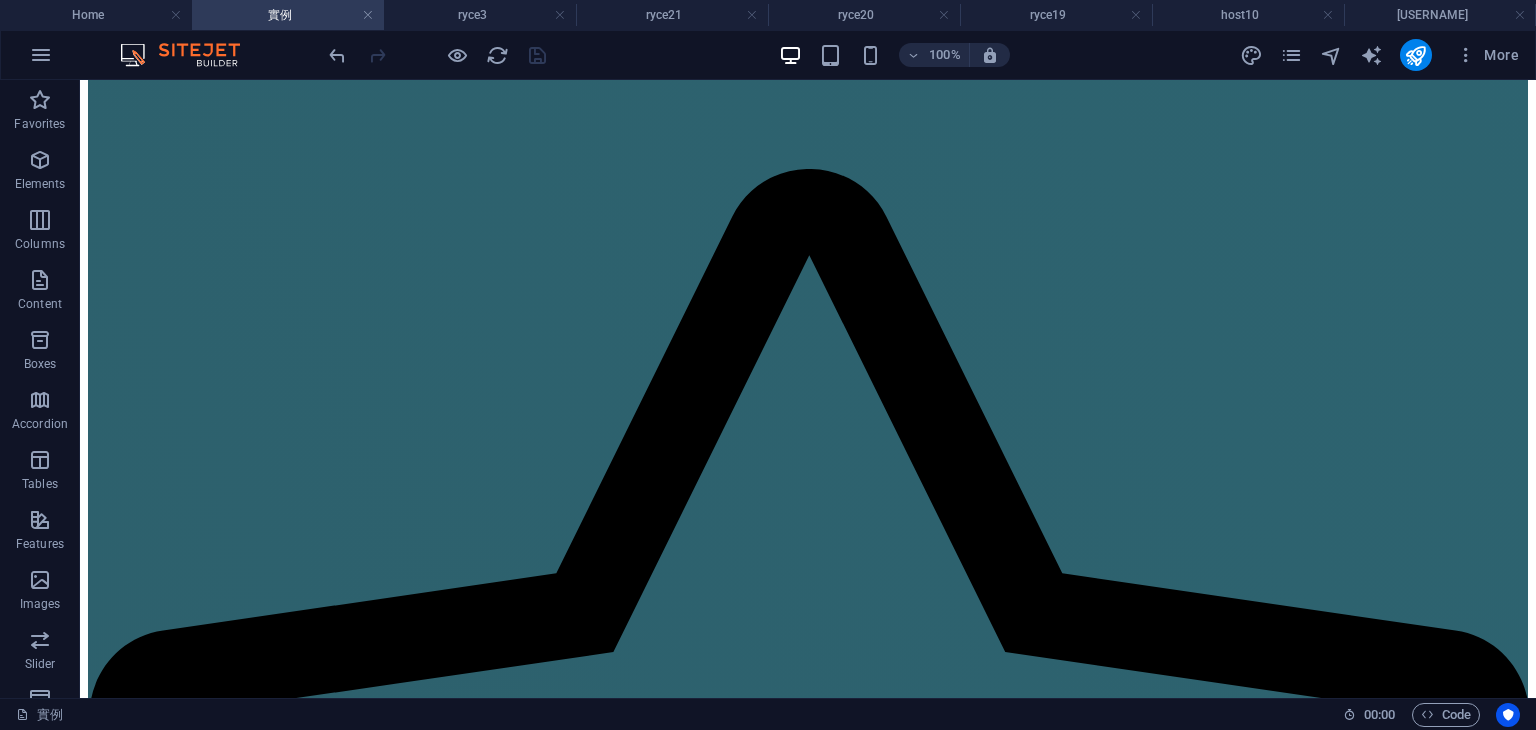 click at bounding box center (437, 55) 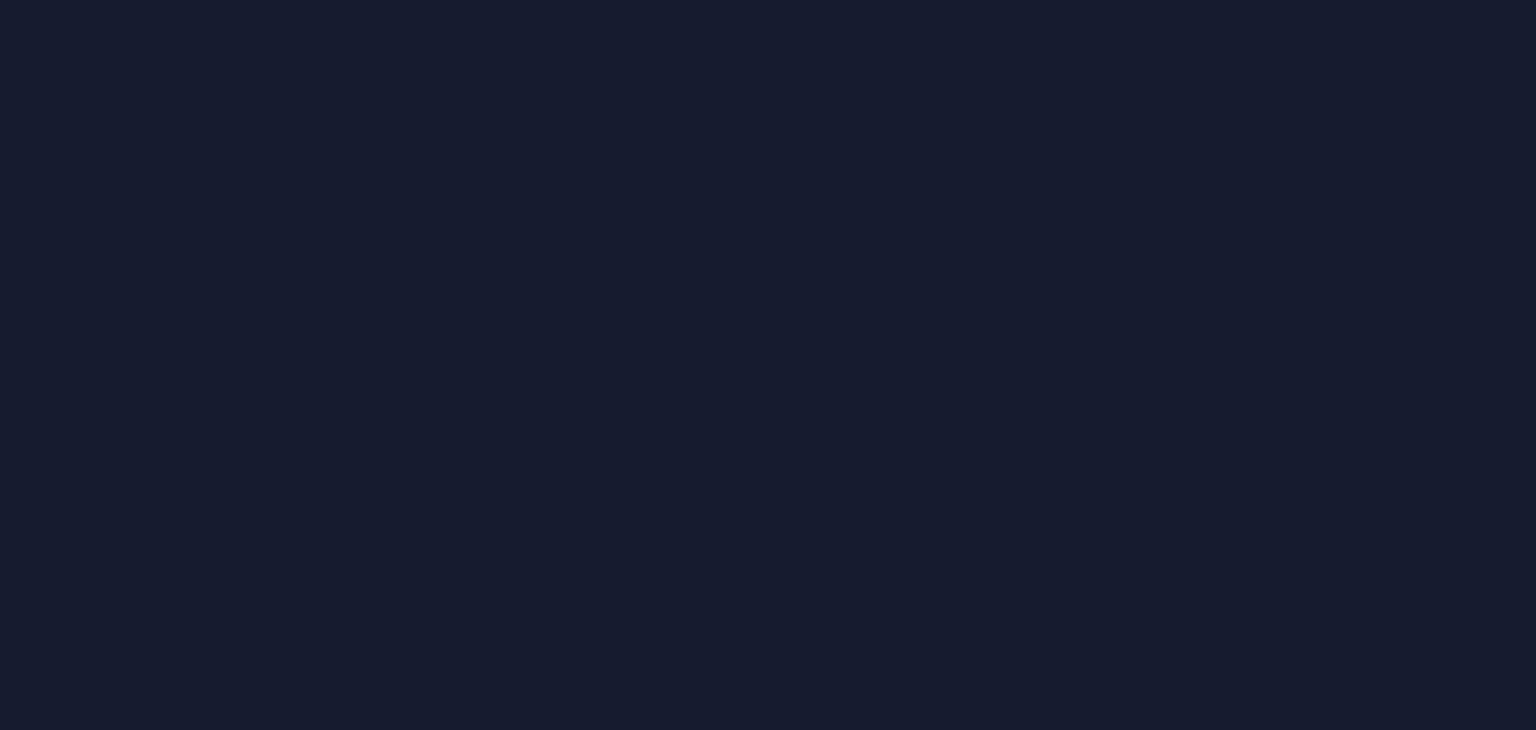 scroll, scrollTop: 0, scrollLeft: 0, axis: both 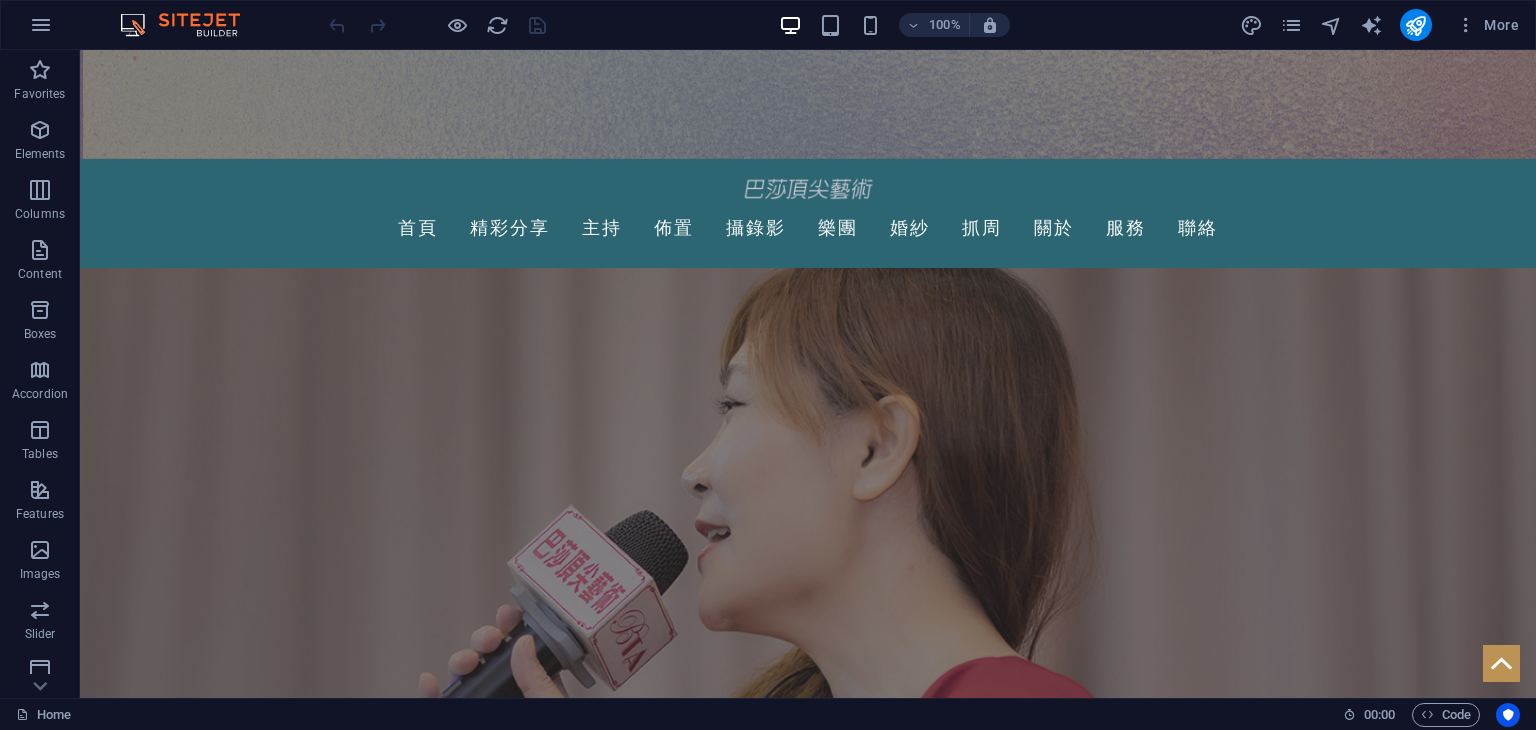 drag, startPoint x: 1533, startPoint y: 149, endPoint x: 1575, endPoint y: 52, distance: 105.702415 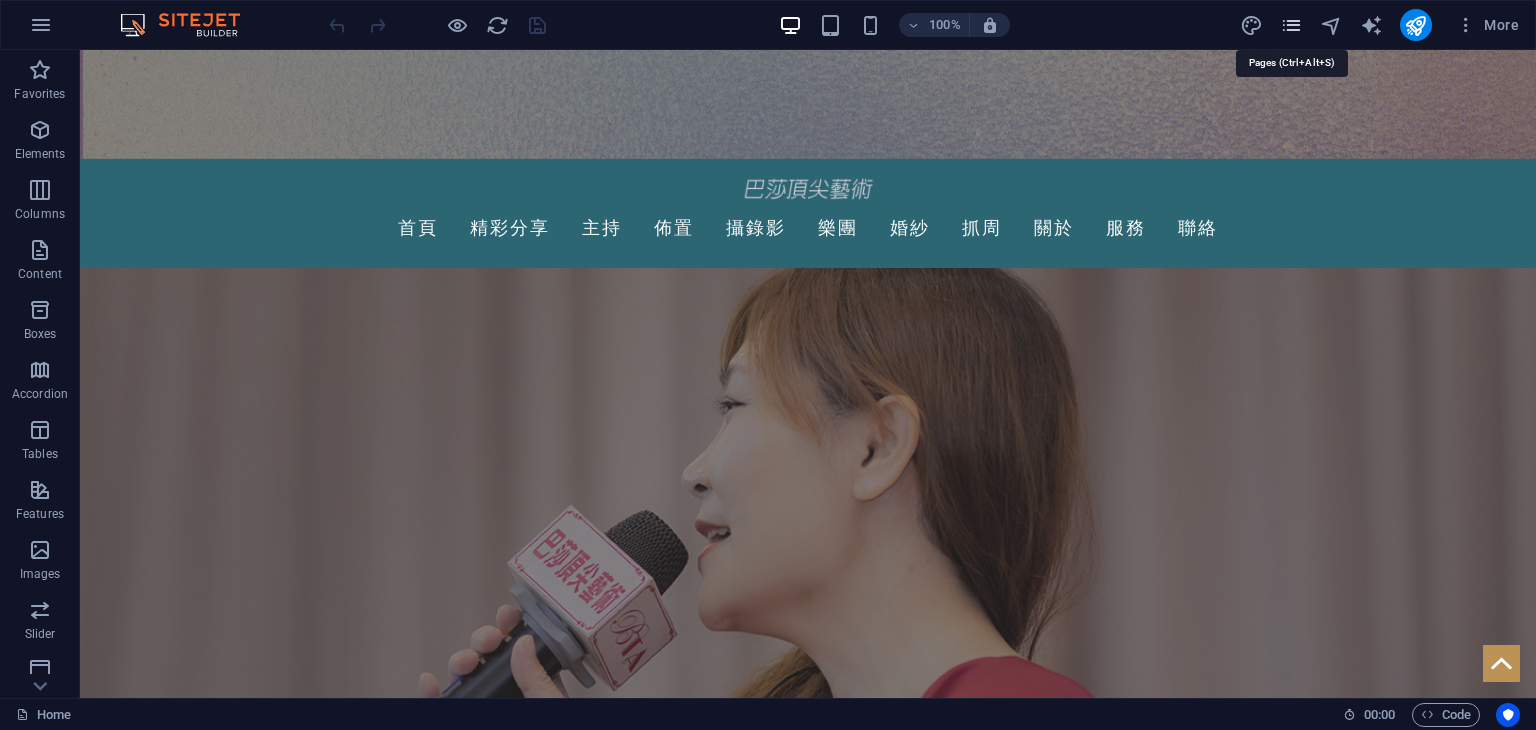 click at bounding box center (1291, 25) 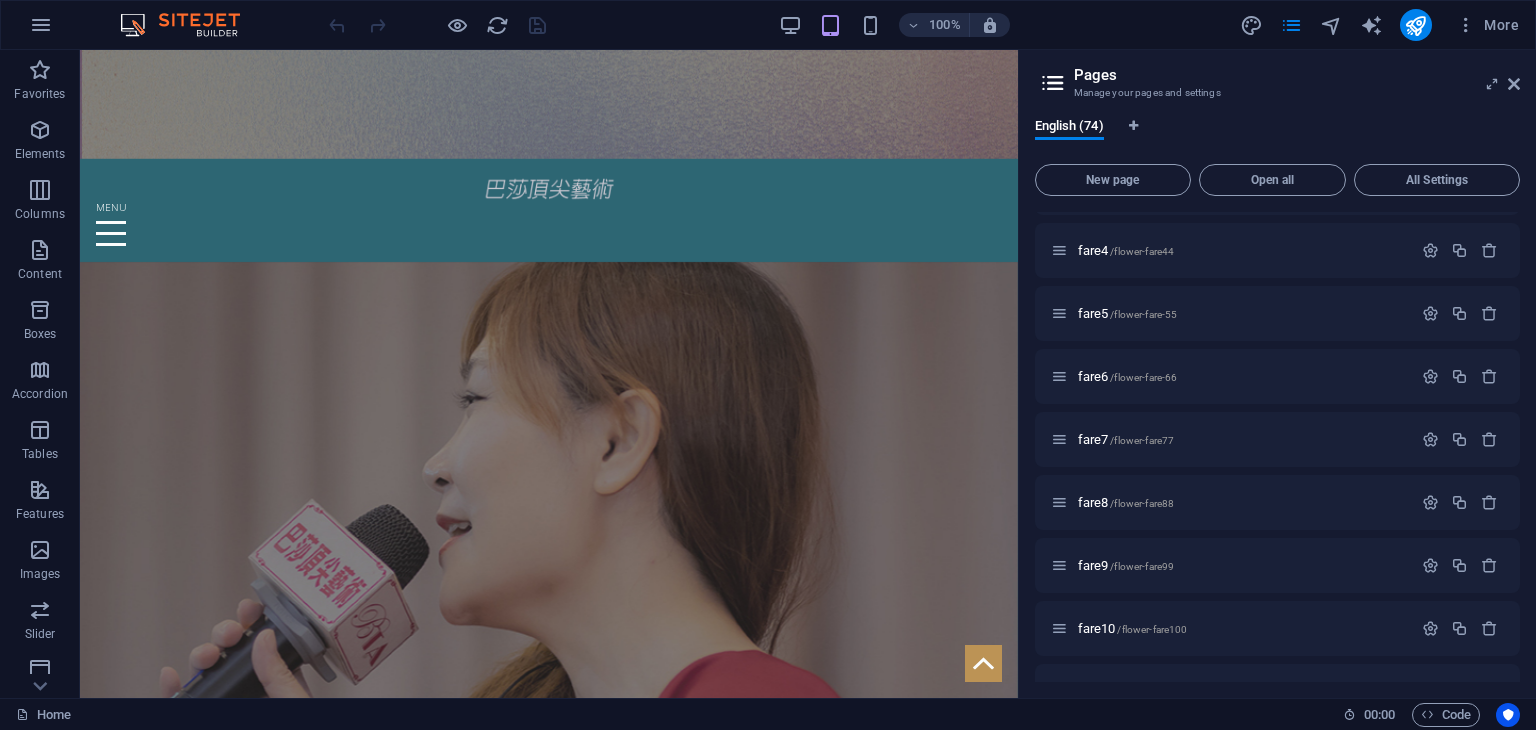 scroll, scrollTop: 0, scrollLeft: 0, axis: both 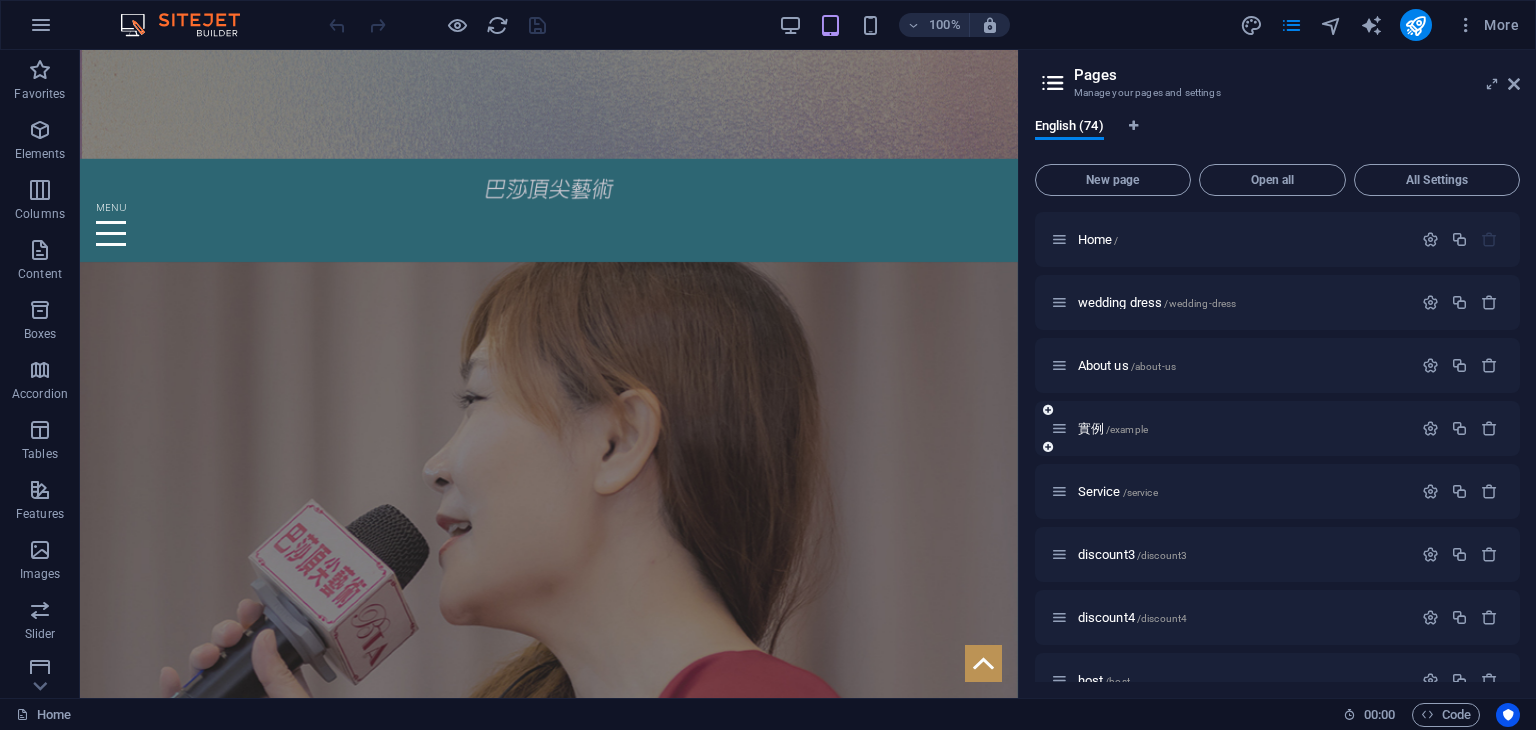 click on "實例 /example" at bounding box center [1242, 428] 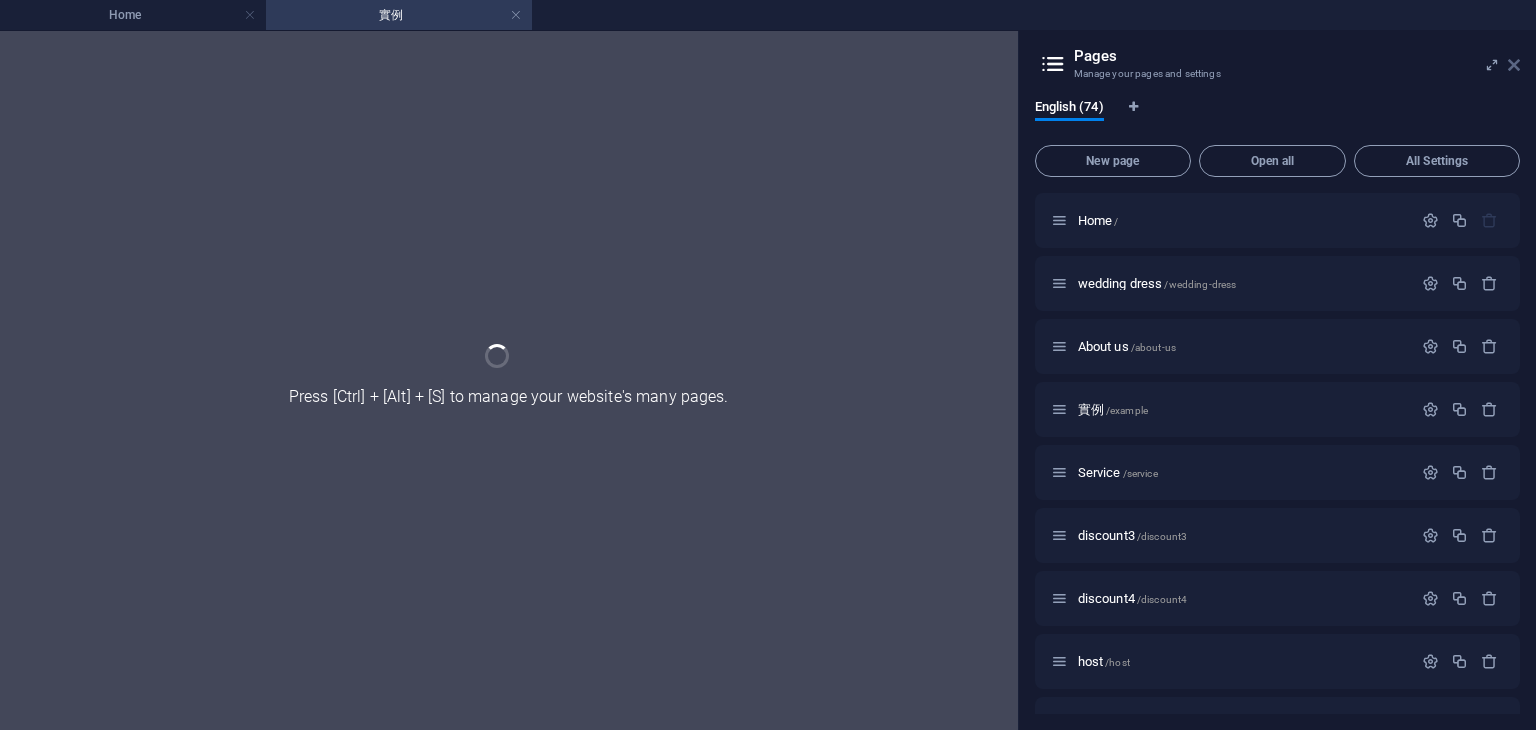 click at bounding box center [1514, 65] 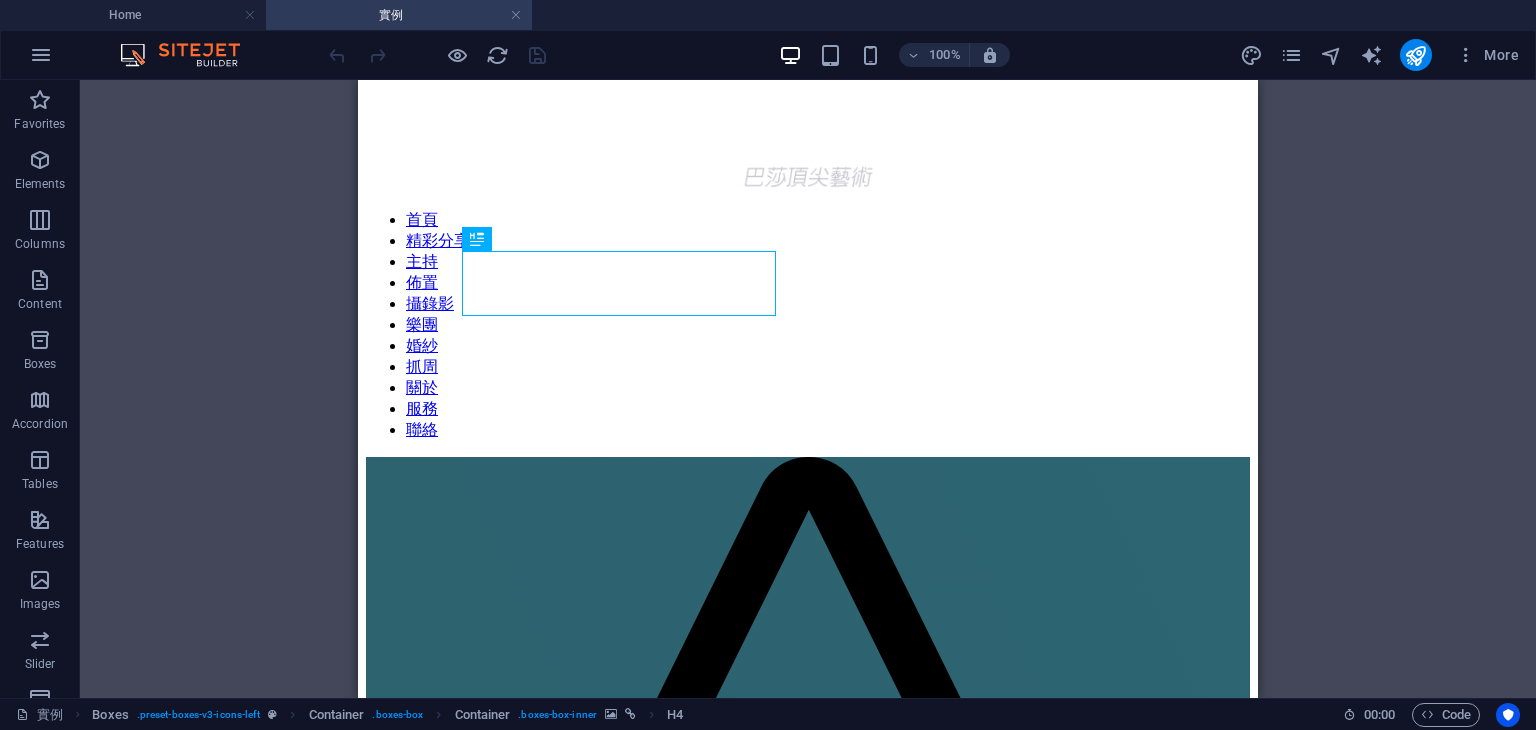 scroll, scrollTop: 0, scrollLeft: 0, axis: both 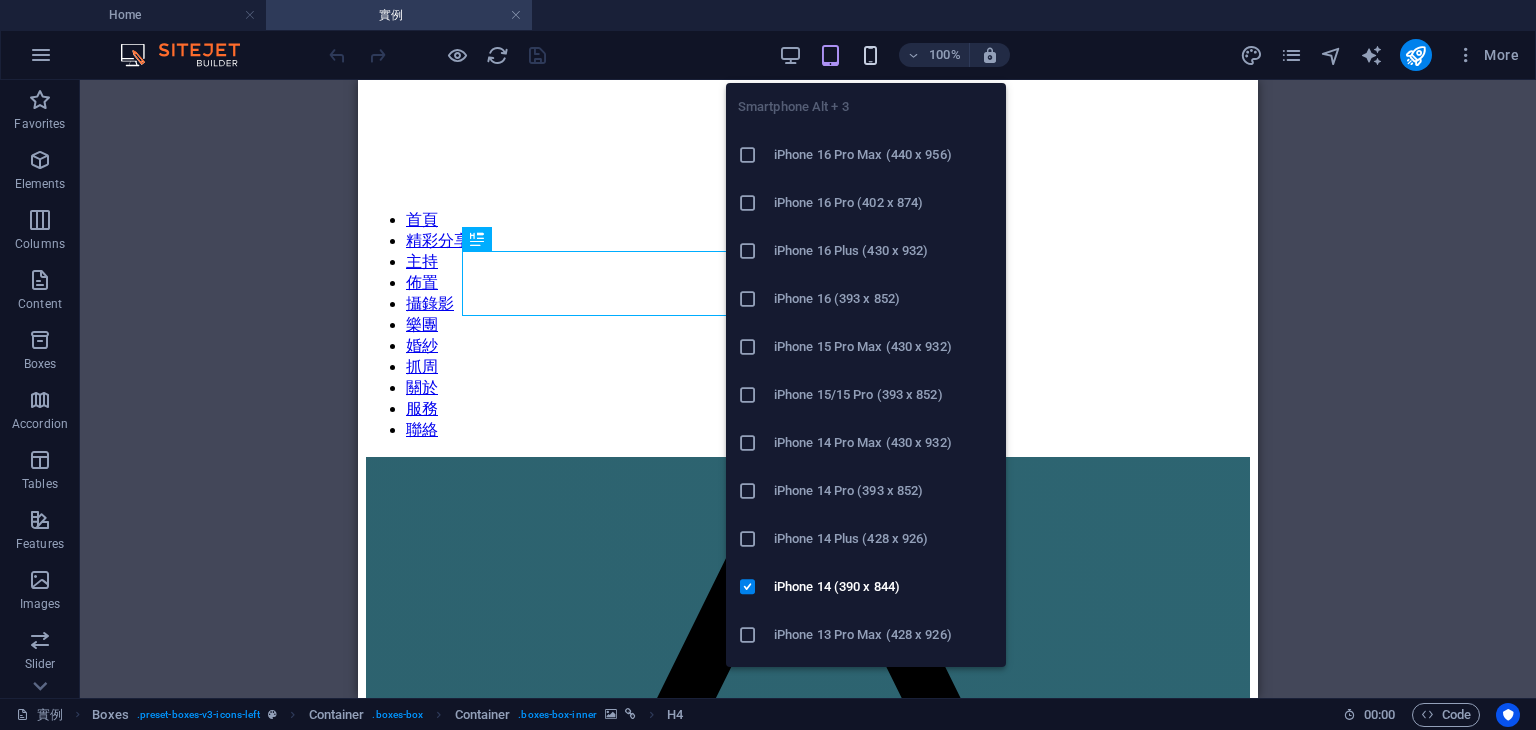 click at bounding box center (870, 55) 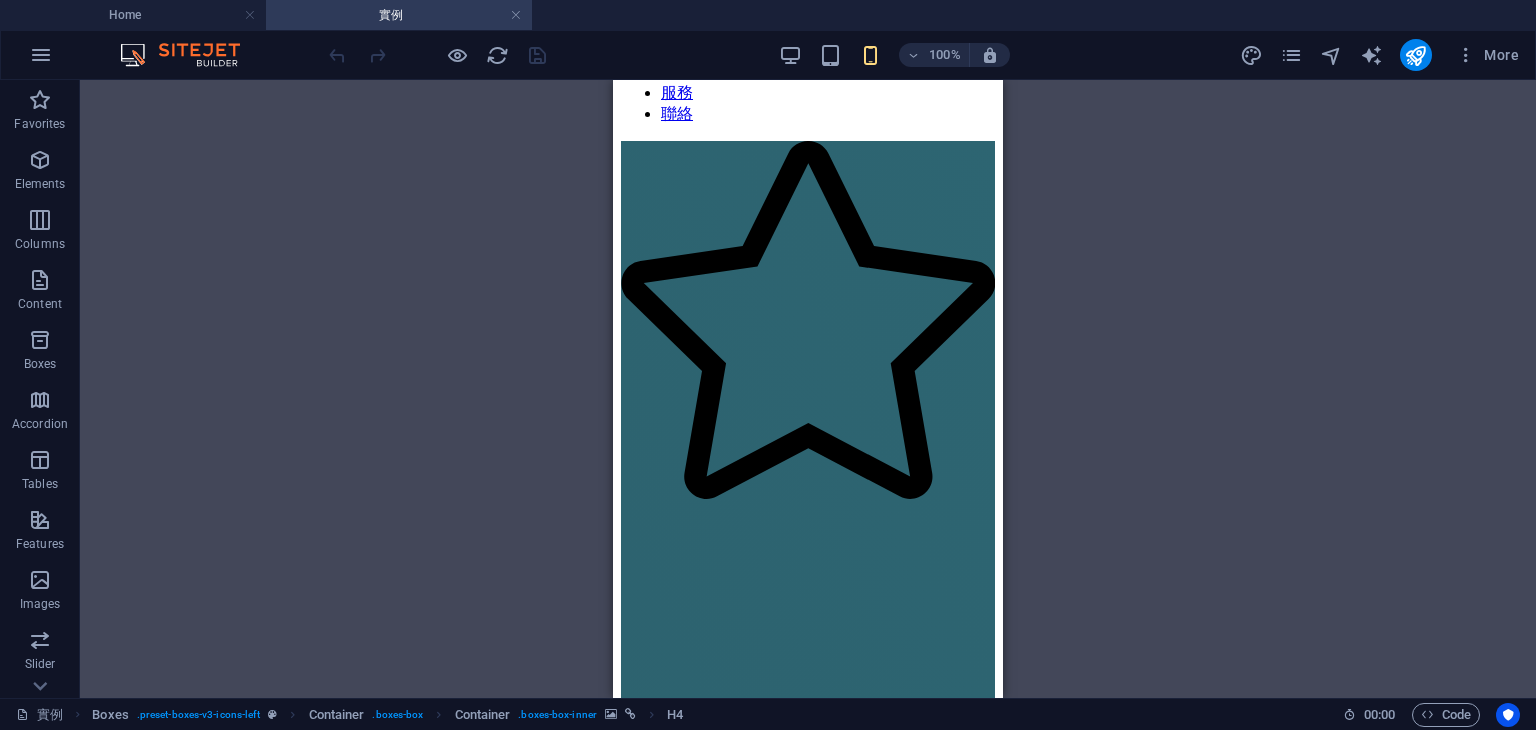 scroll, scrollTop: 0, scrollLeft: 0, axis: both 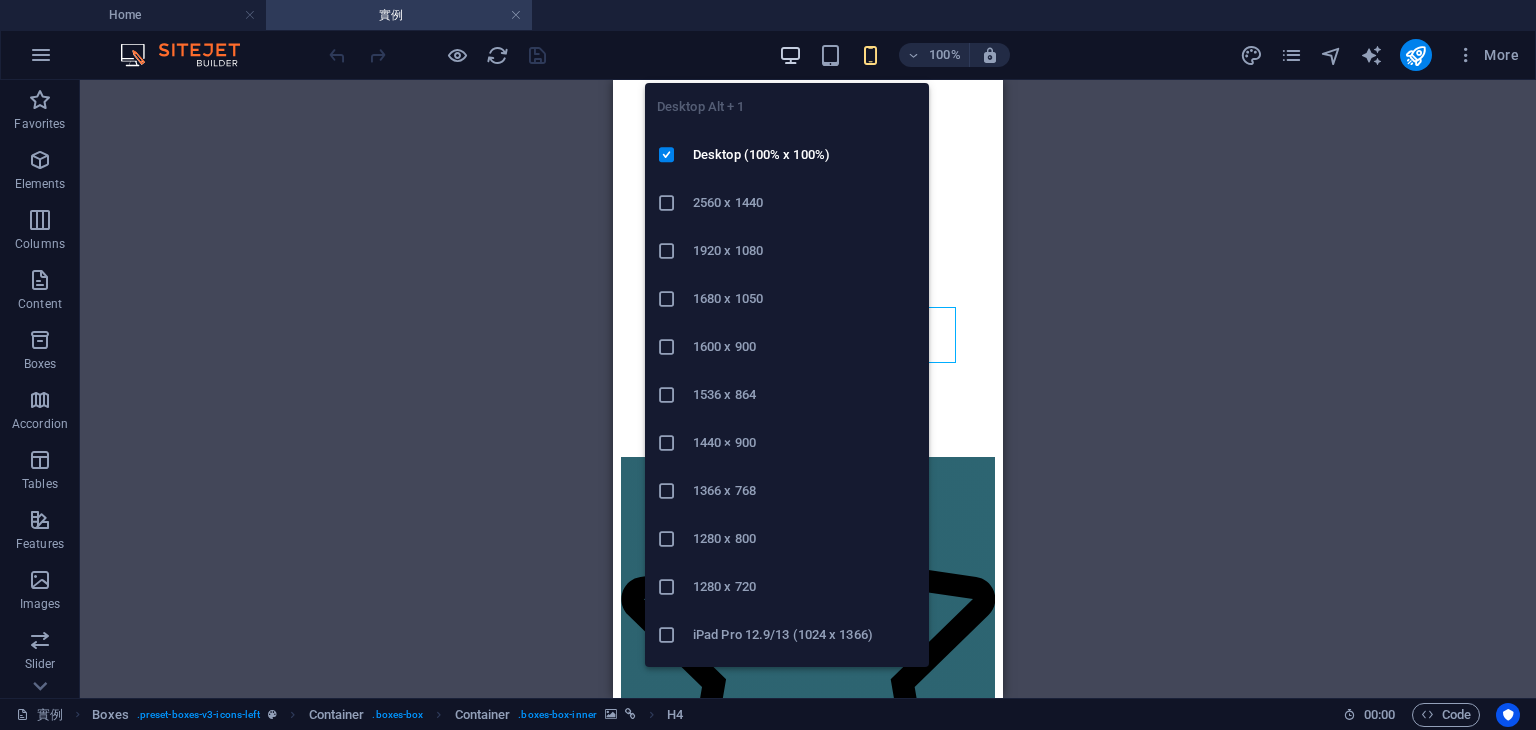 click at bounding box center (790, 55) 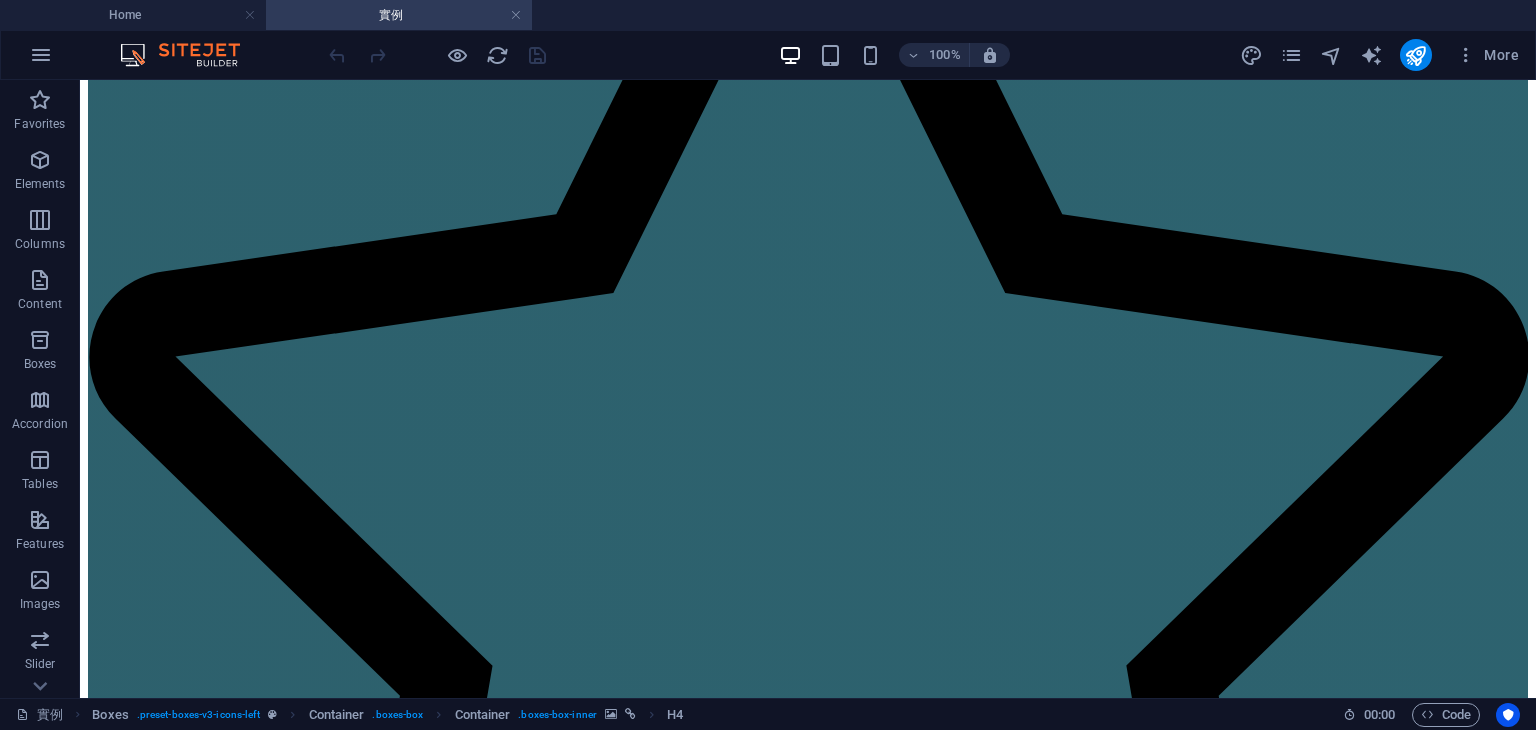 scroll, scrollTop: 2301, scrollLeft: 0, axis: vertical 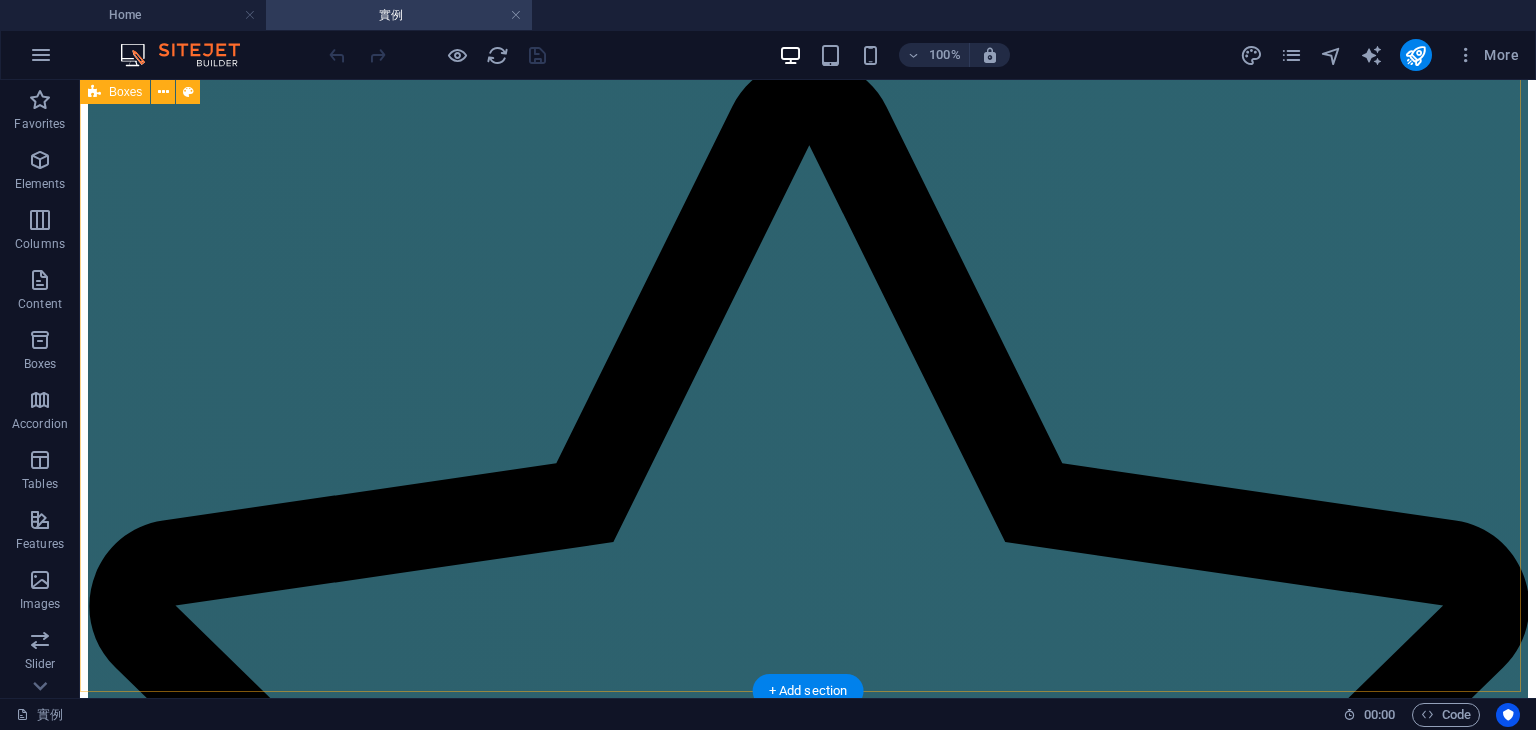 click at bounding box center [808, 37685] 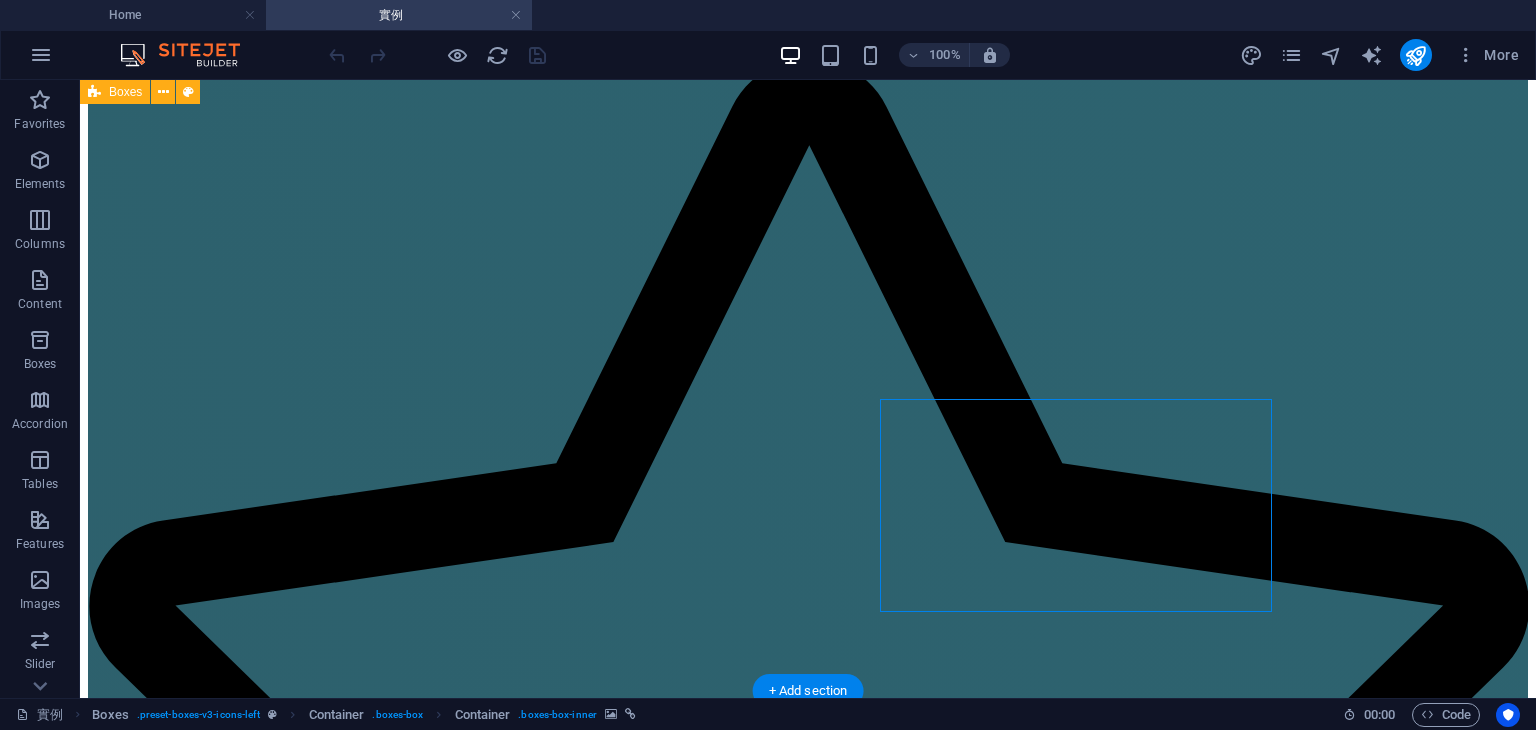 click at bounding box center (808, 37685) 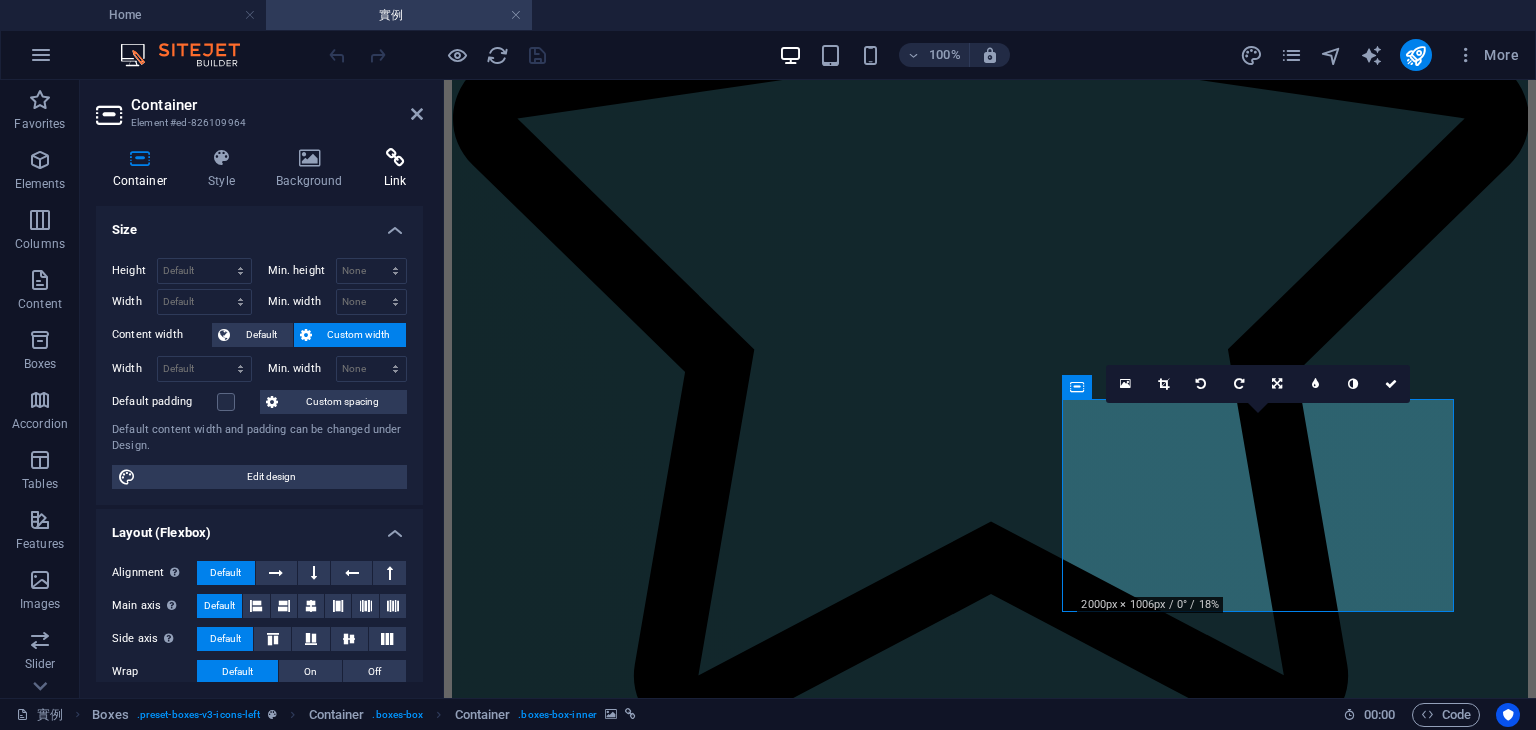 click on "Link" at bounding box center (395, 169) 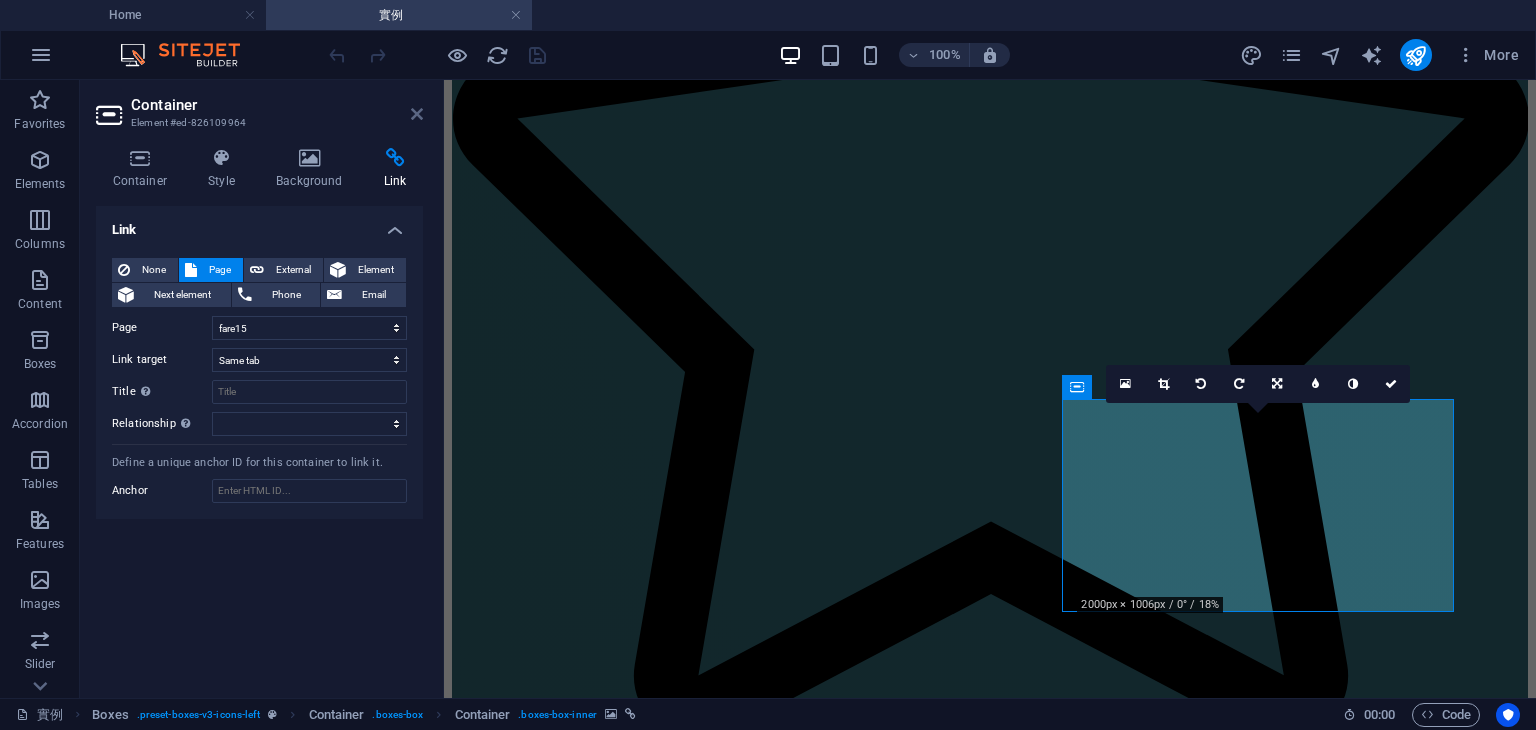 click at bounding box center [417, 114] 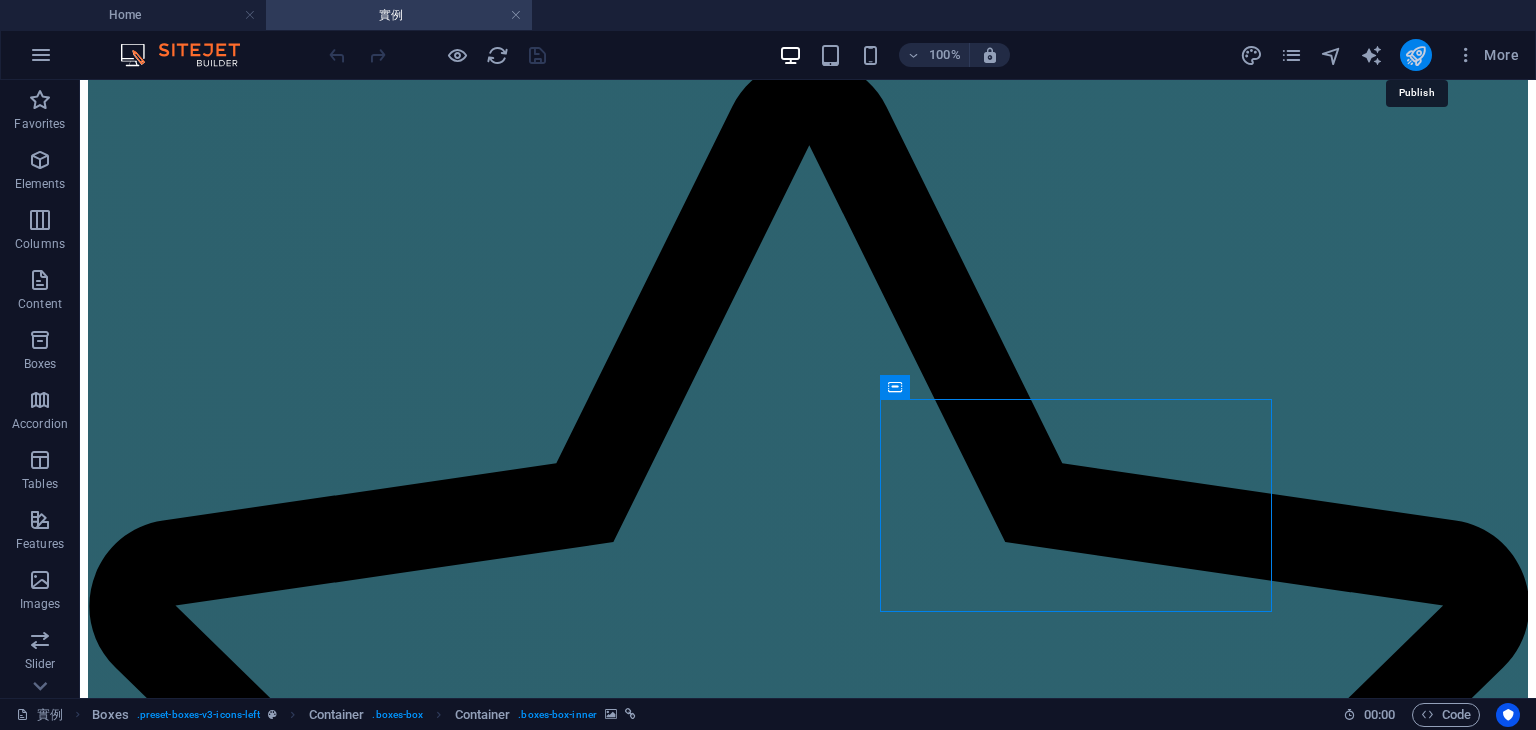 click at bounding box center [1415, 55] 